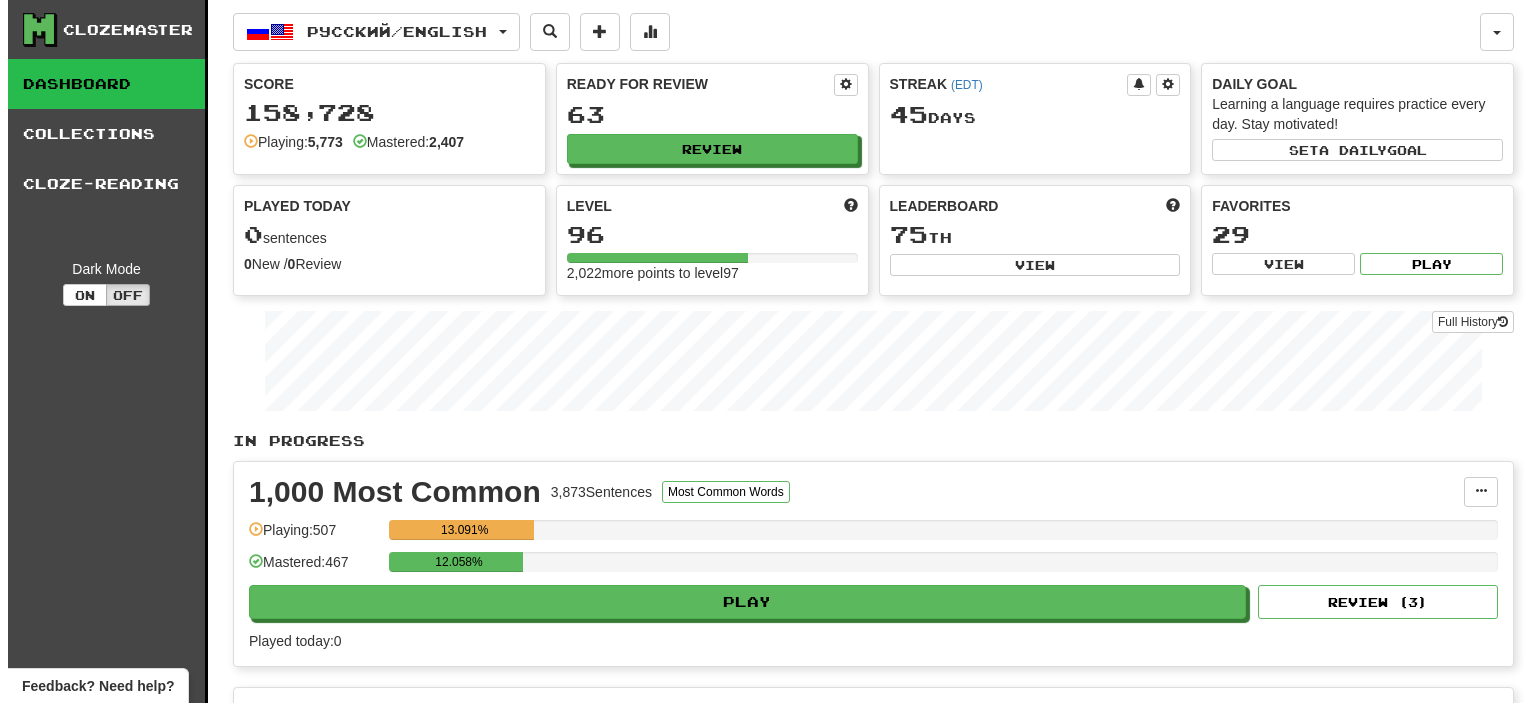scroll, scrollTop: 0, scrollLeft: 0, axis: both 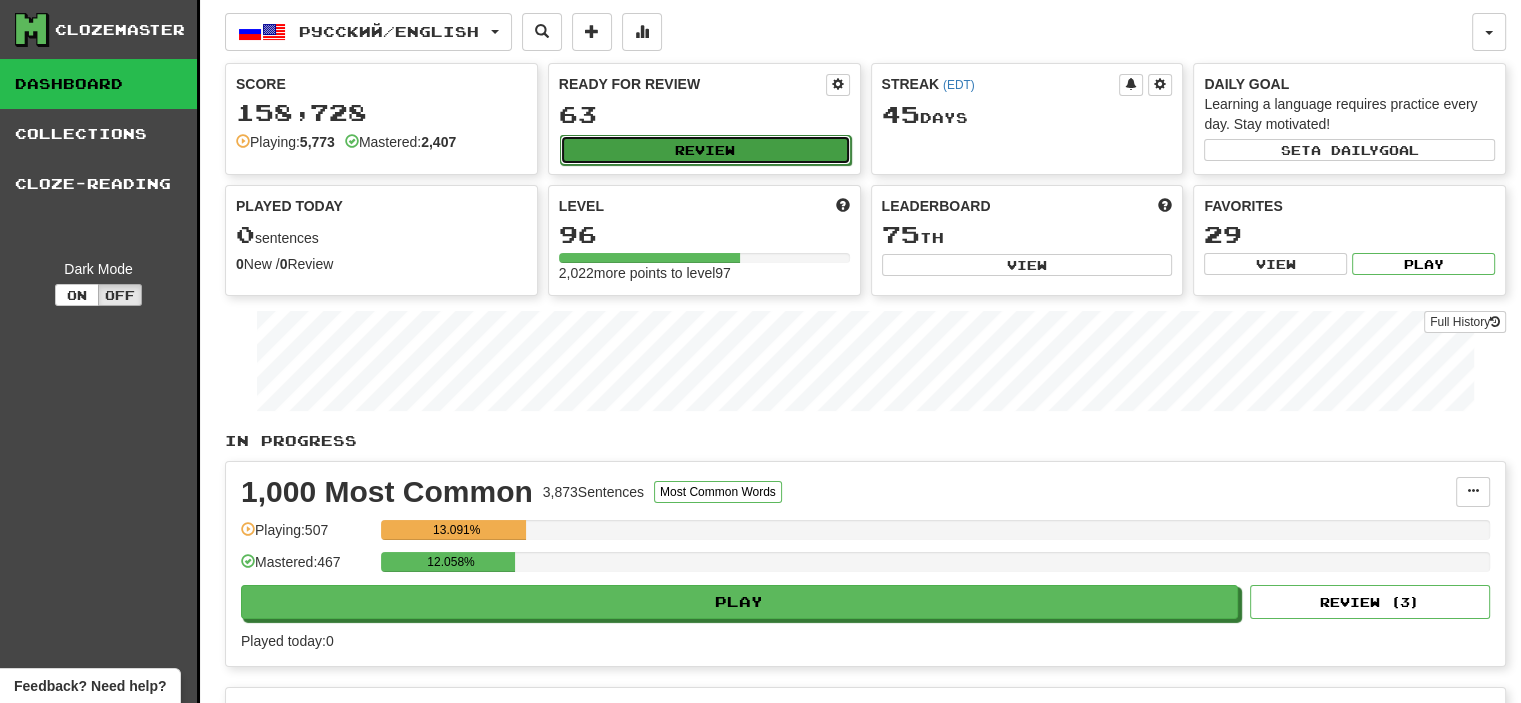 click on "Review" at bounding box center (705, 150) 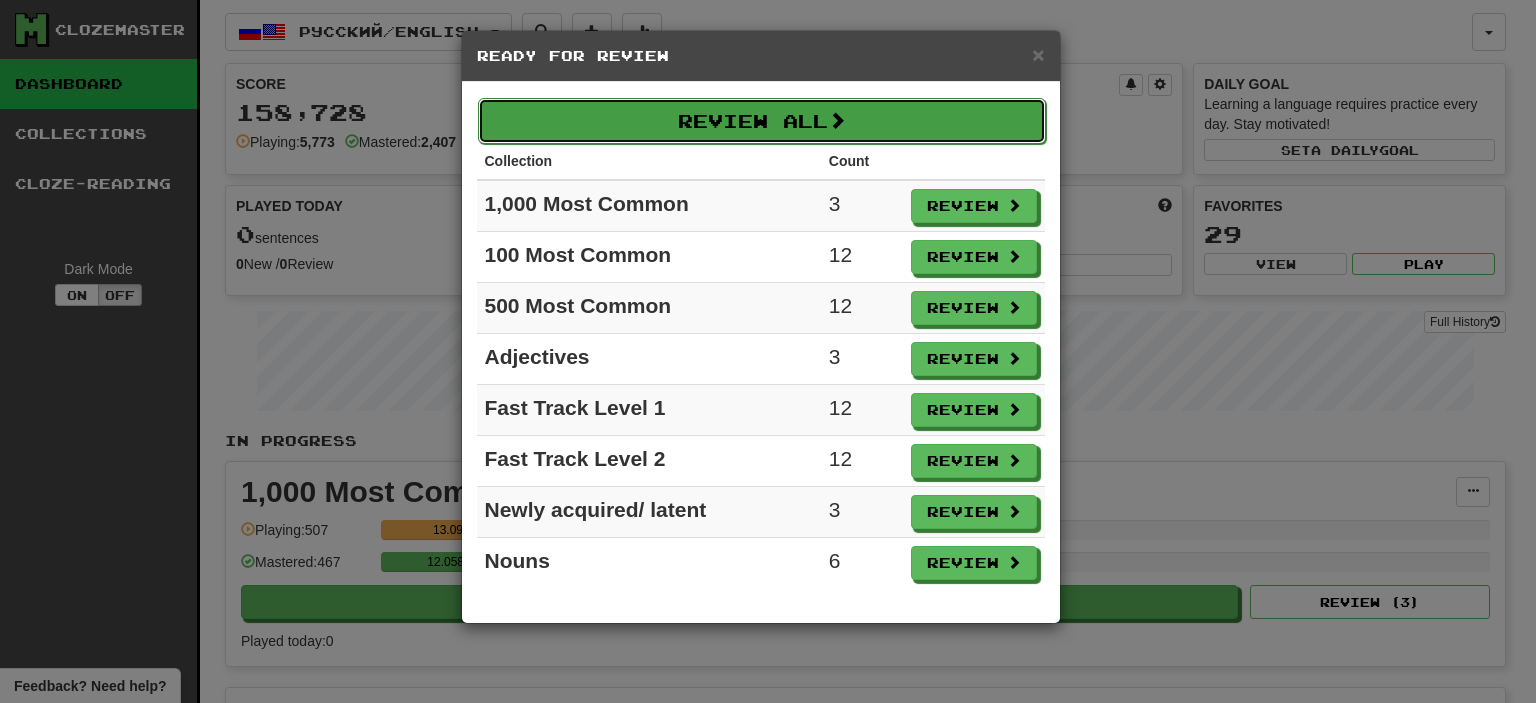 click on "Review All" at bounding box center [762, 121] 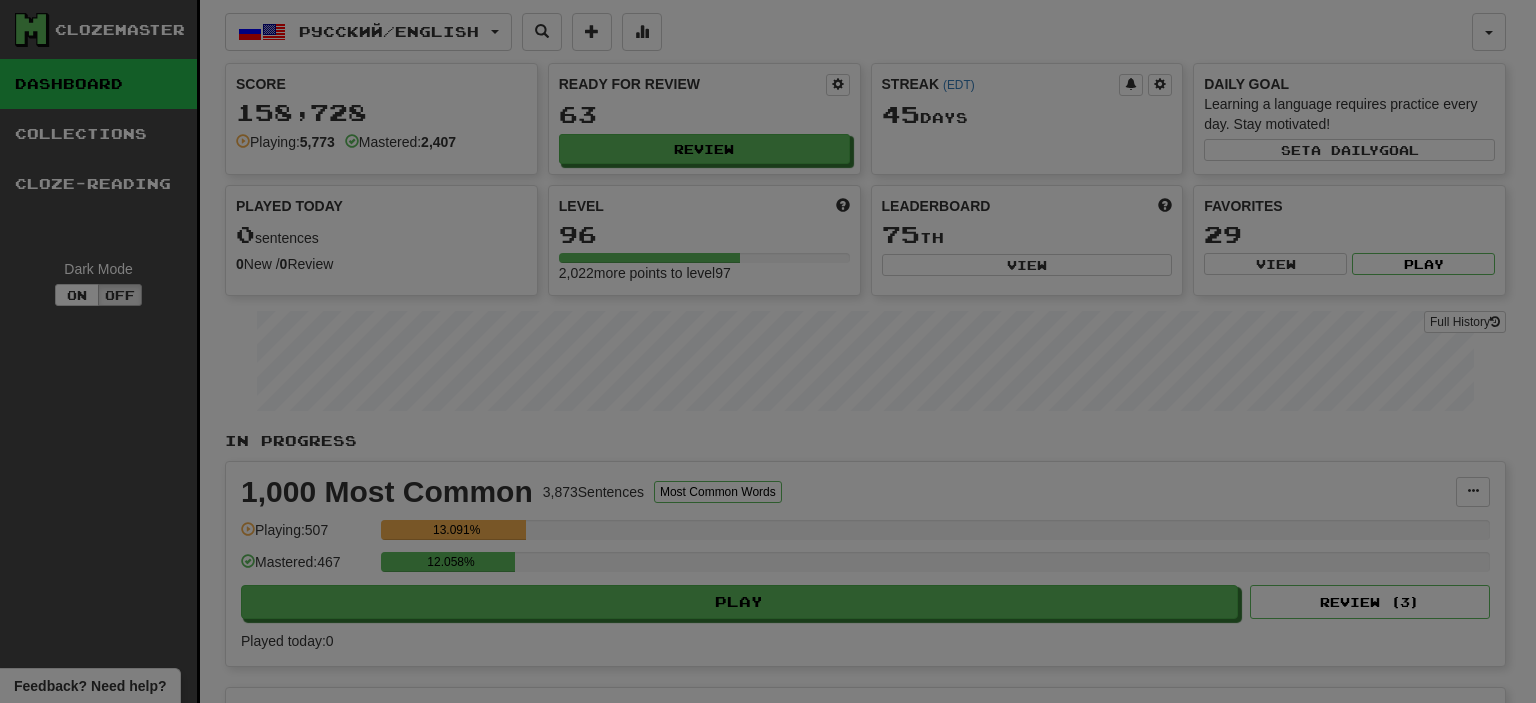 select on "**" 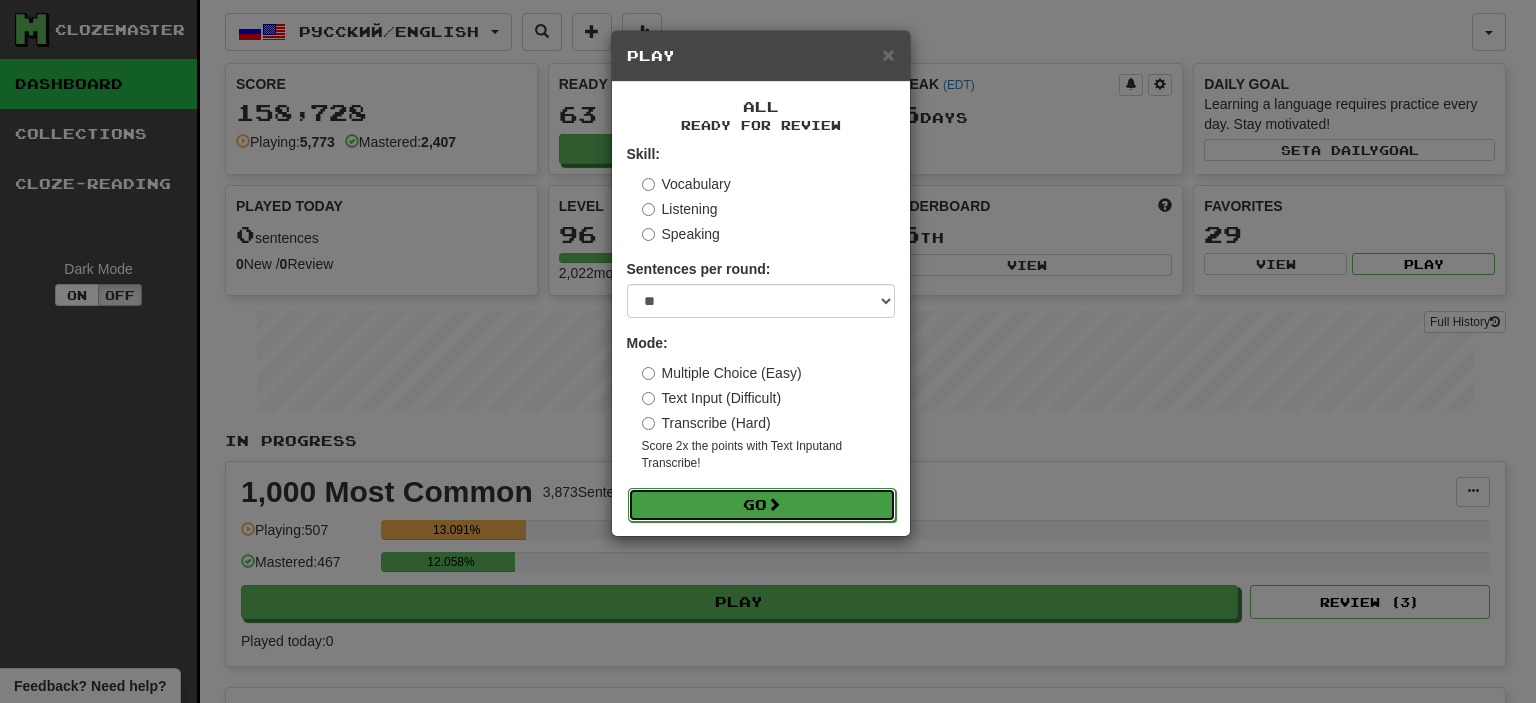 click on "Go" at bounding box center (762, 505) 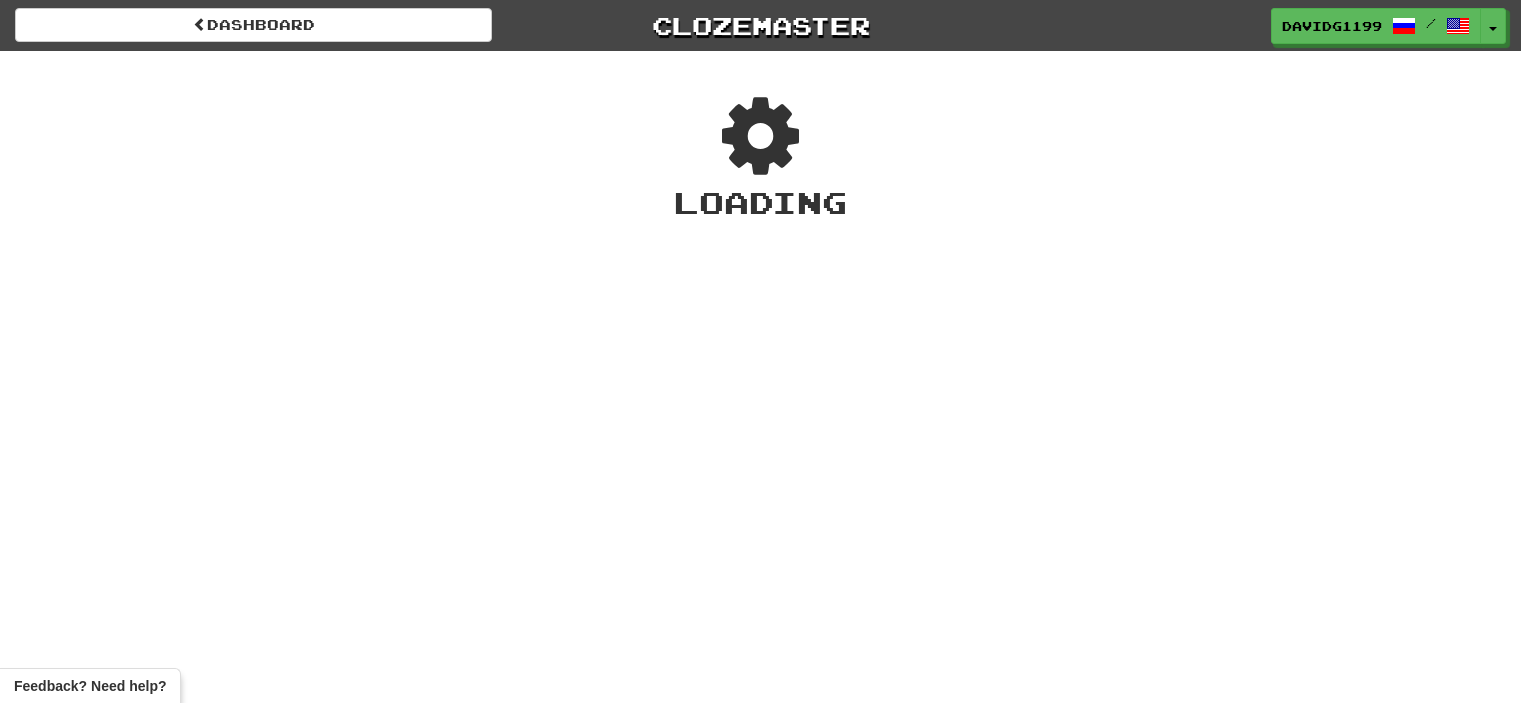 scroll, scrollTop: 0, scrollLeft: 0, axis: both 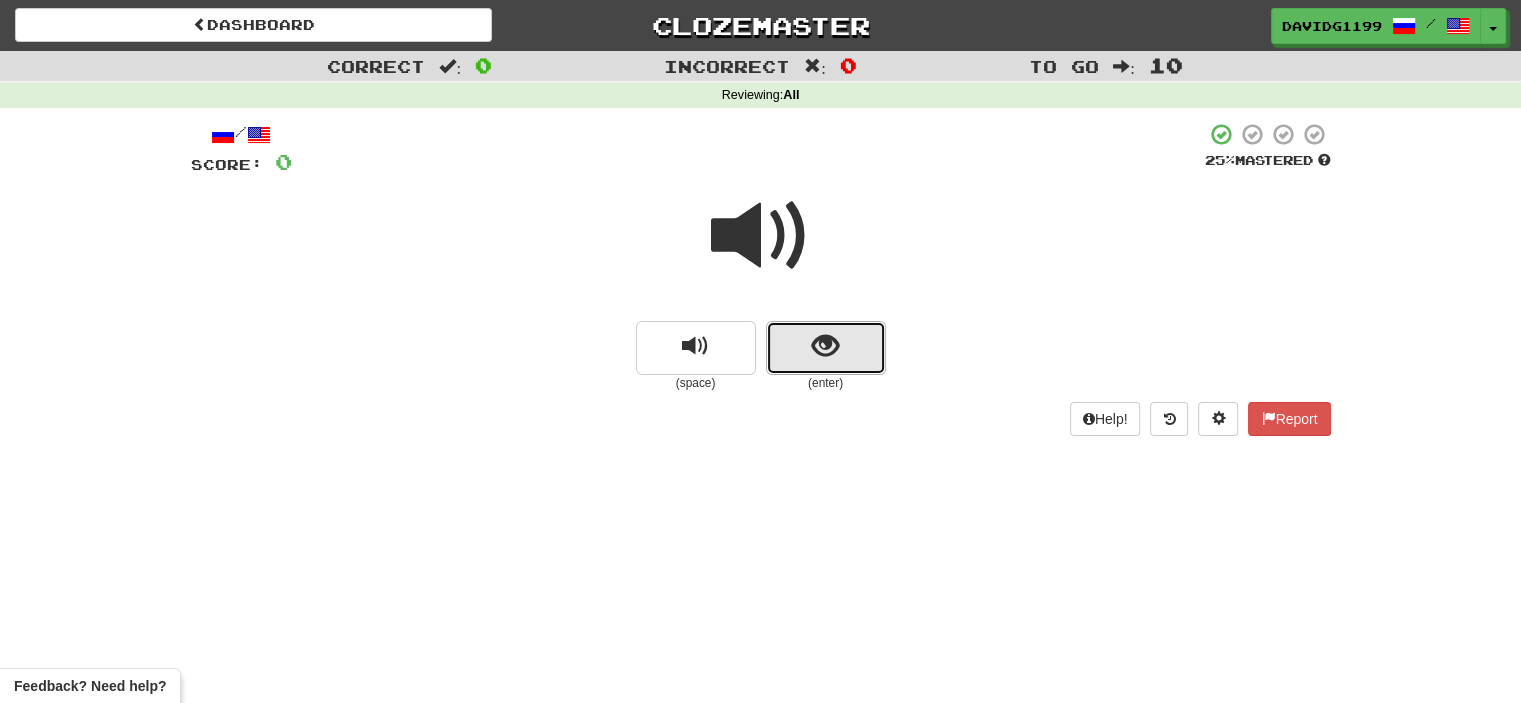 click at bounding box center [826, 348] 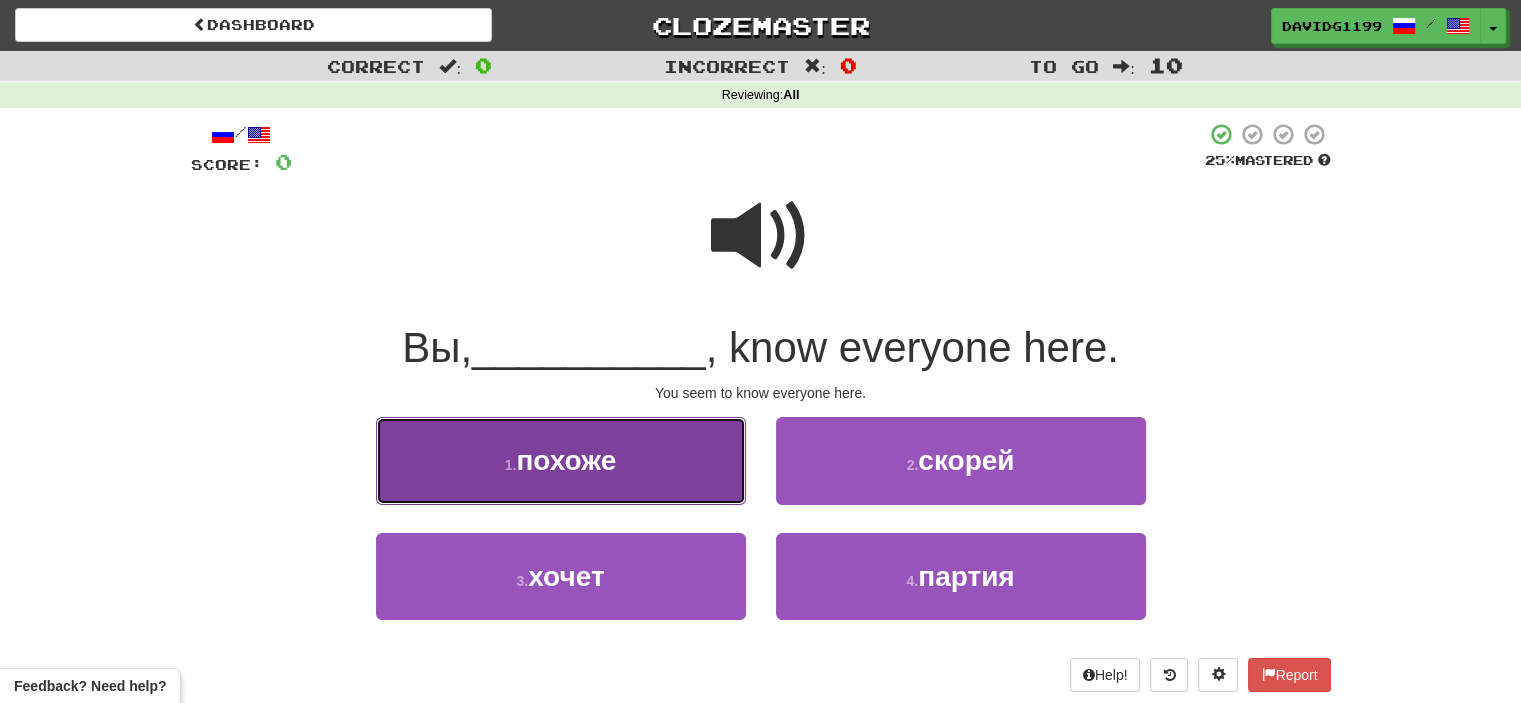 click on "1 .  похоже" at bounding box center (561, 460) 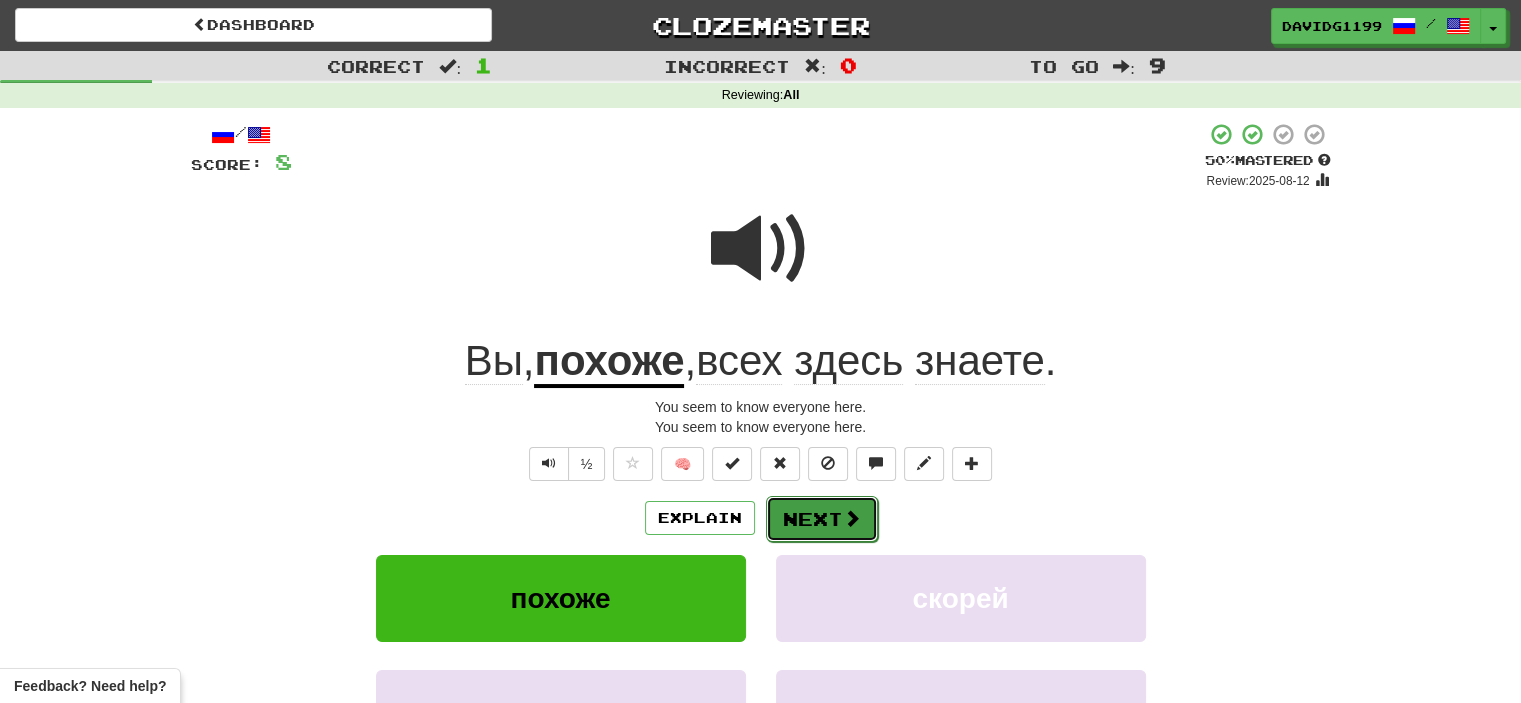 click at bounding box center [852, 518] 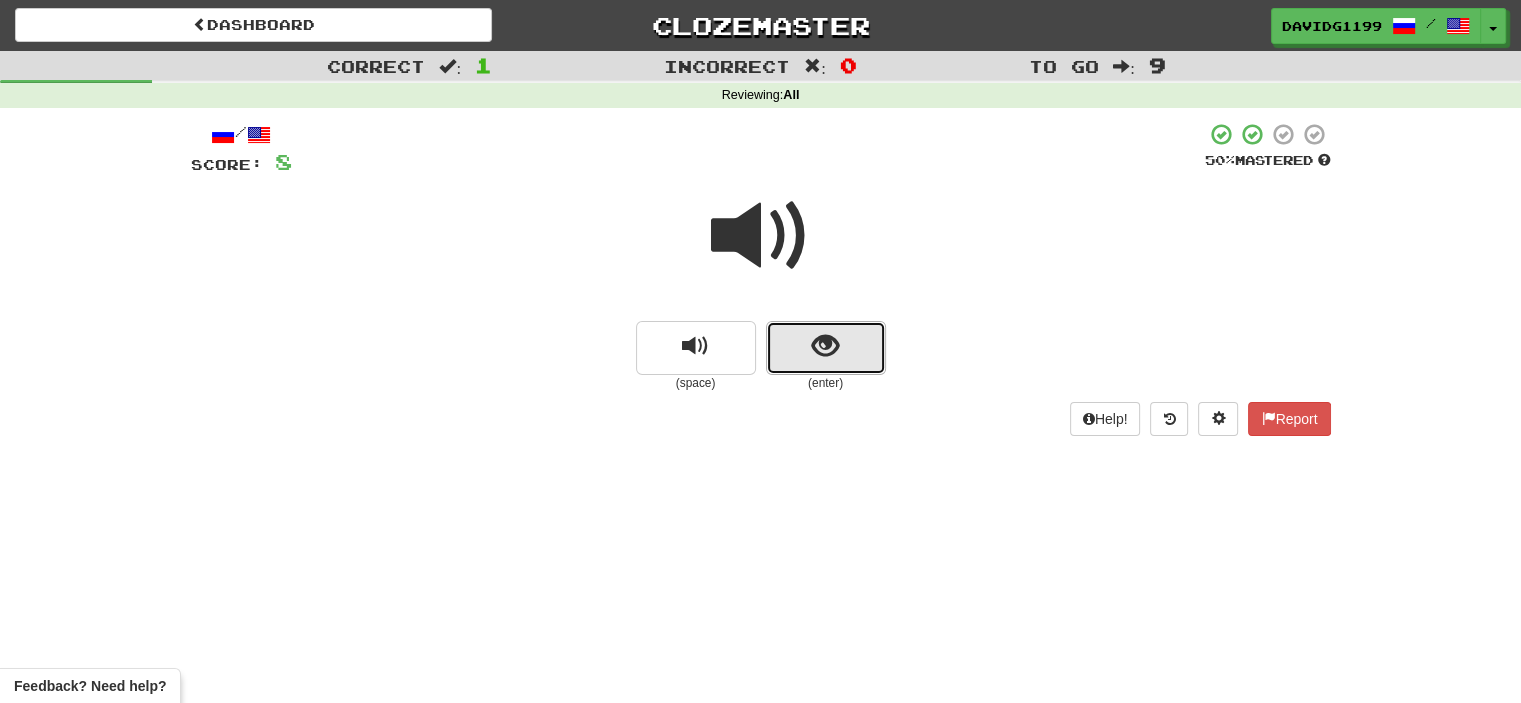 click at bounding box center (826, 348) 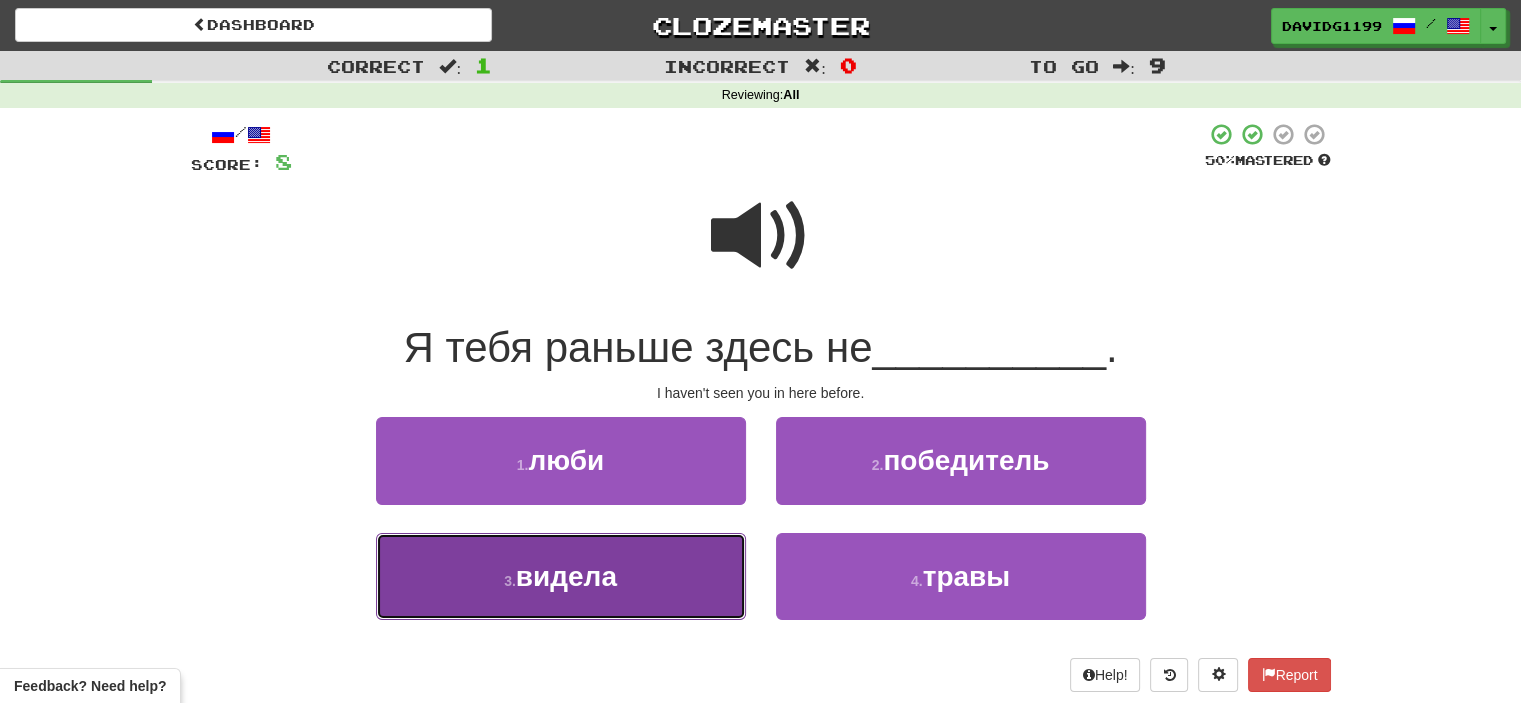 click on "3 .  видела" at bounding box center (561, 576) 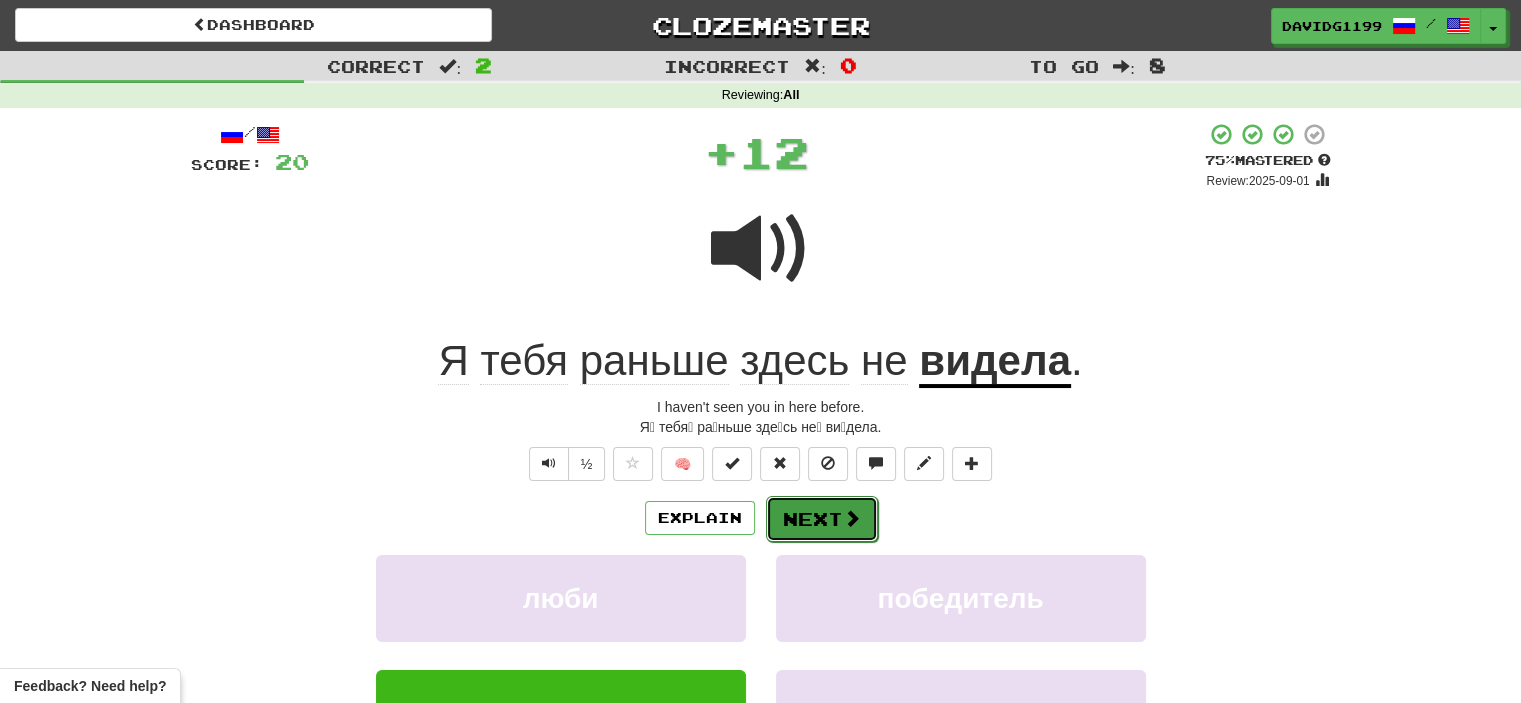 click on "Next" at bounding box center [822, 519] 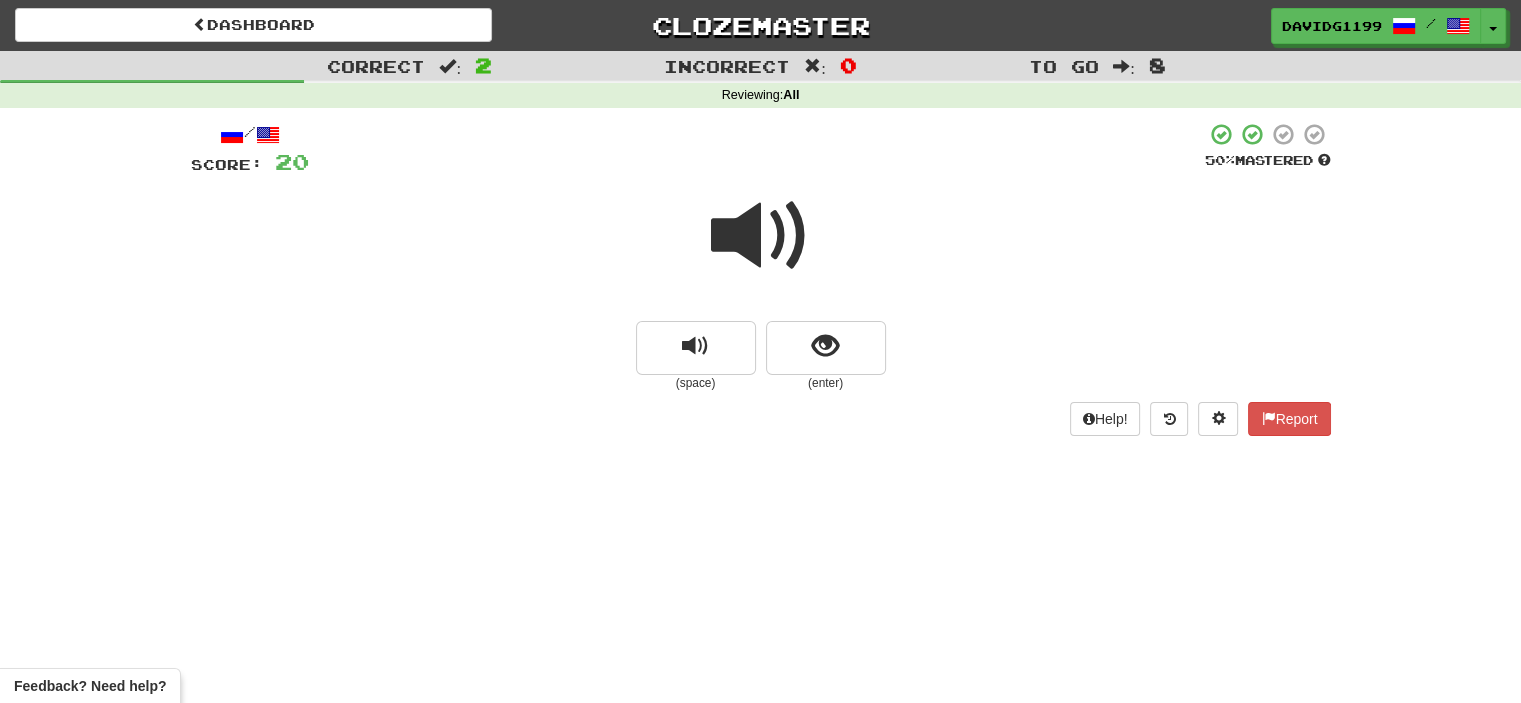 click at bounding box center [761, 236] 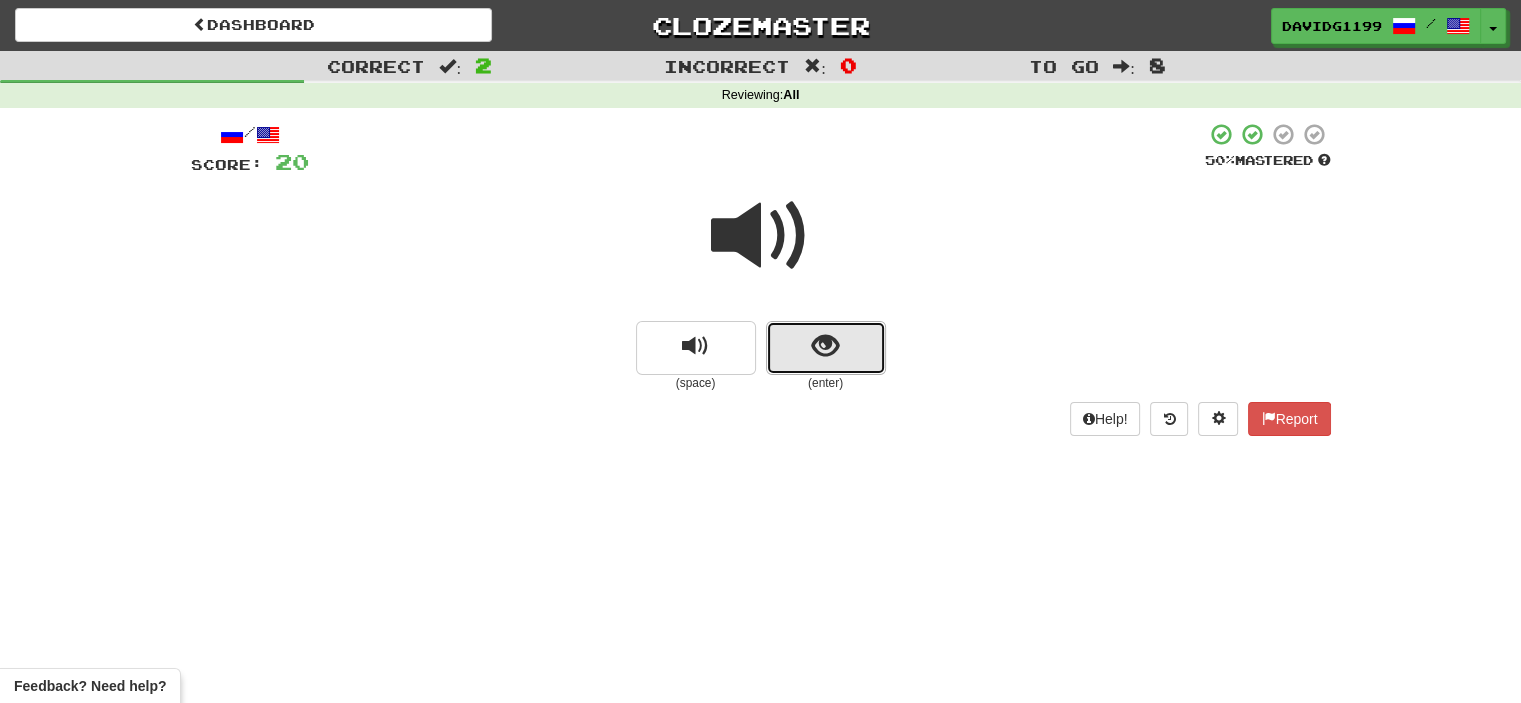 click at bounding box center [826, 348] 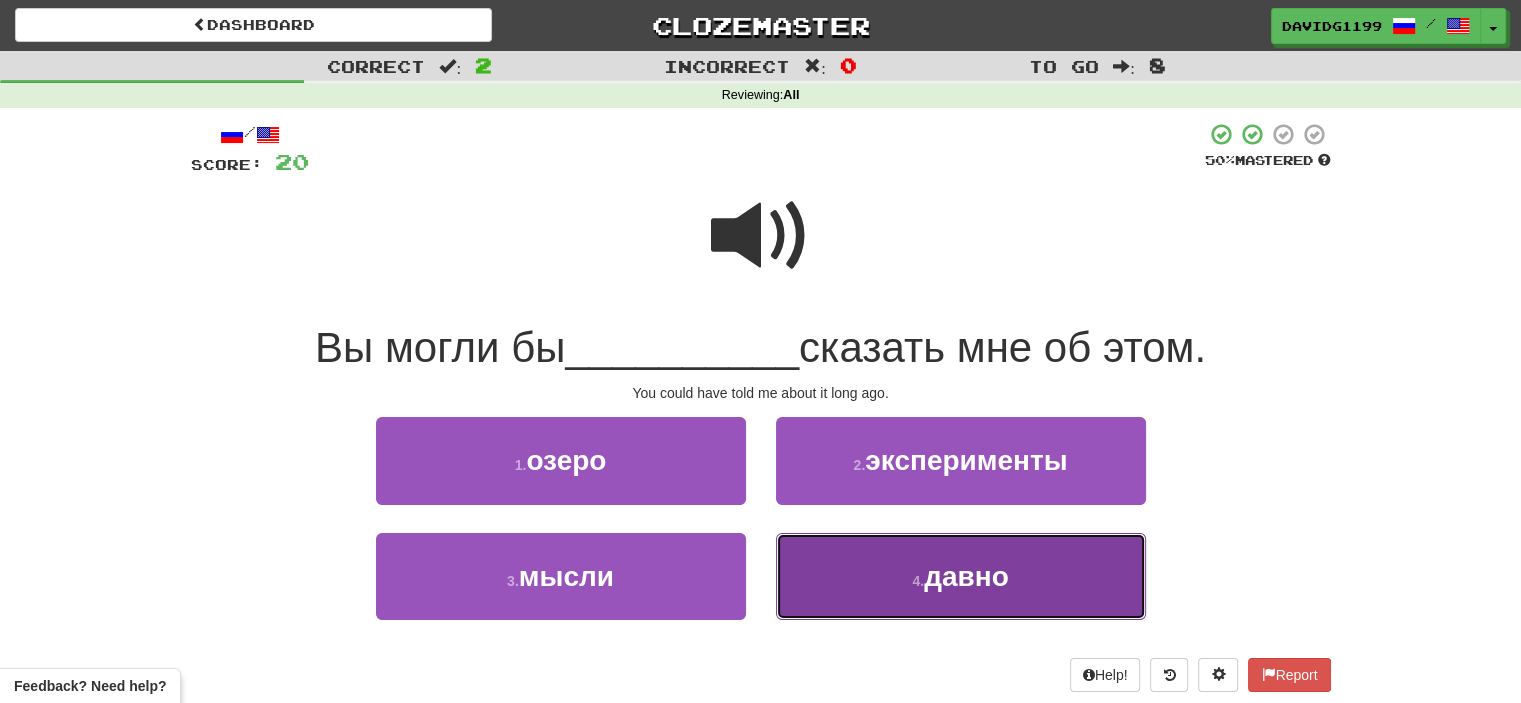 click on "4 .  давно" at bounding box center (961, 576) 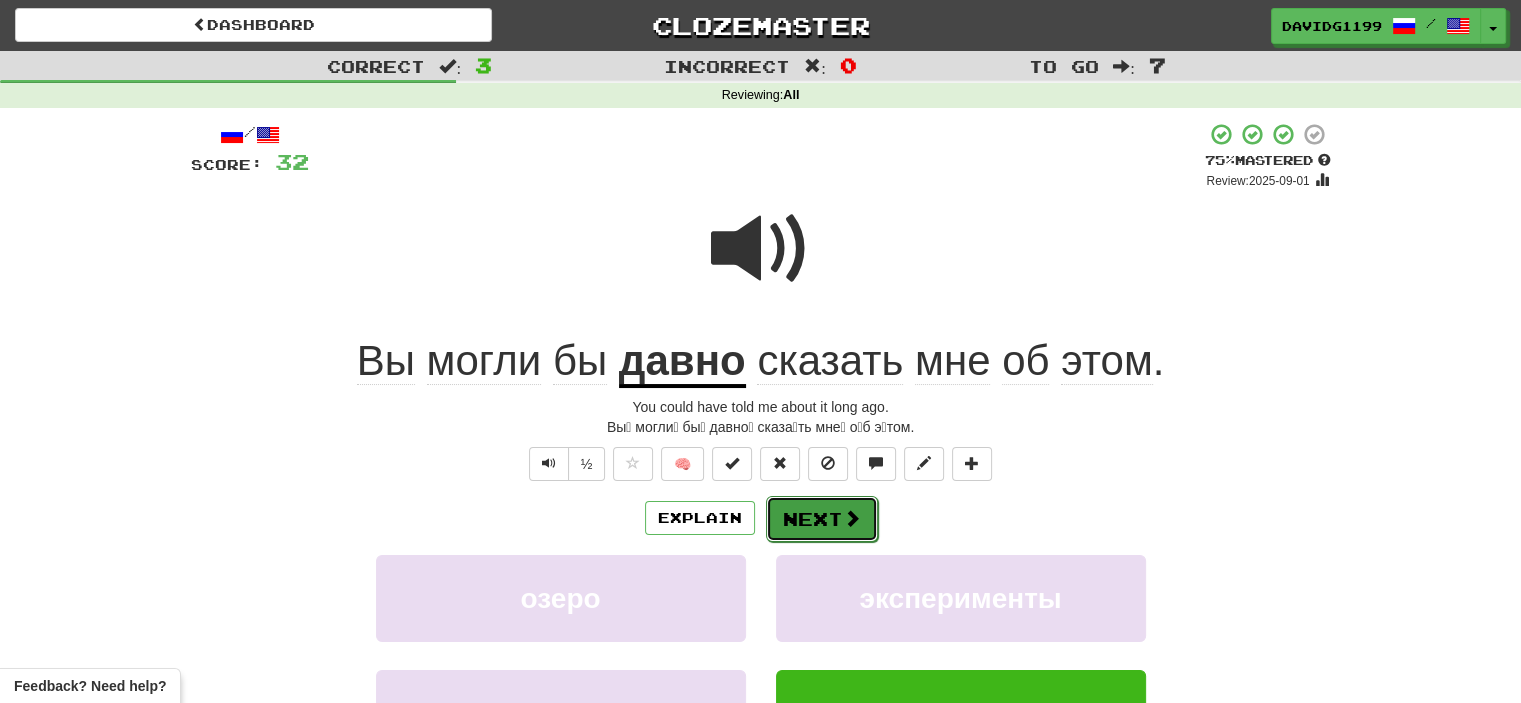 click on "Next" at bounding box center [822, 519] 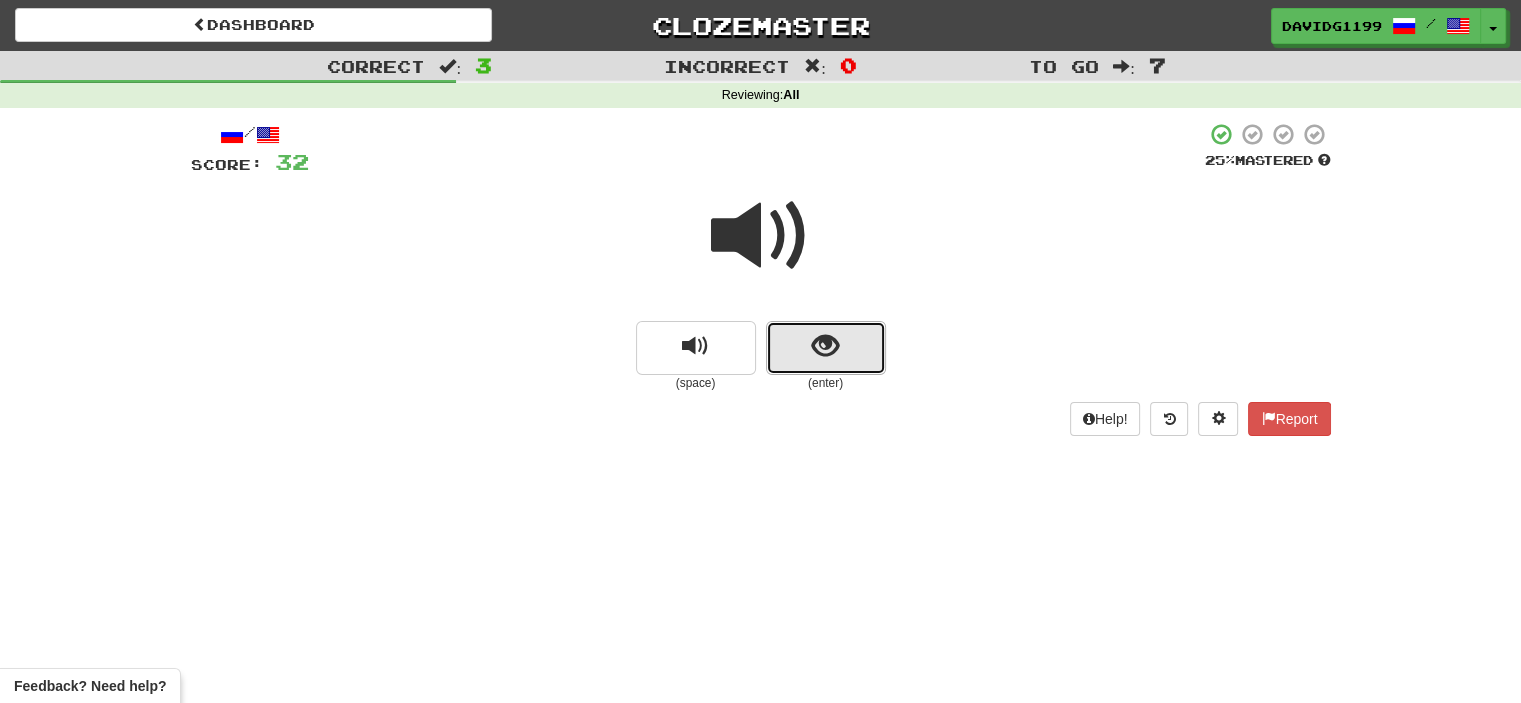 click at bounding box center [826, 348] 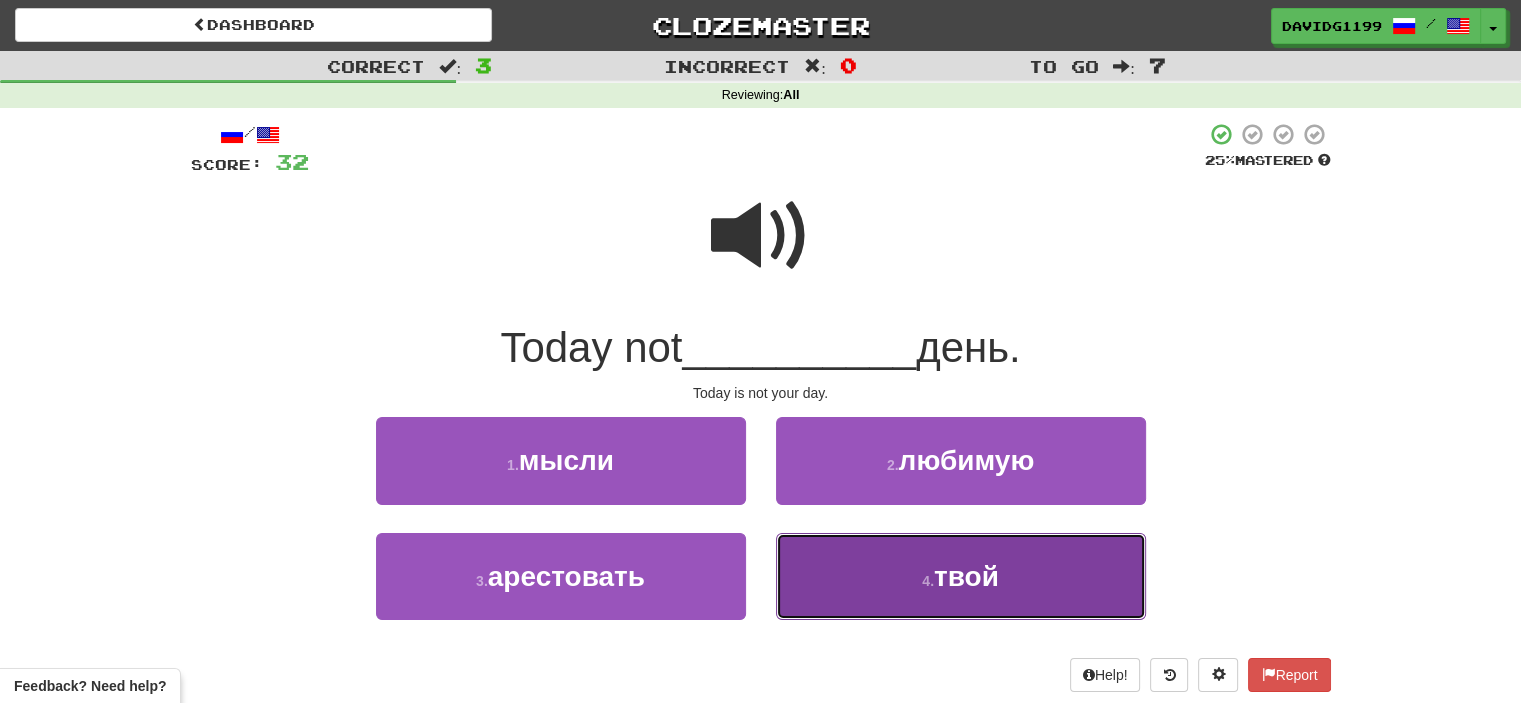 click on "4 .  твой" at bounding box center [961, 576] 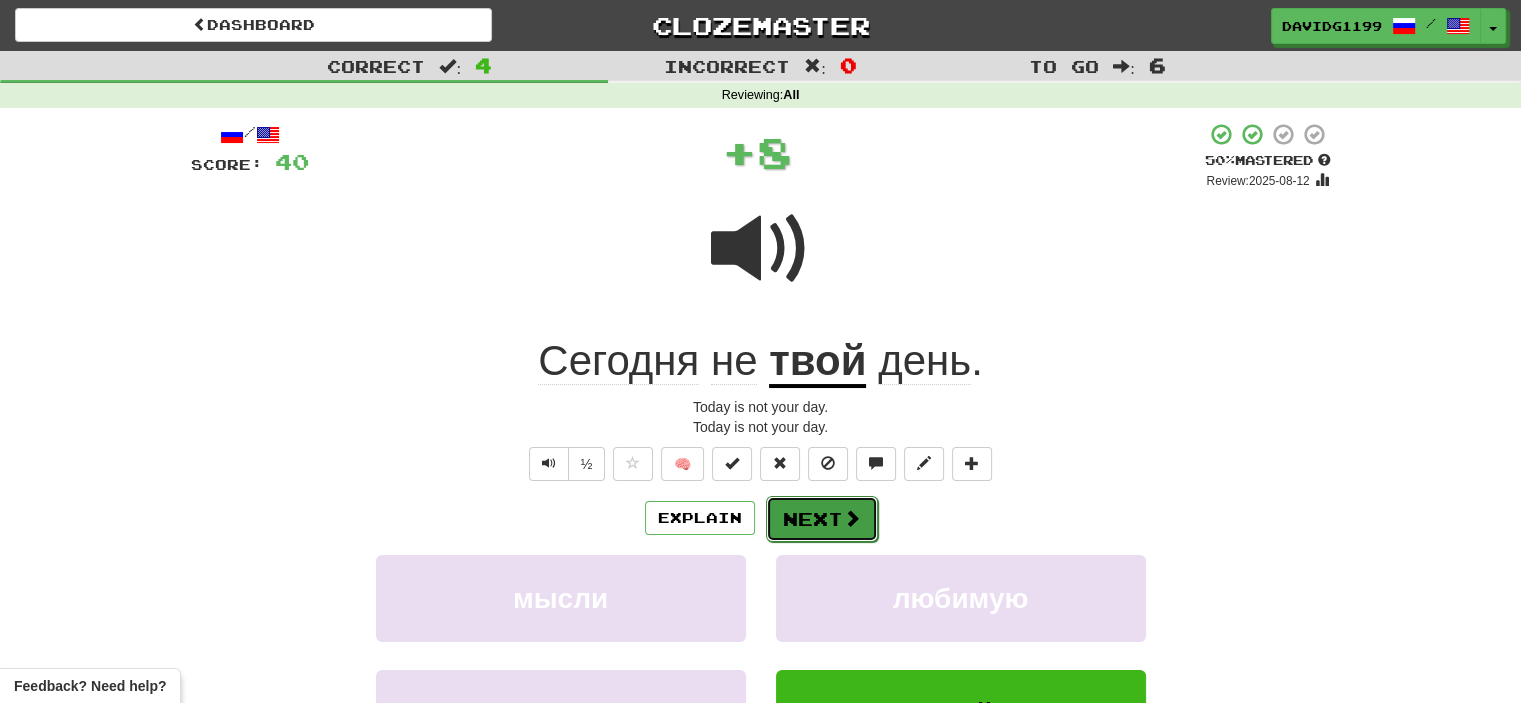 click on "Next" at bounding box center (822, 519) 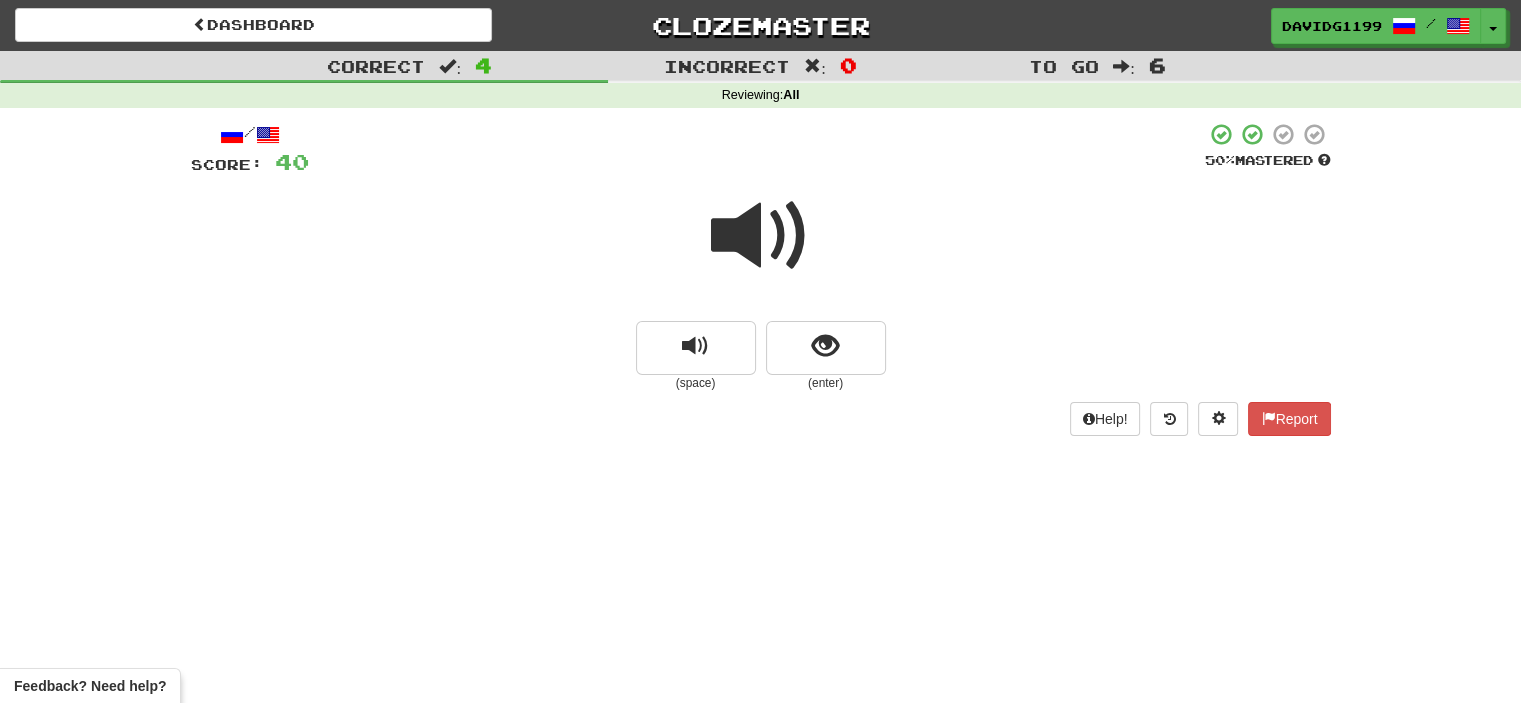click at bounding box center (761, 236) 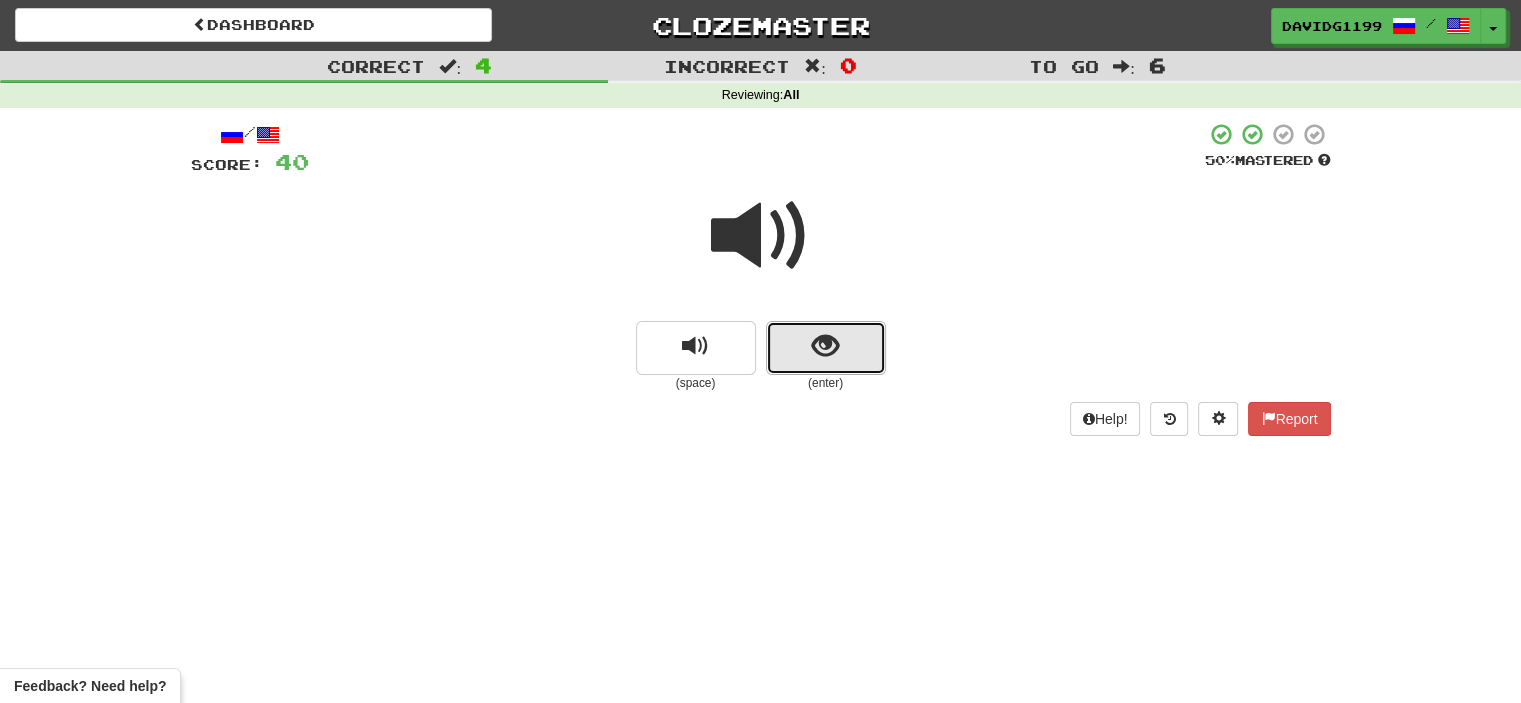 click at bounding box center (826, 348) 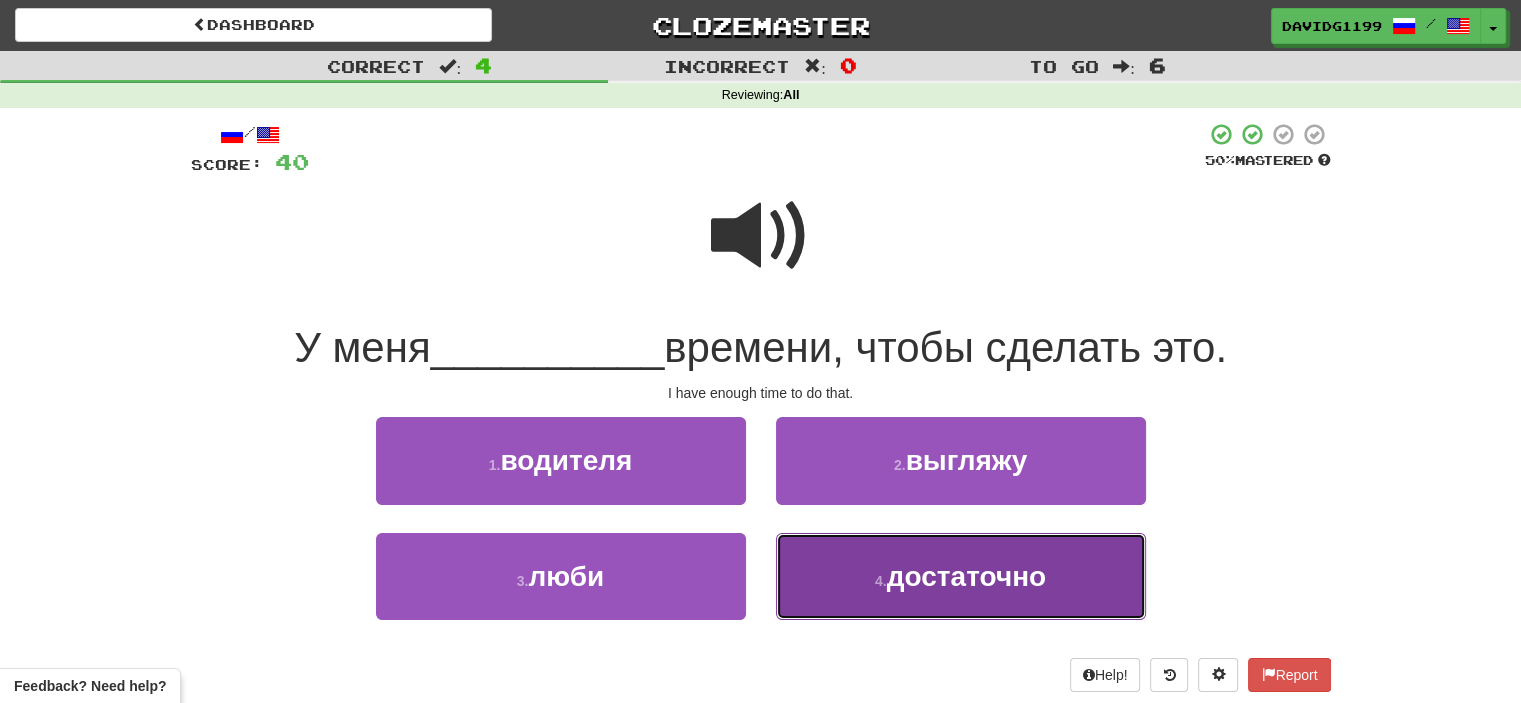 click on "4 .  достаточно" at bounding box center (961, 576) 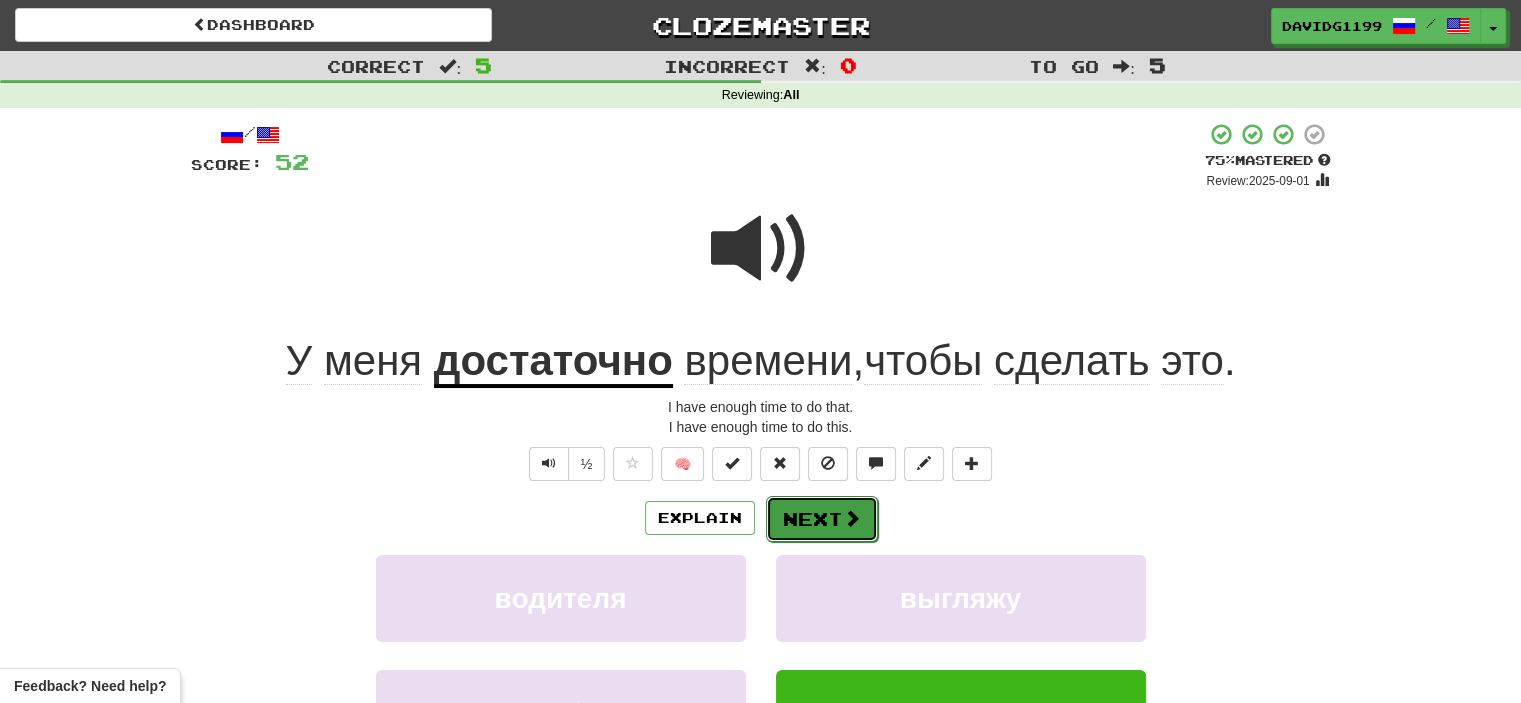 click on "Next" at bounding box center [822, 519] 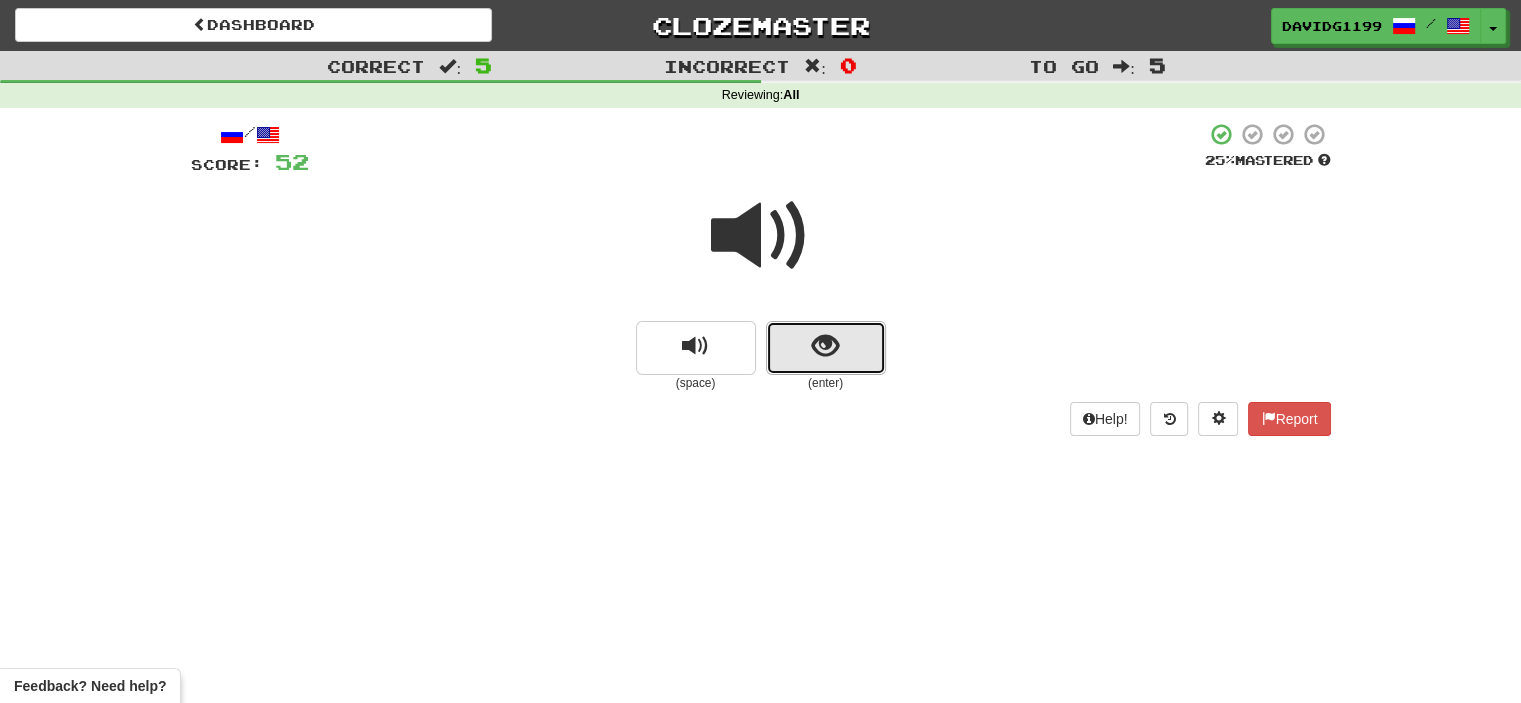 click at bounding box center (826, 348) 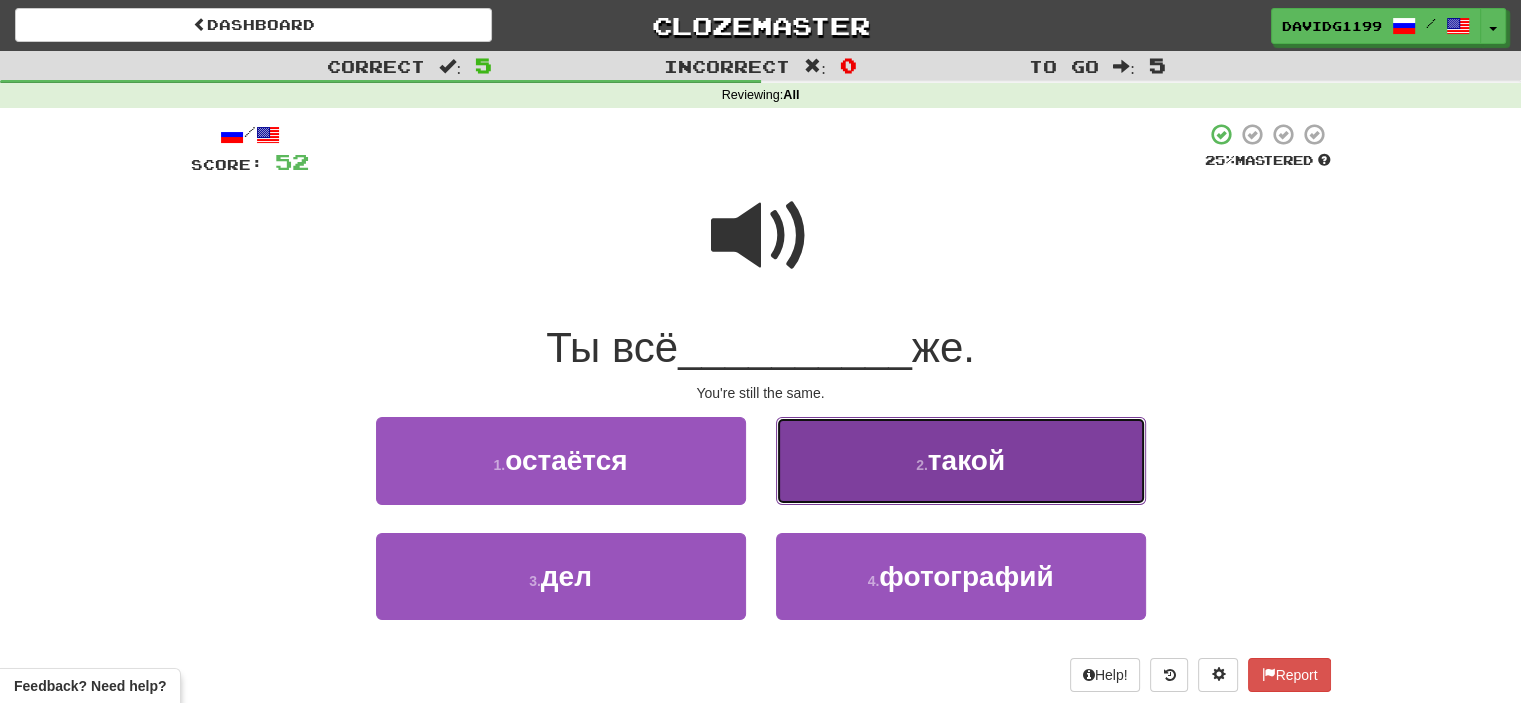click on "2 .  such" at bounding box center [961, 460] 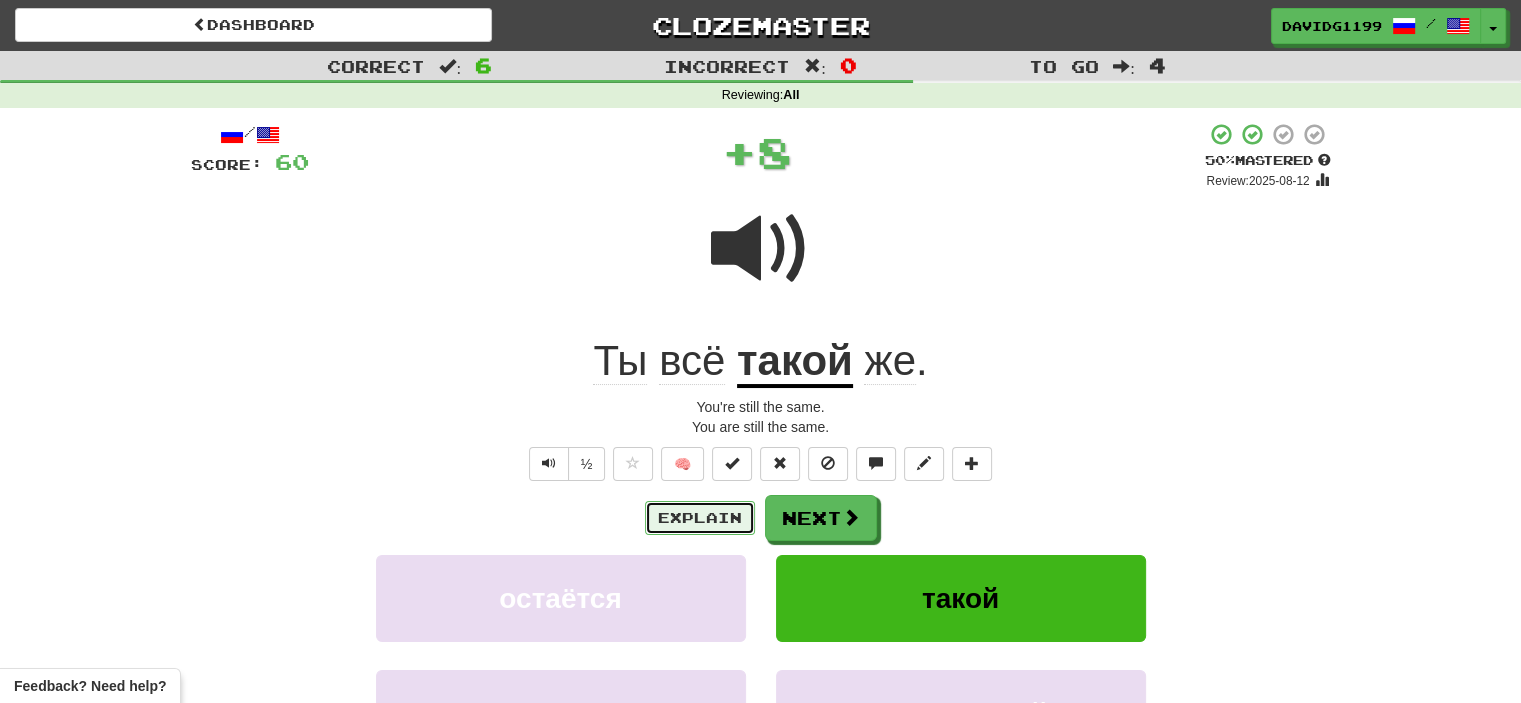 click on "Explain" at bounding box center [700, 518] 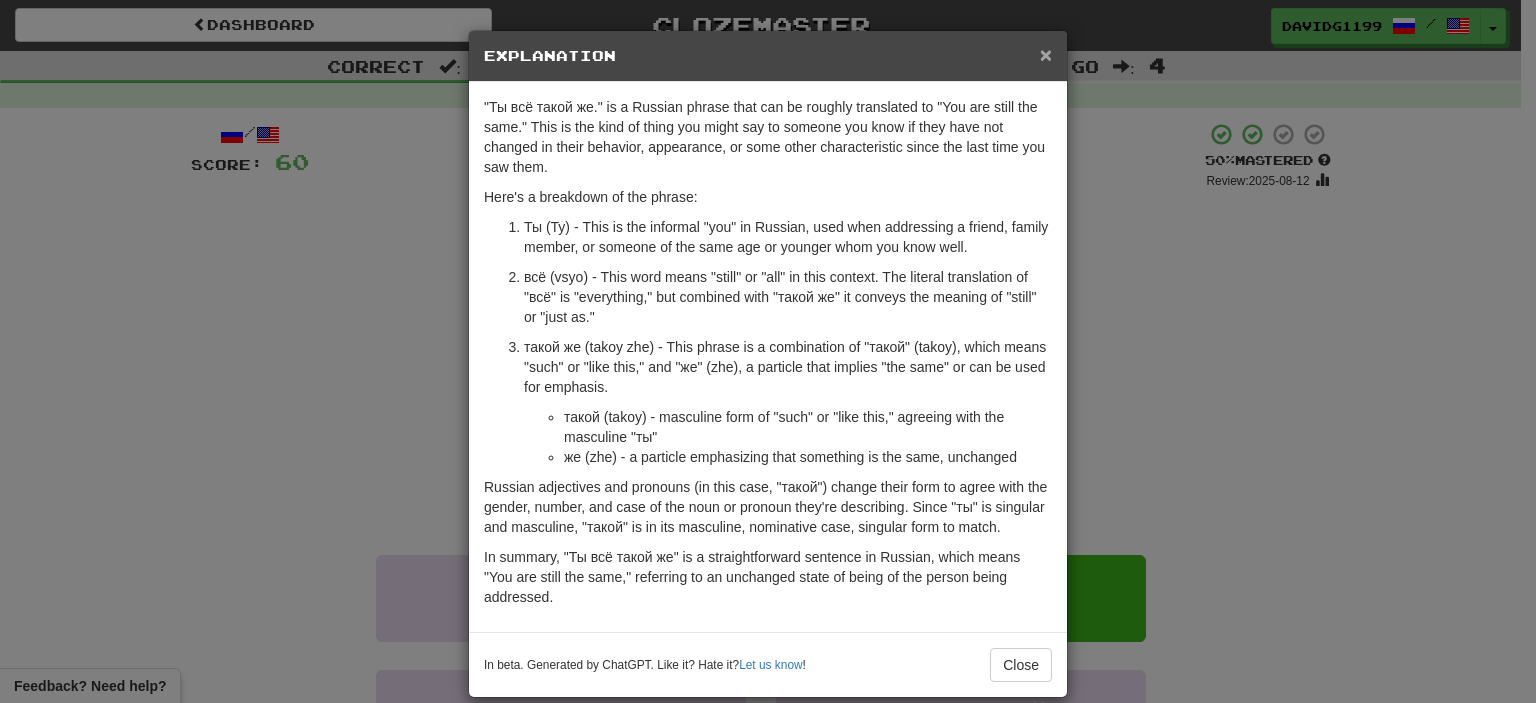 click on "×" at bounding box center [1046, 54] 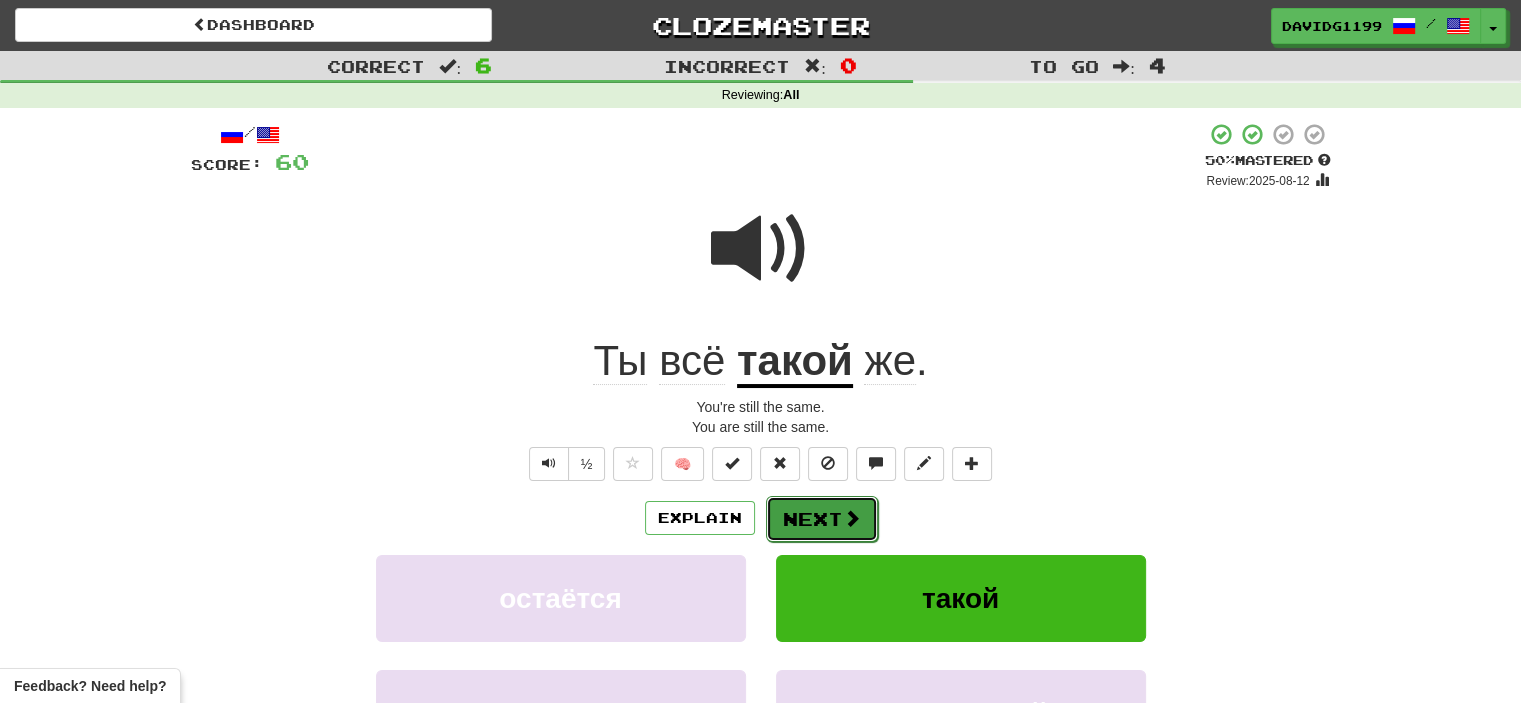 click on "Next" at bounding box center [822, 519] 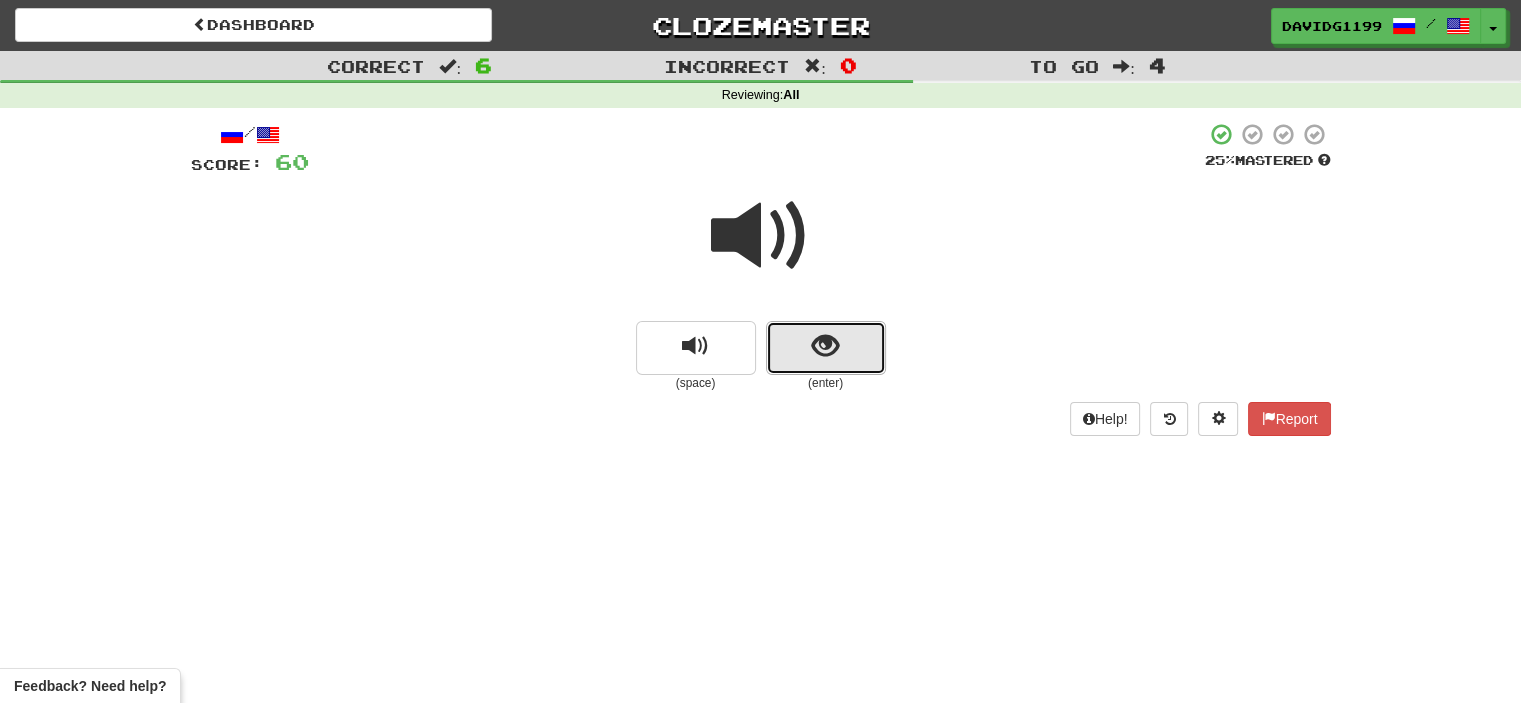 click at bounding box center (826, 348) 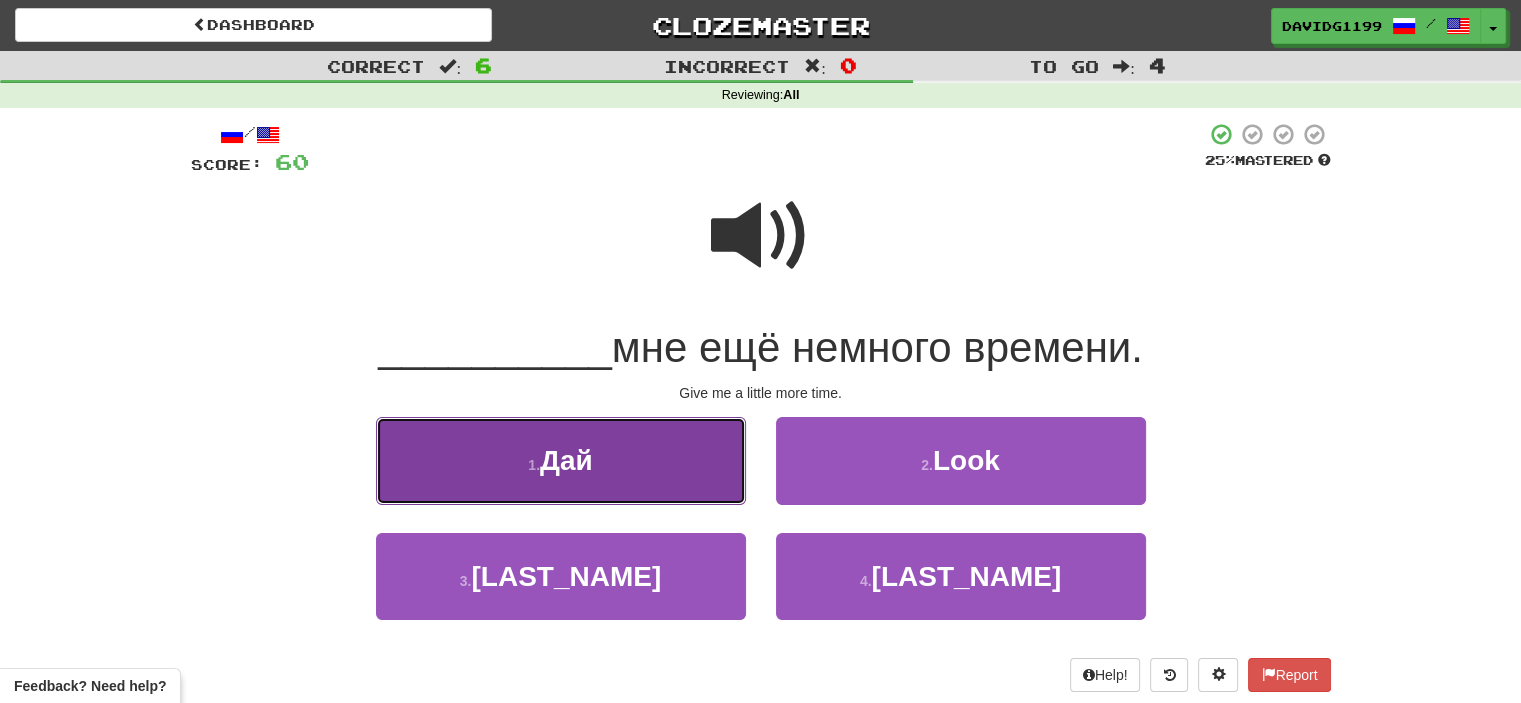 click on "1 .  Дай" at bounding box center (561, 460) 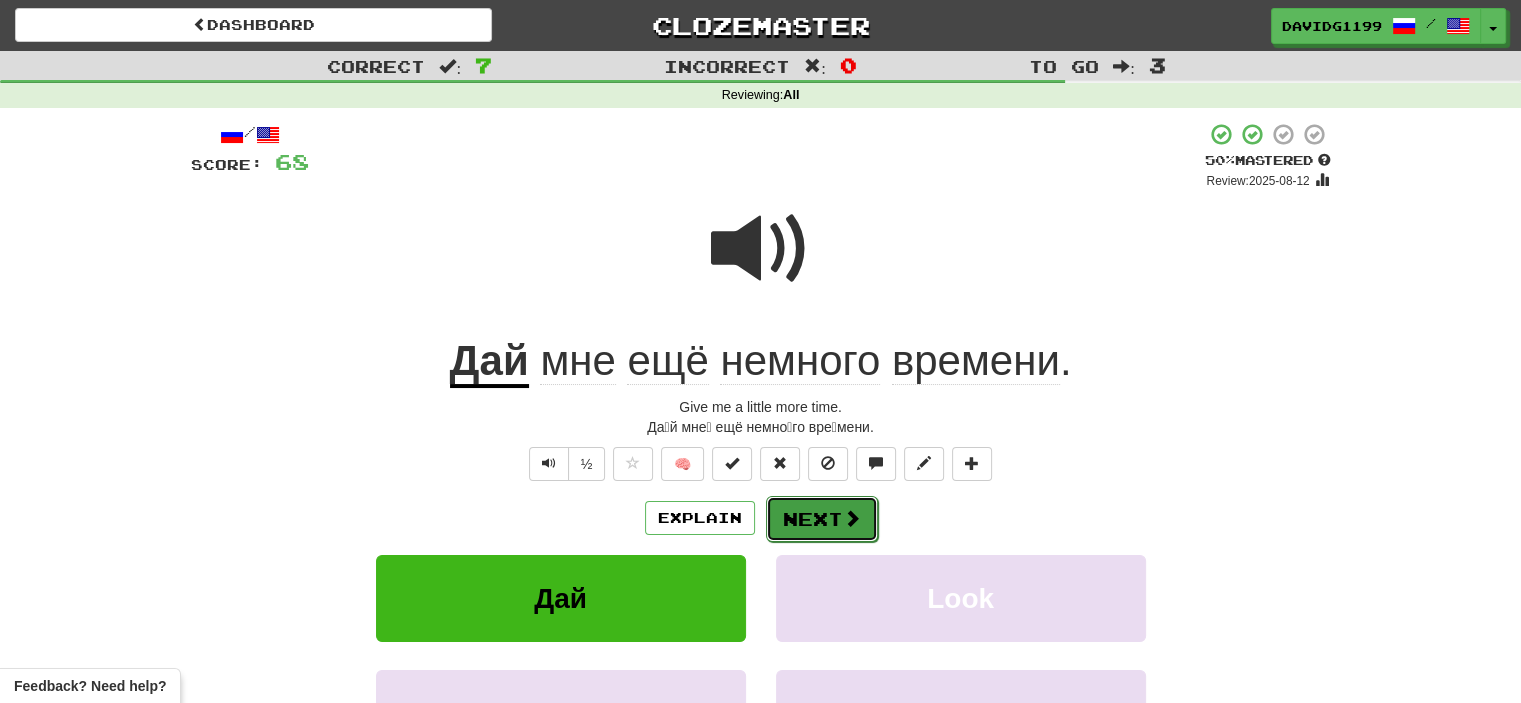 click on "Next" at bounding box center (822, 519) 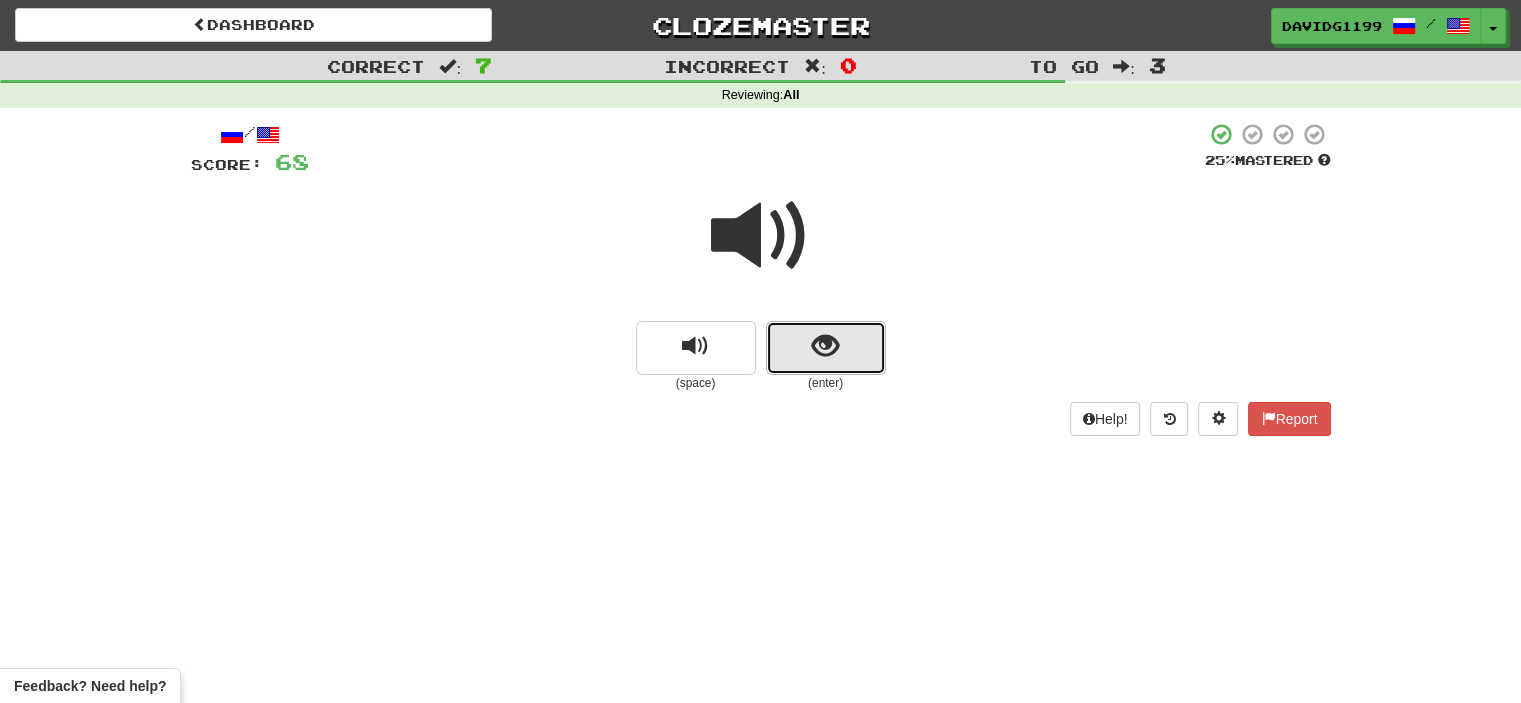 click at bounding box center (826, 348) 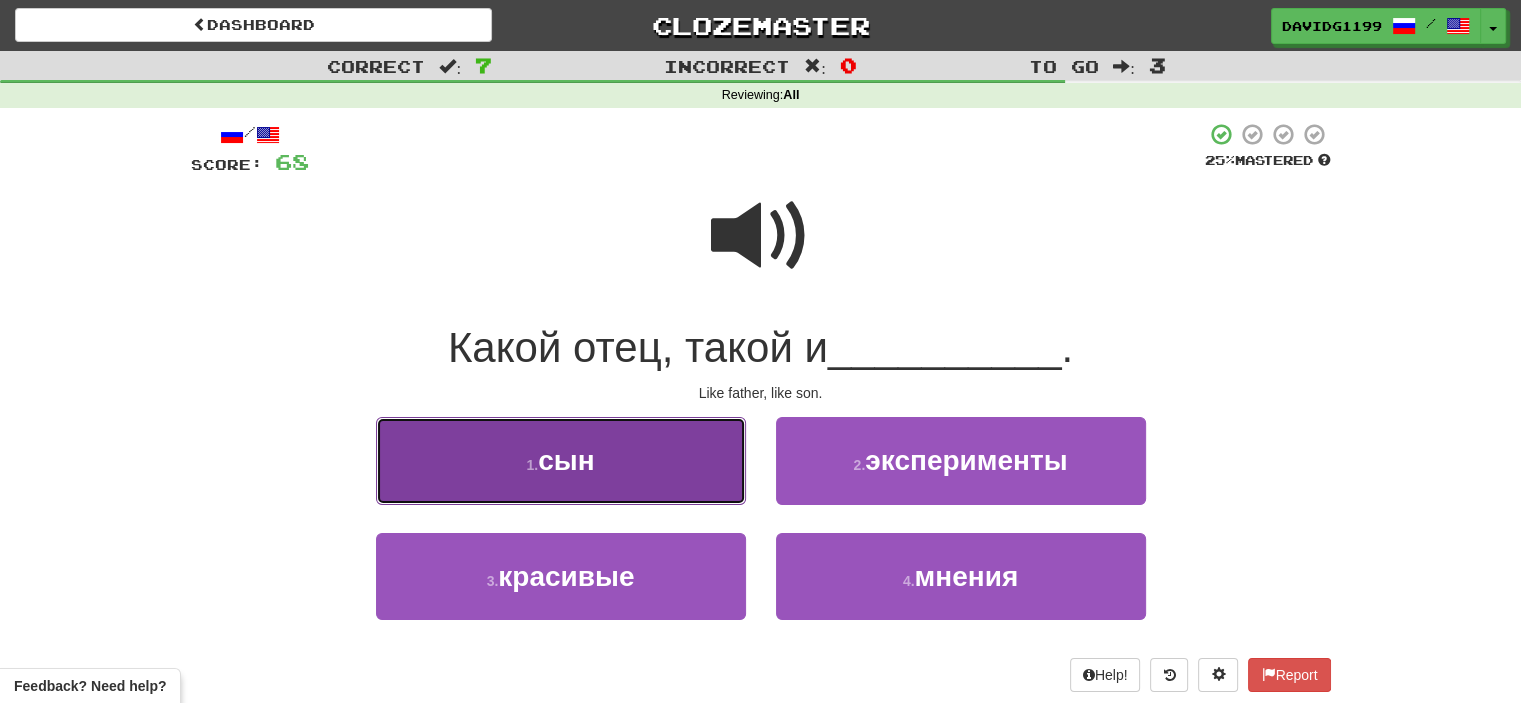 click on "1 .  son" at bounding box center (561, 460) 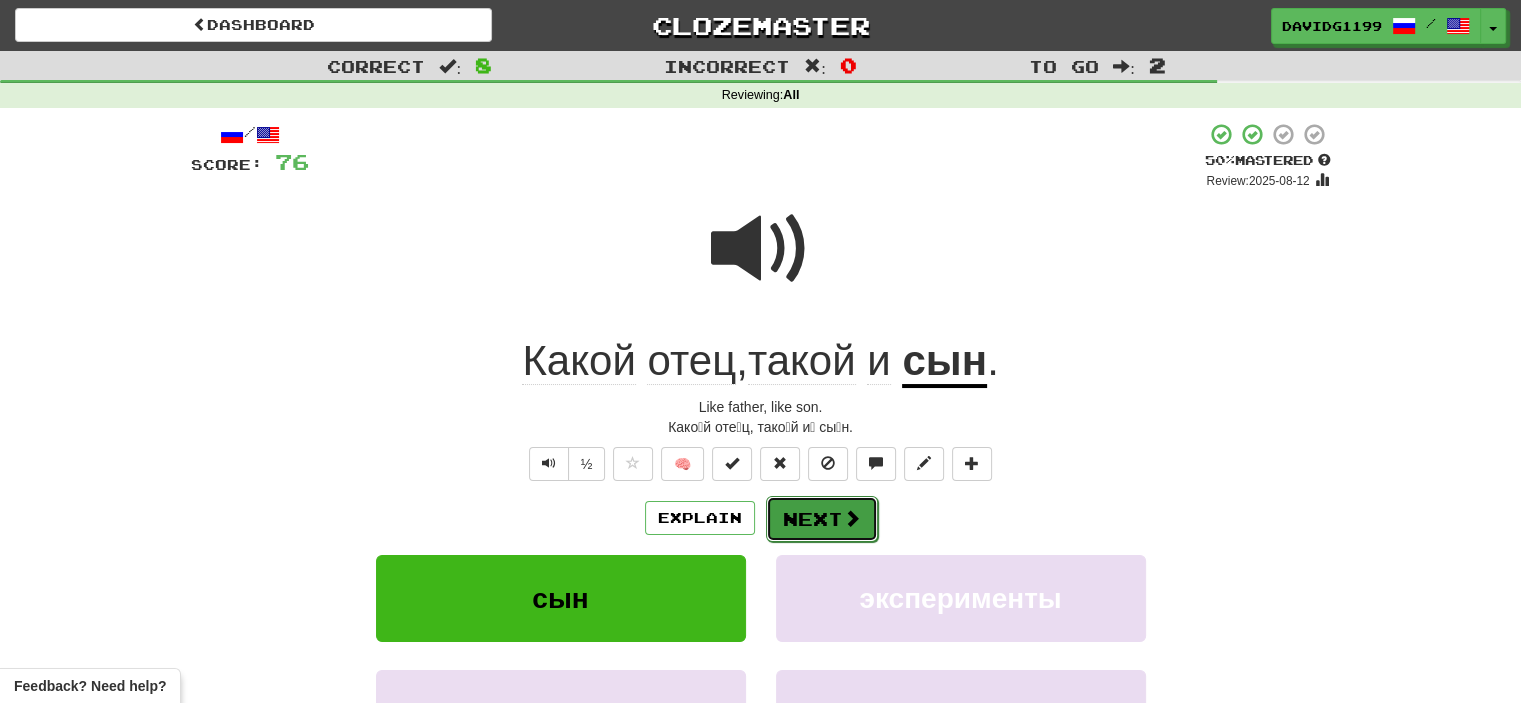 click on "Next" at bounding box center (822, 519) 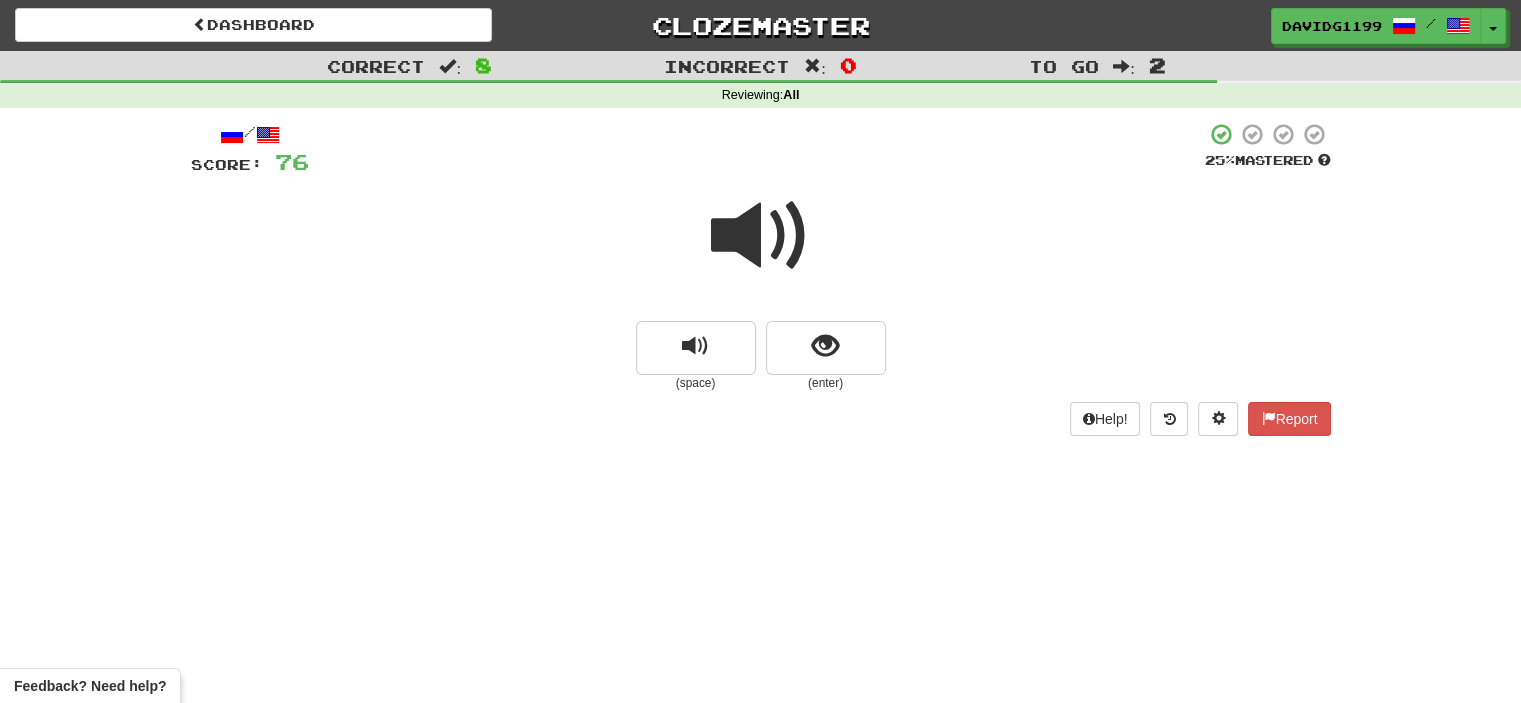 click at bounding box center (761, 236) 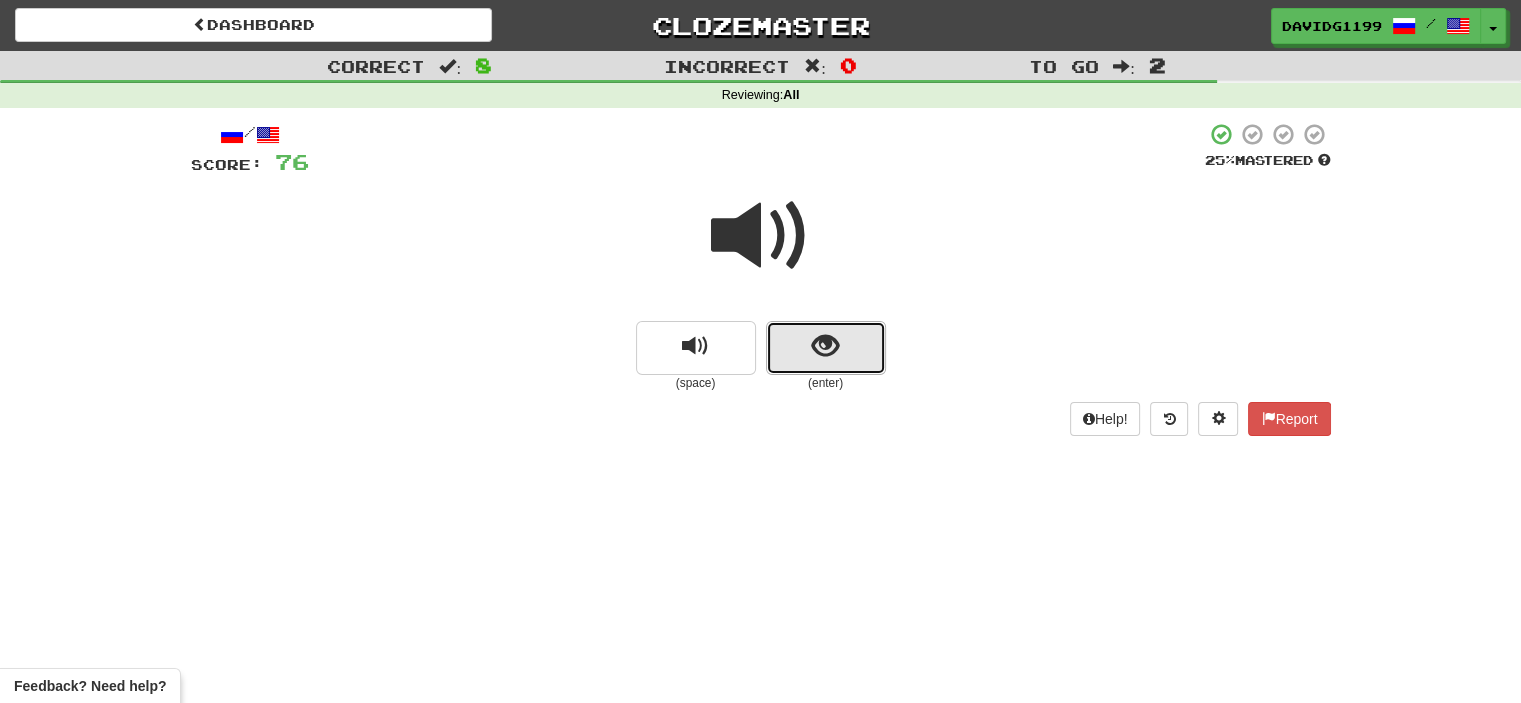 click at bounding box center [826, 348] 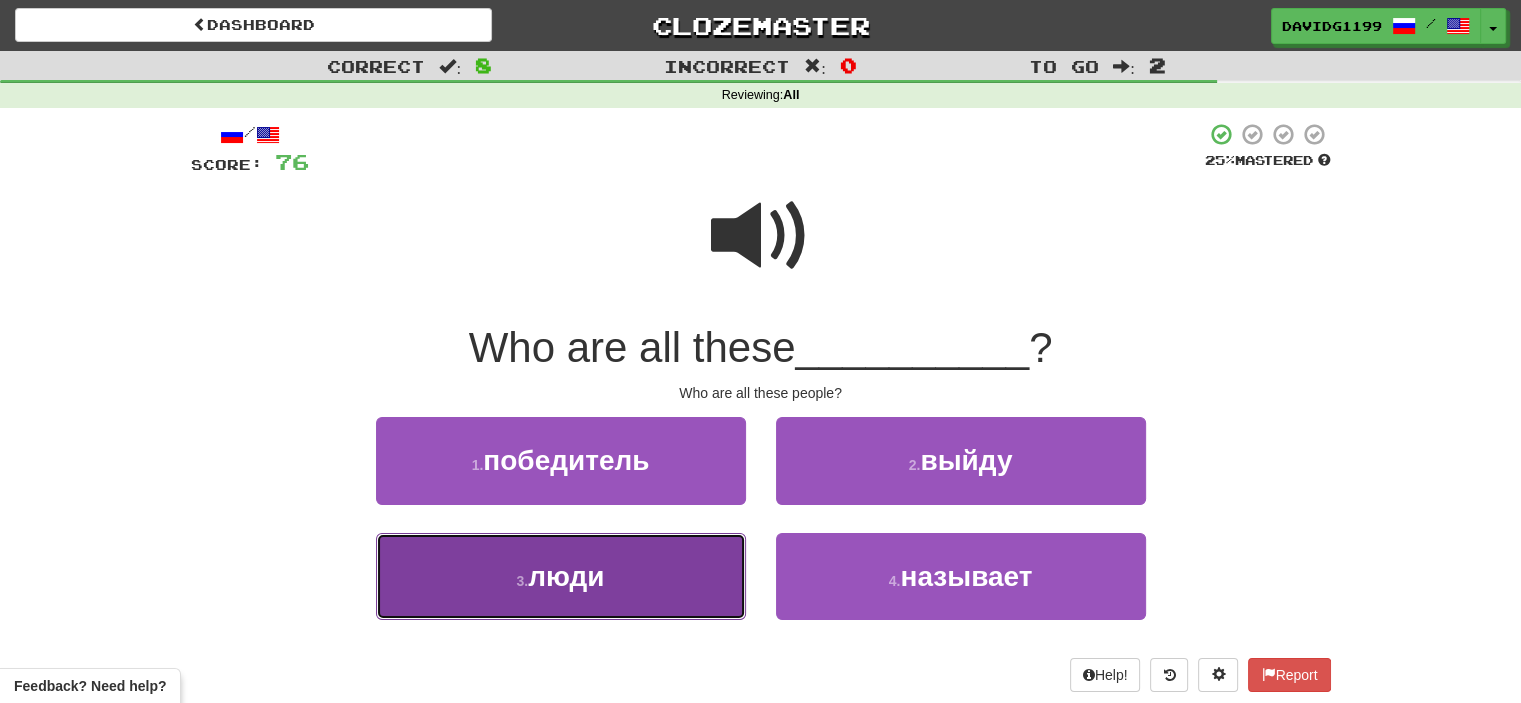 click on "3 .  люди" at bounding box center [561, 576] 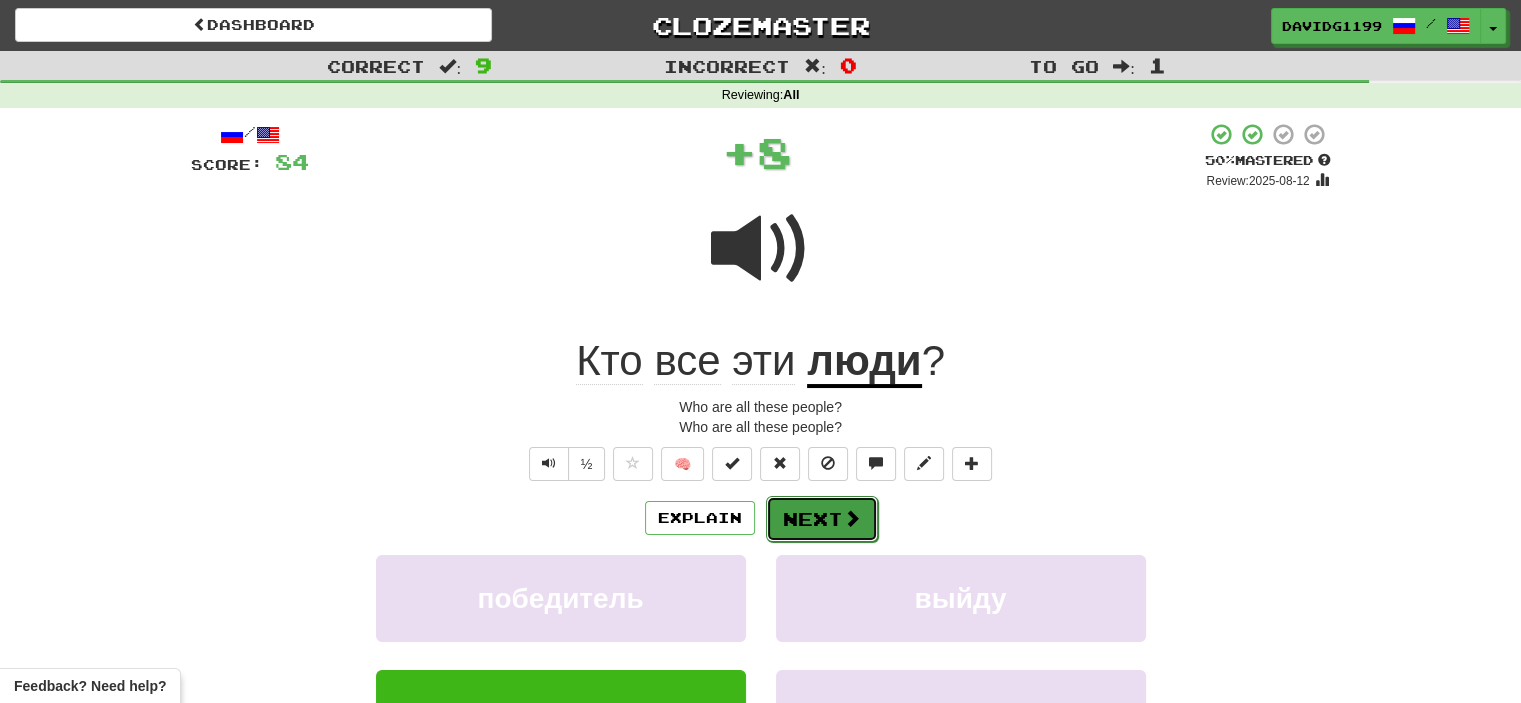 click at bounding box center (852, 518) 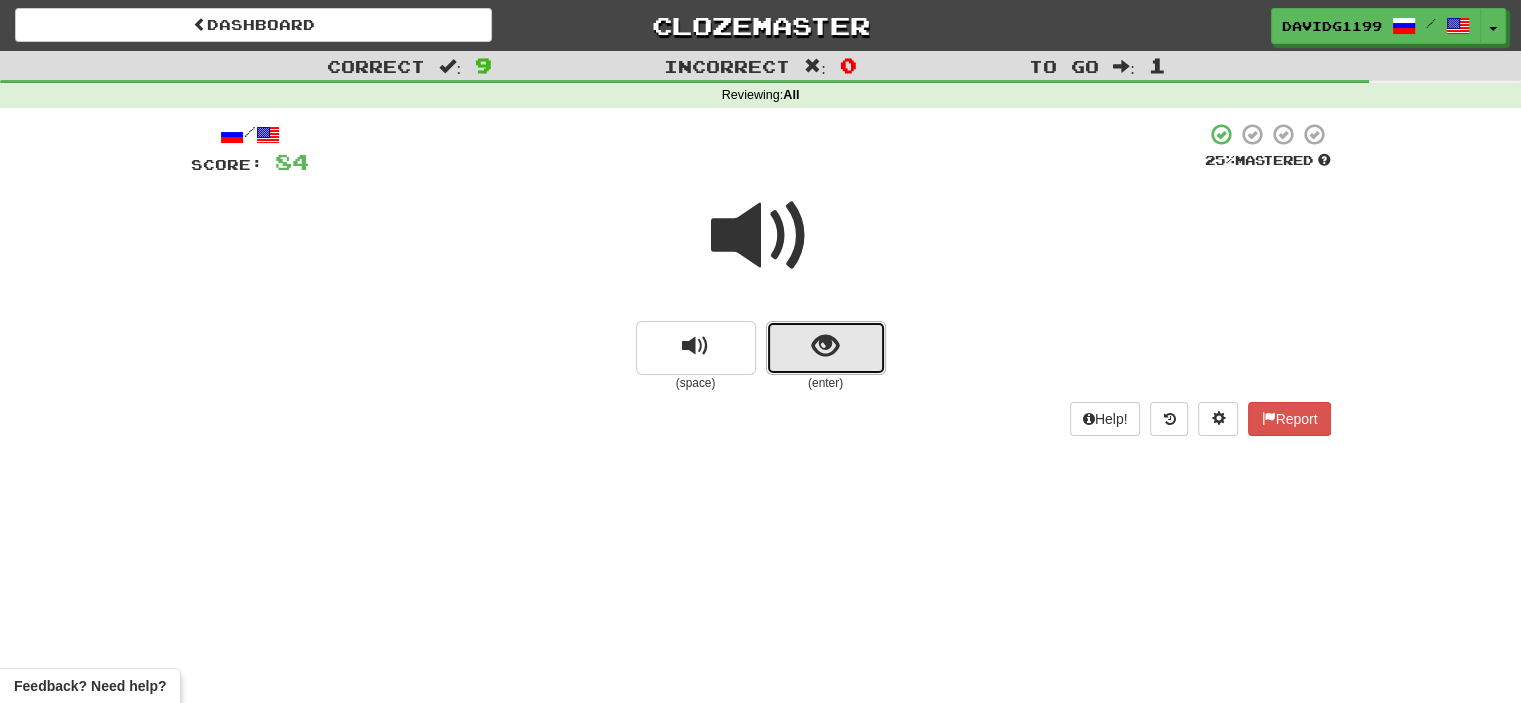 click at bounding box center (826, 348) 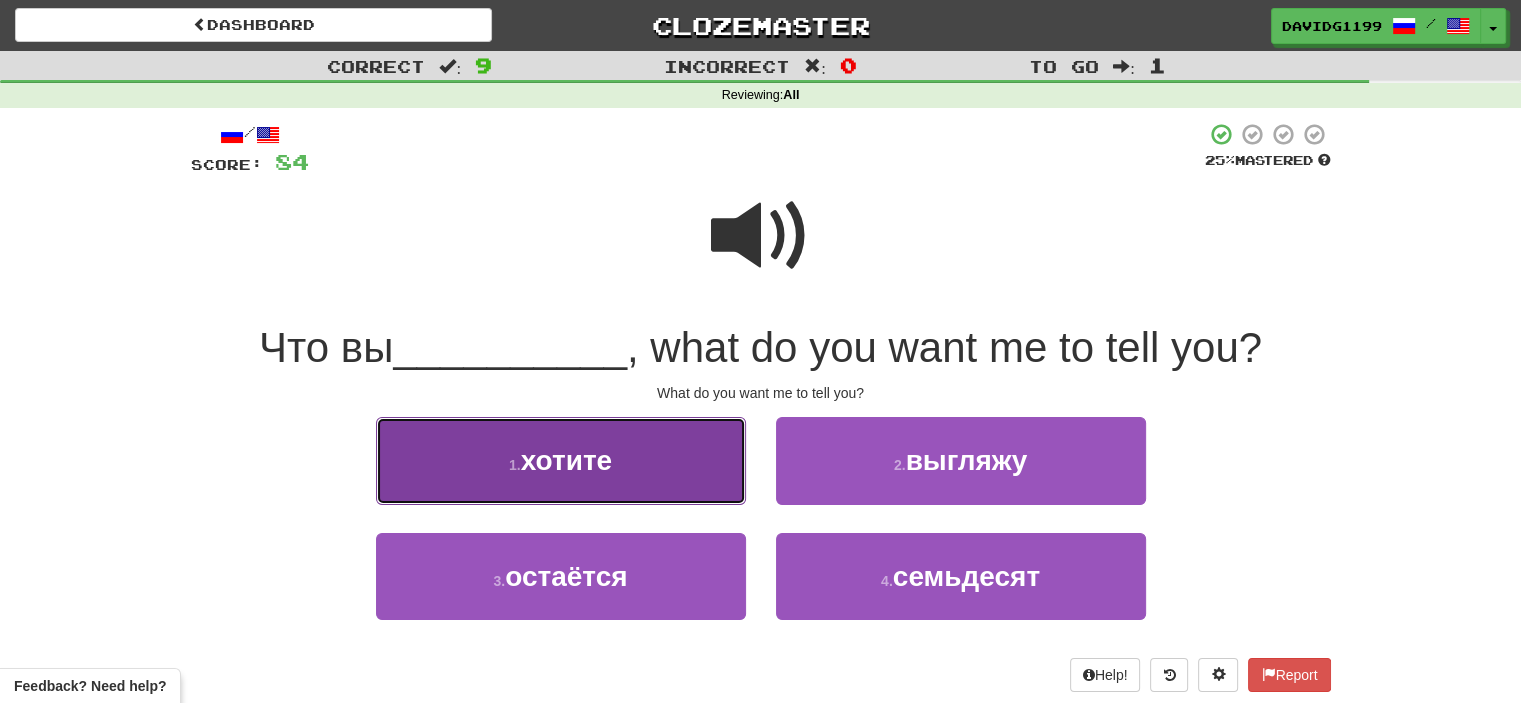 click on "1 .  хотите" at bounding box center (561, 460) 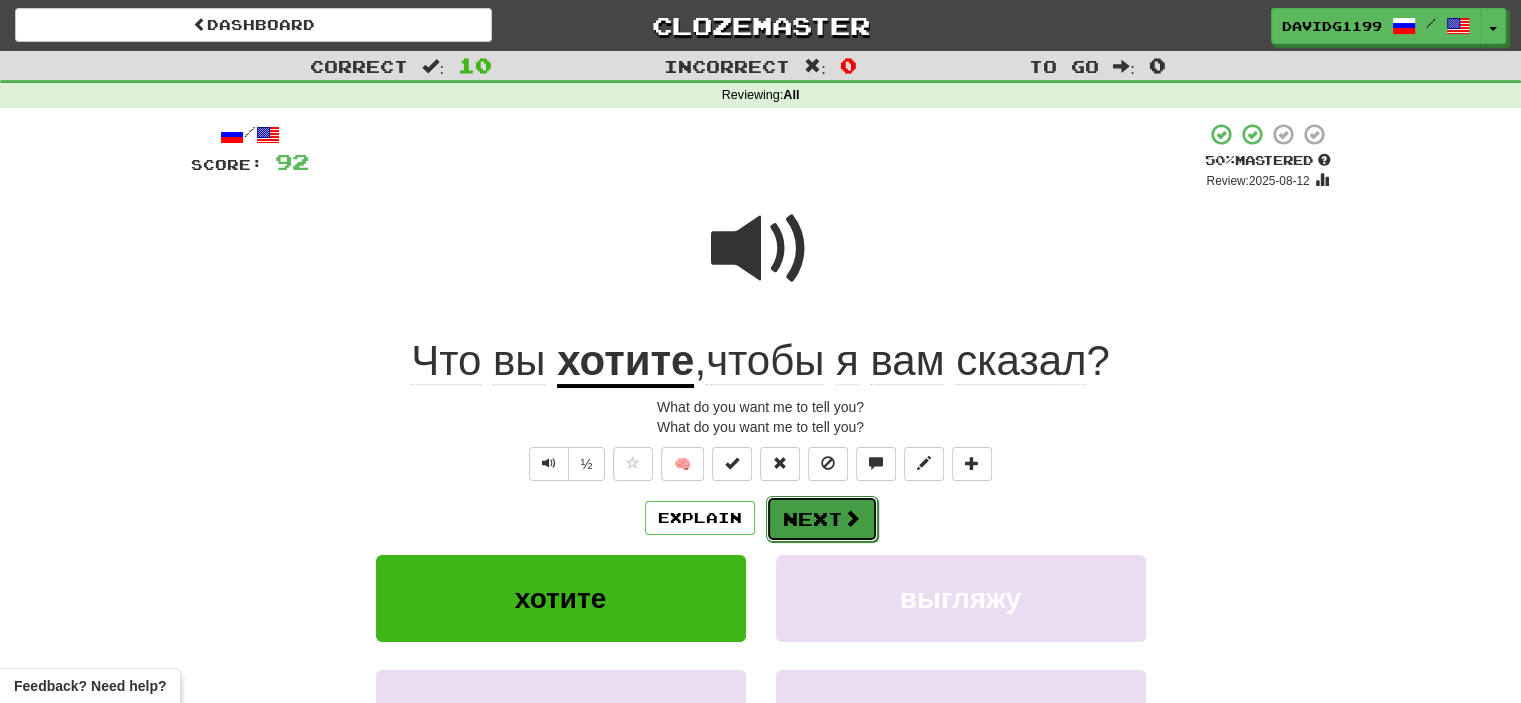 click on "Next" at bounding box center (822, 519) 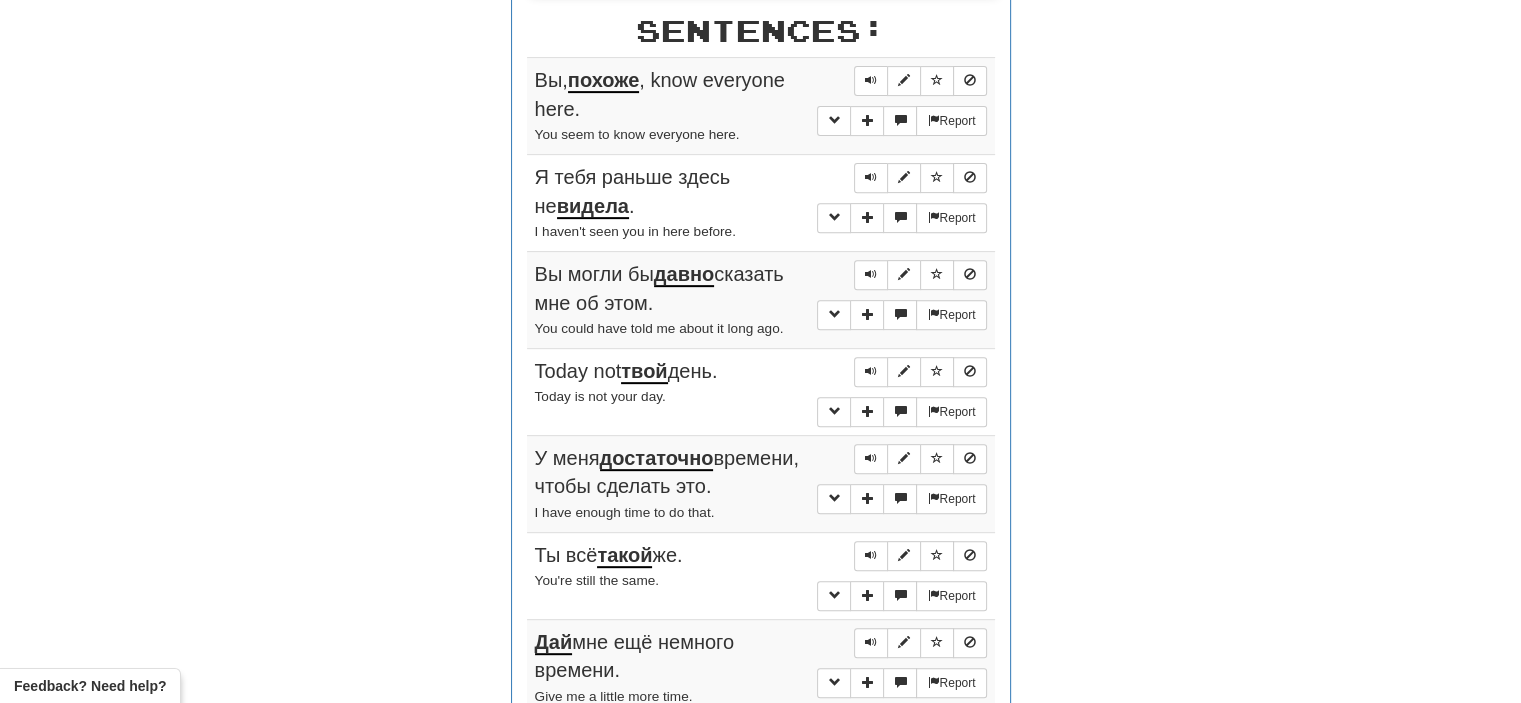scroll, scrollTop: 790, scrollLeft: 0, axis: vertical 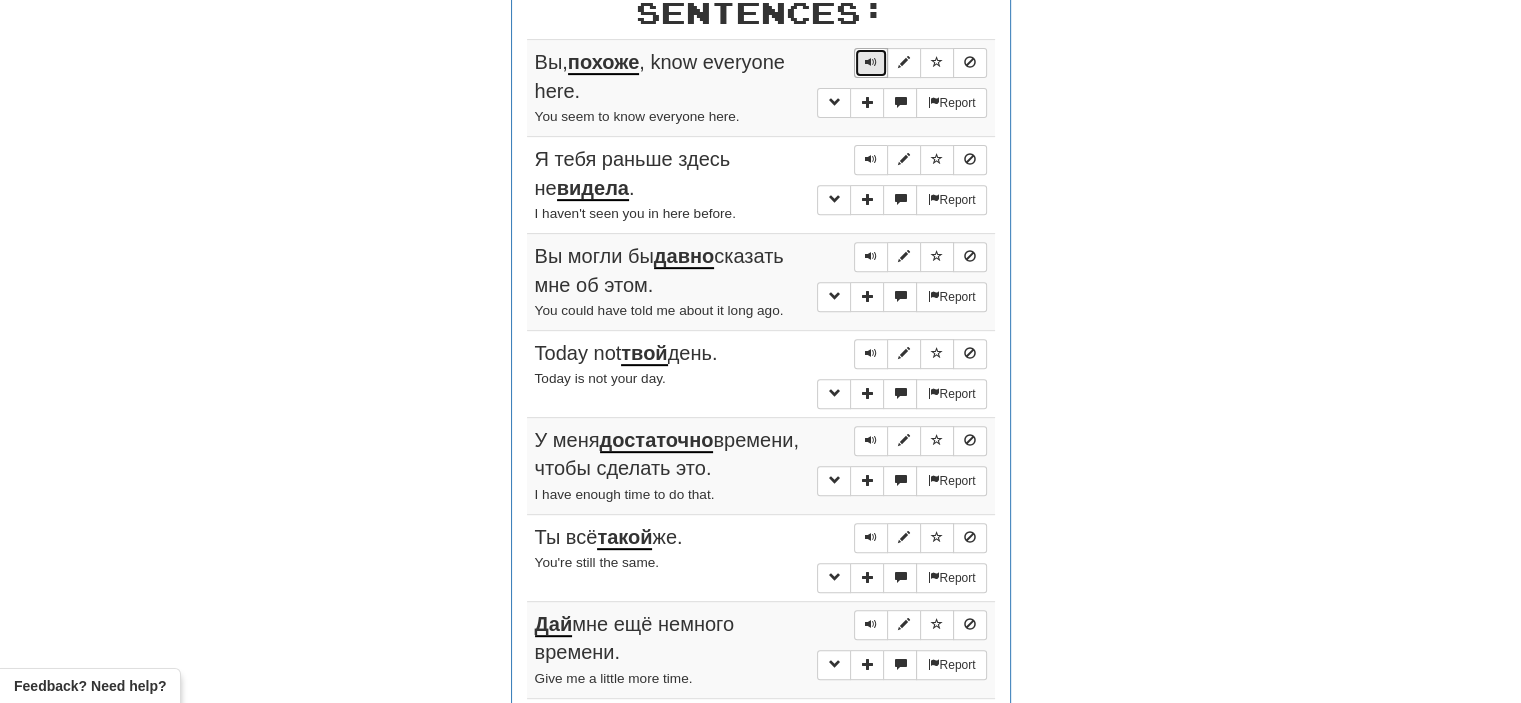 click at bounding box center [871, 62] 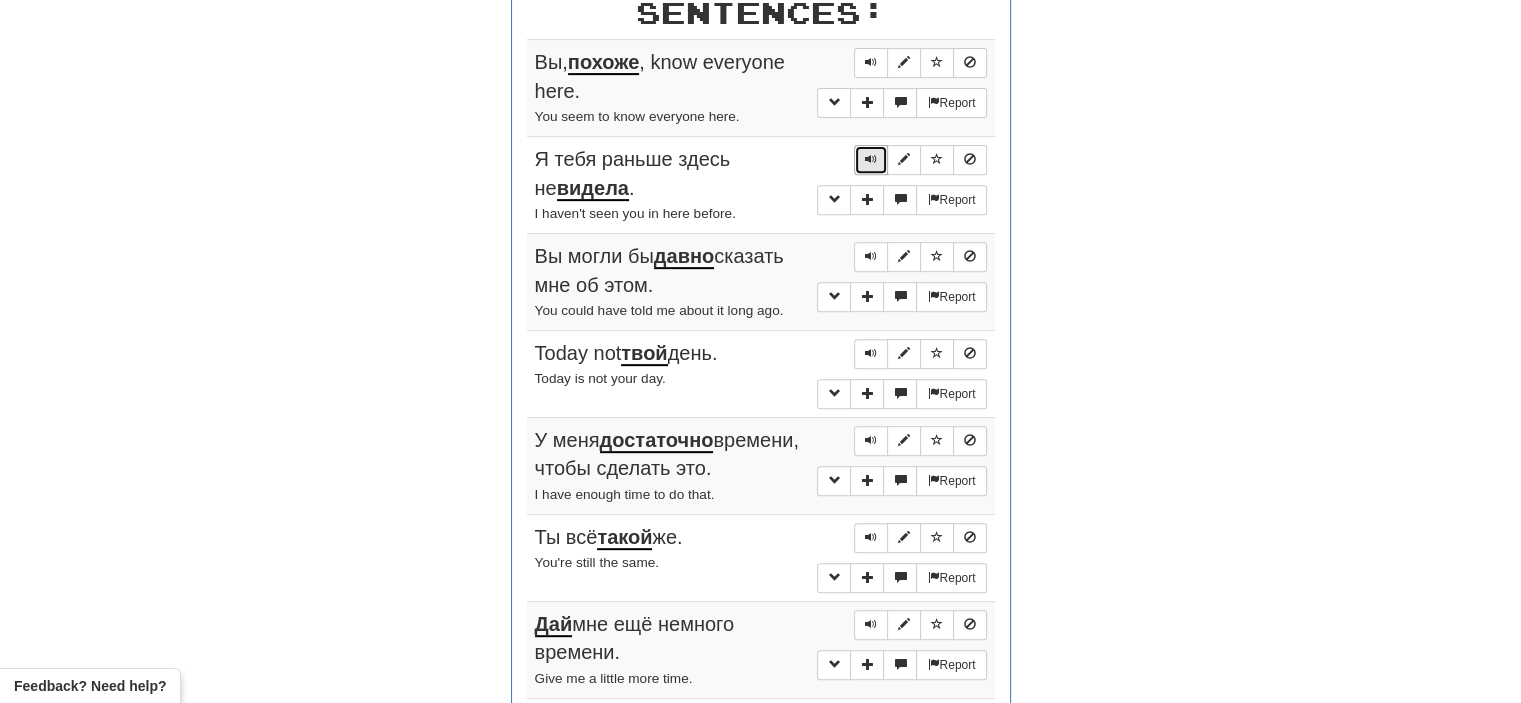 click at bounding box center (871, 159) 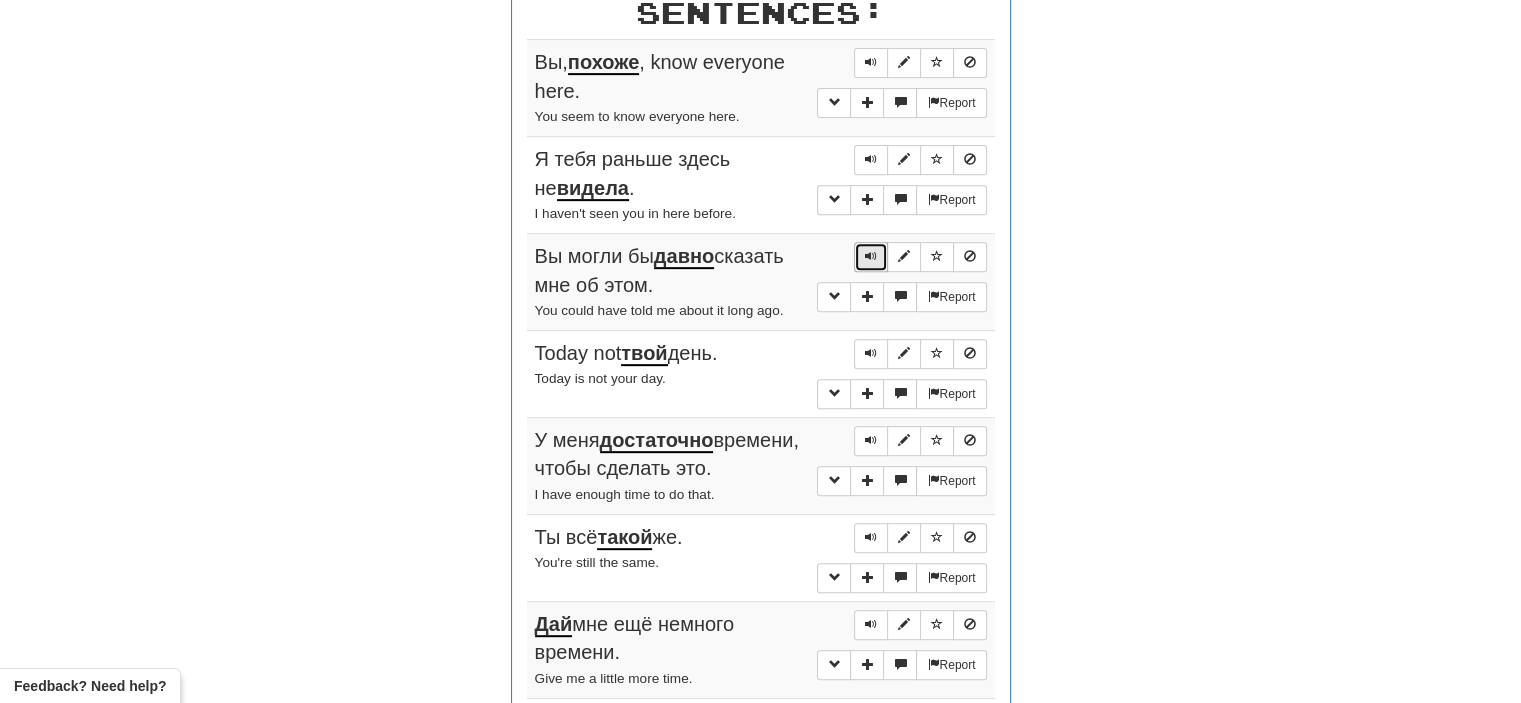 click at bounding box center [871, 256] 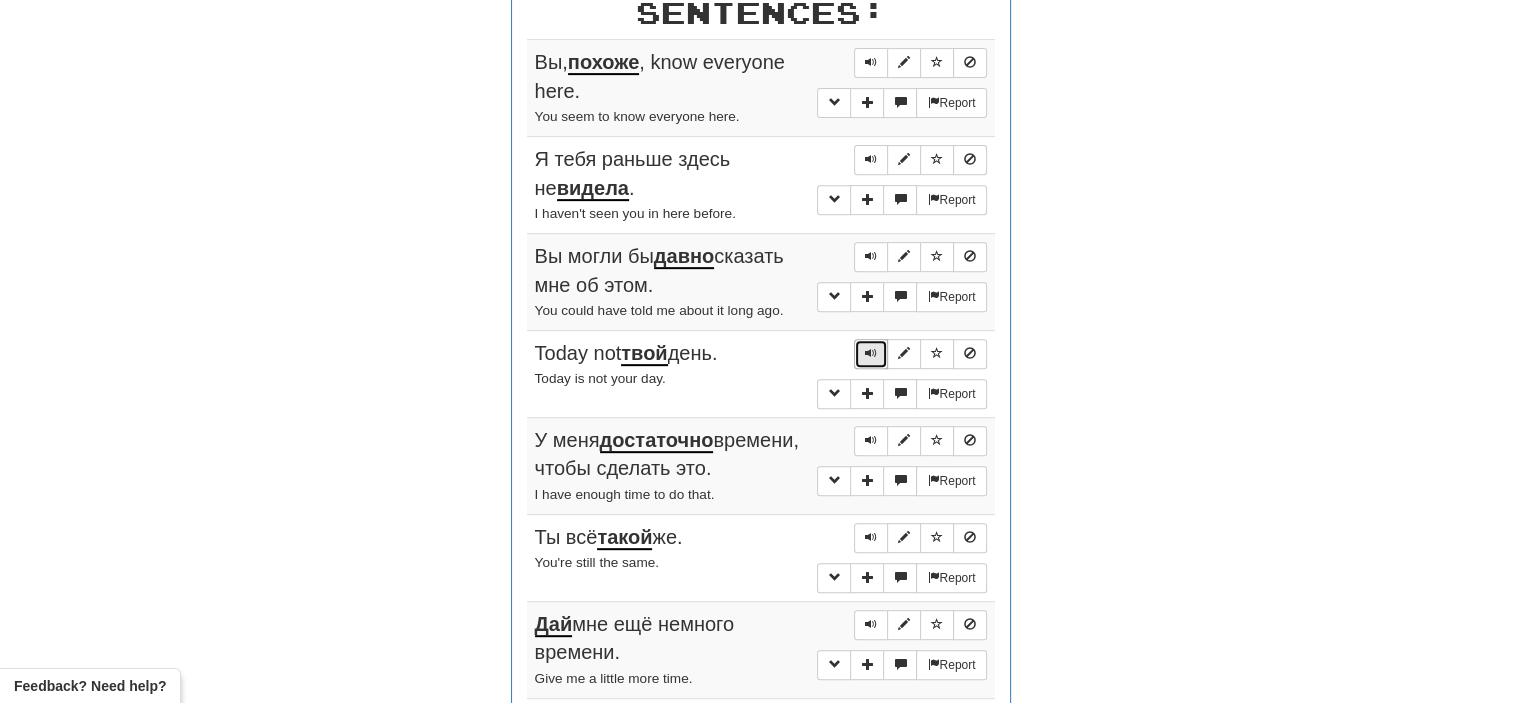 click at bounding box center [871, 353] 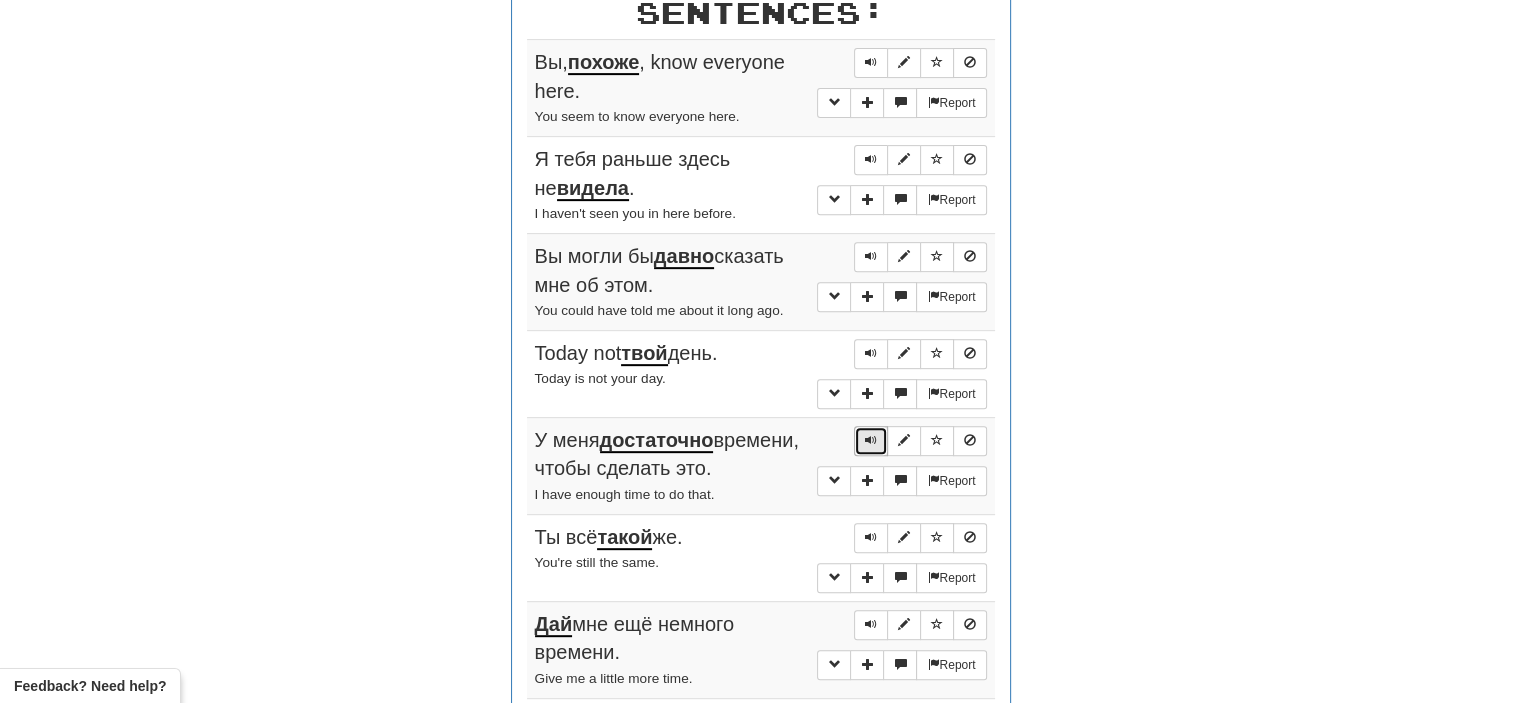 click at bounding box center (871, 440) 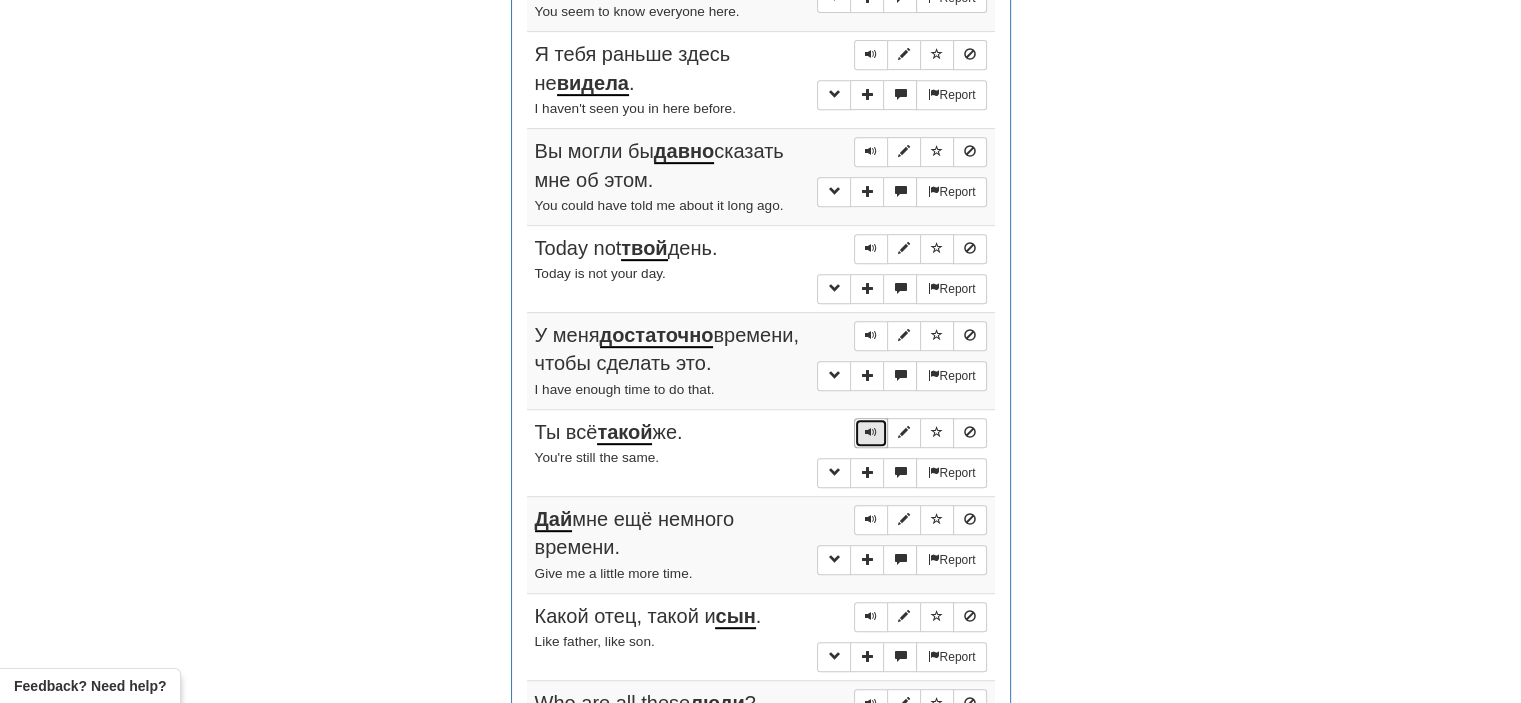 click at bounding box center [871, 432] 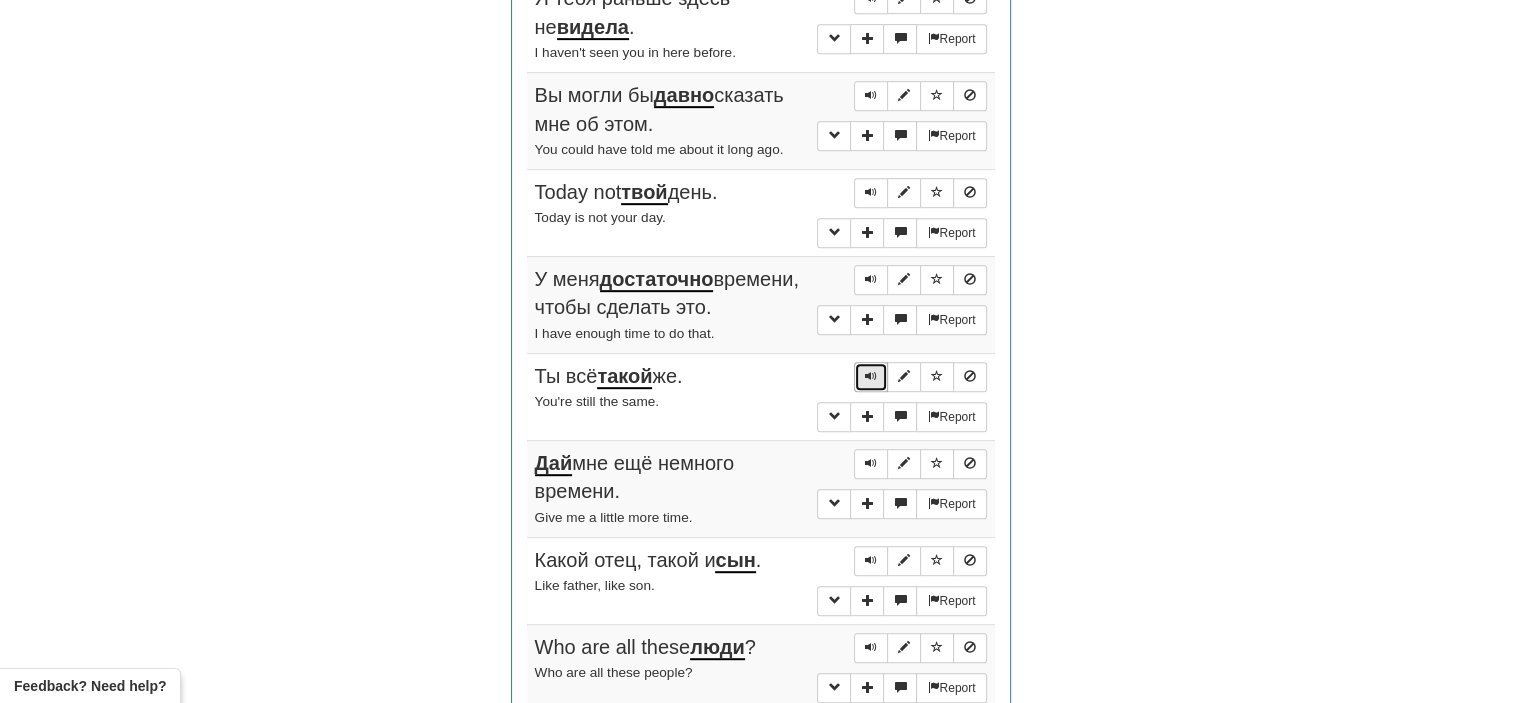 scroll, scrollTop: 1000, scrollLeft: 0, axis: vertical 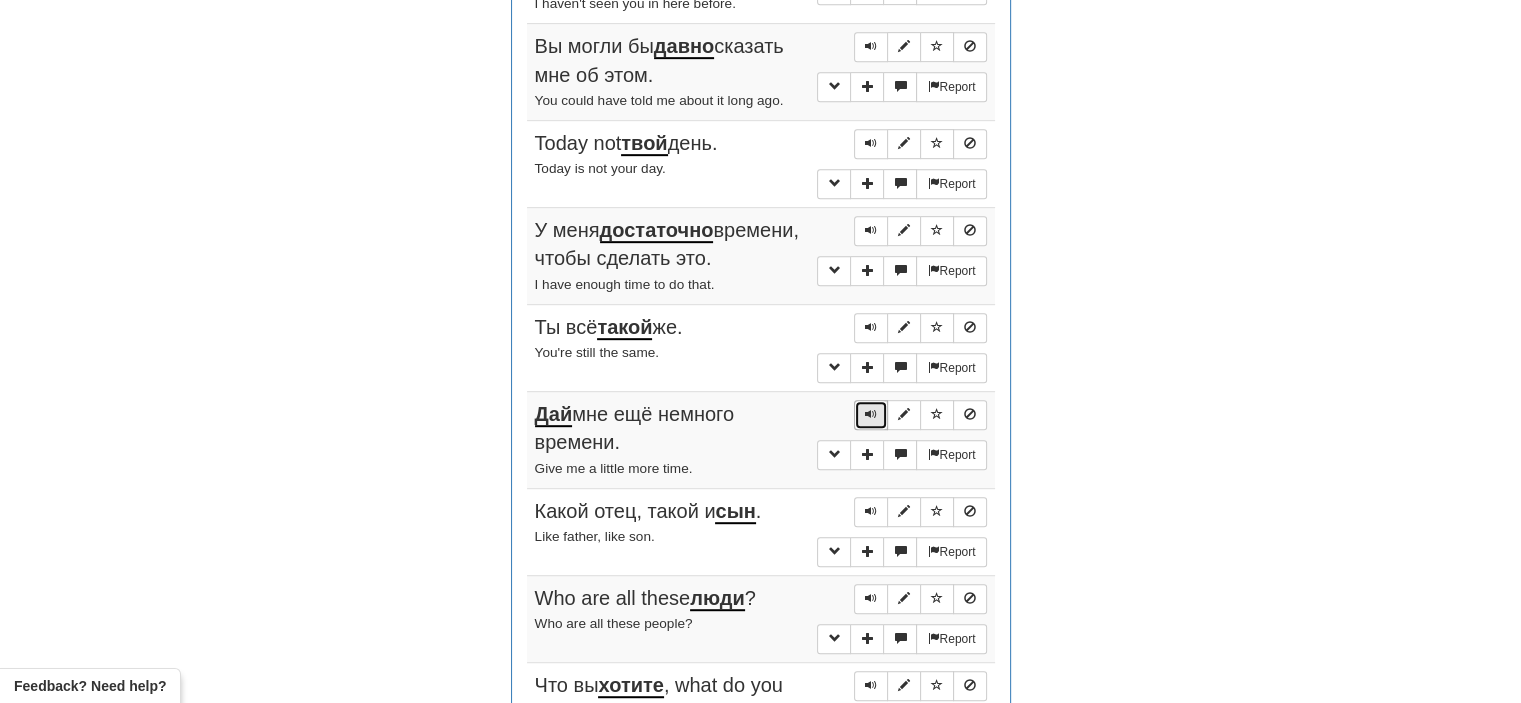 click at bounding box center [871, 414] 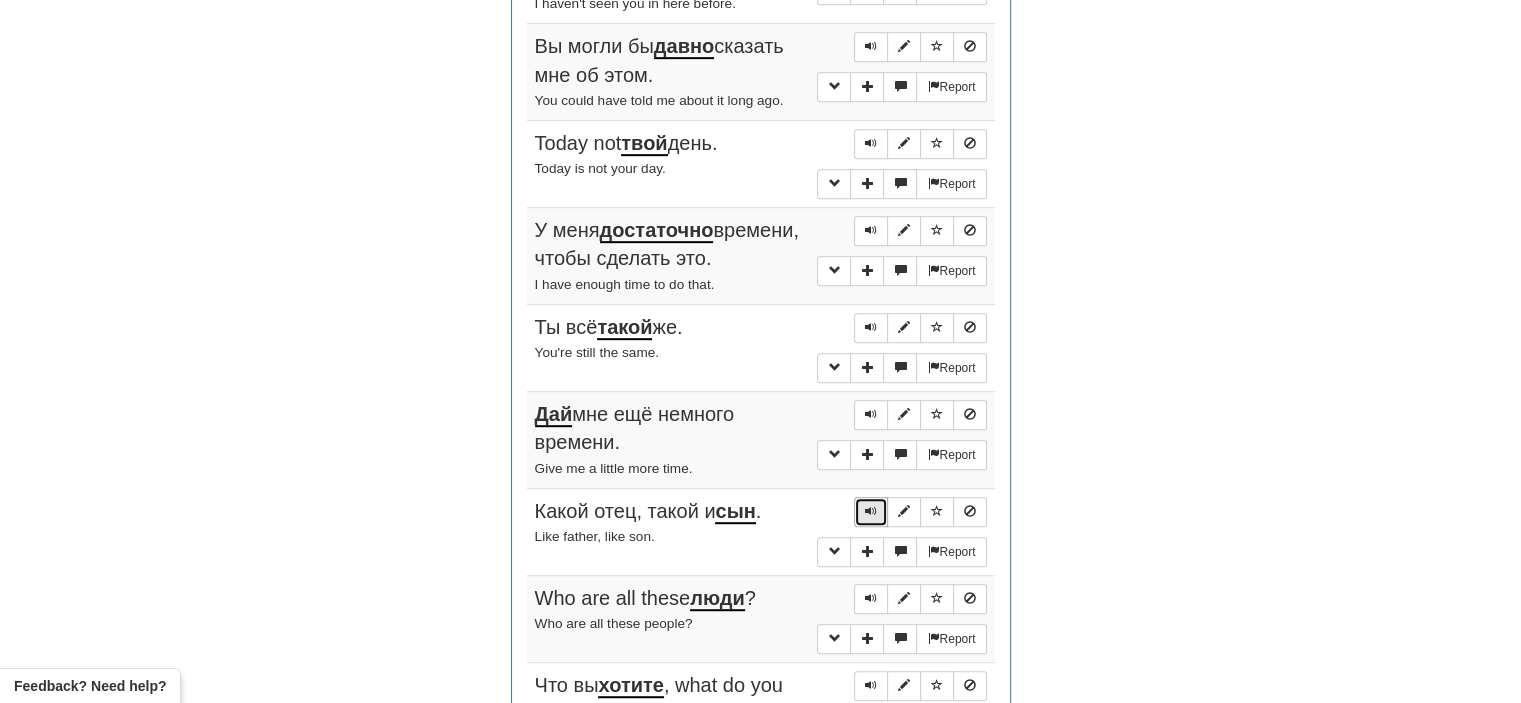 click at bounding box center (871, 512) 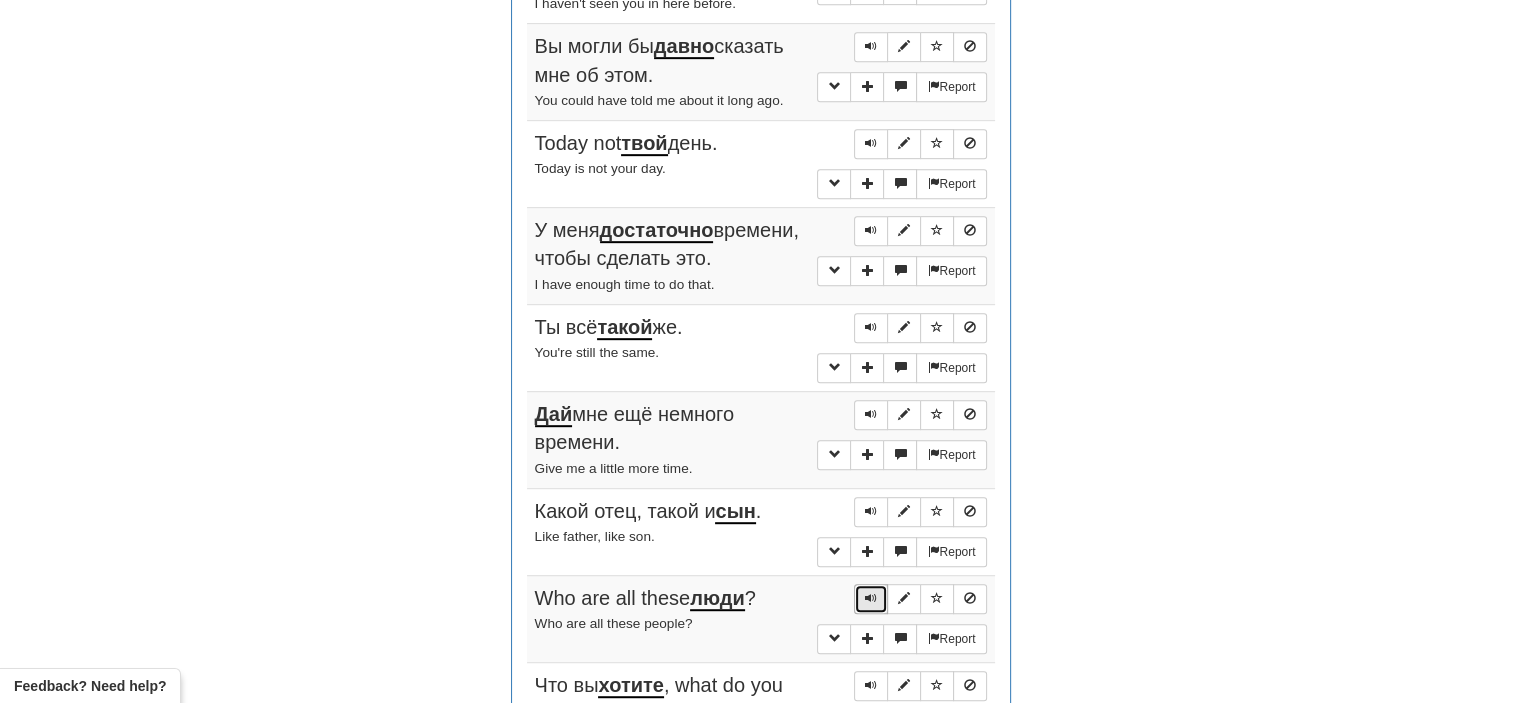 click at bounding box center (871, 598) 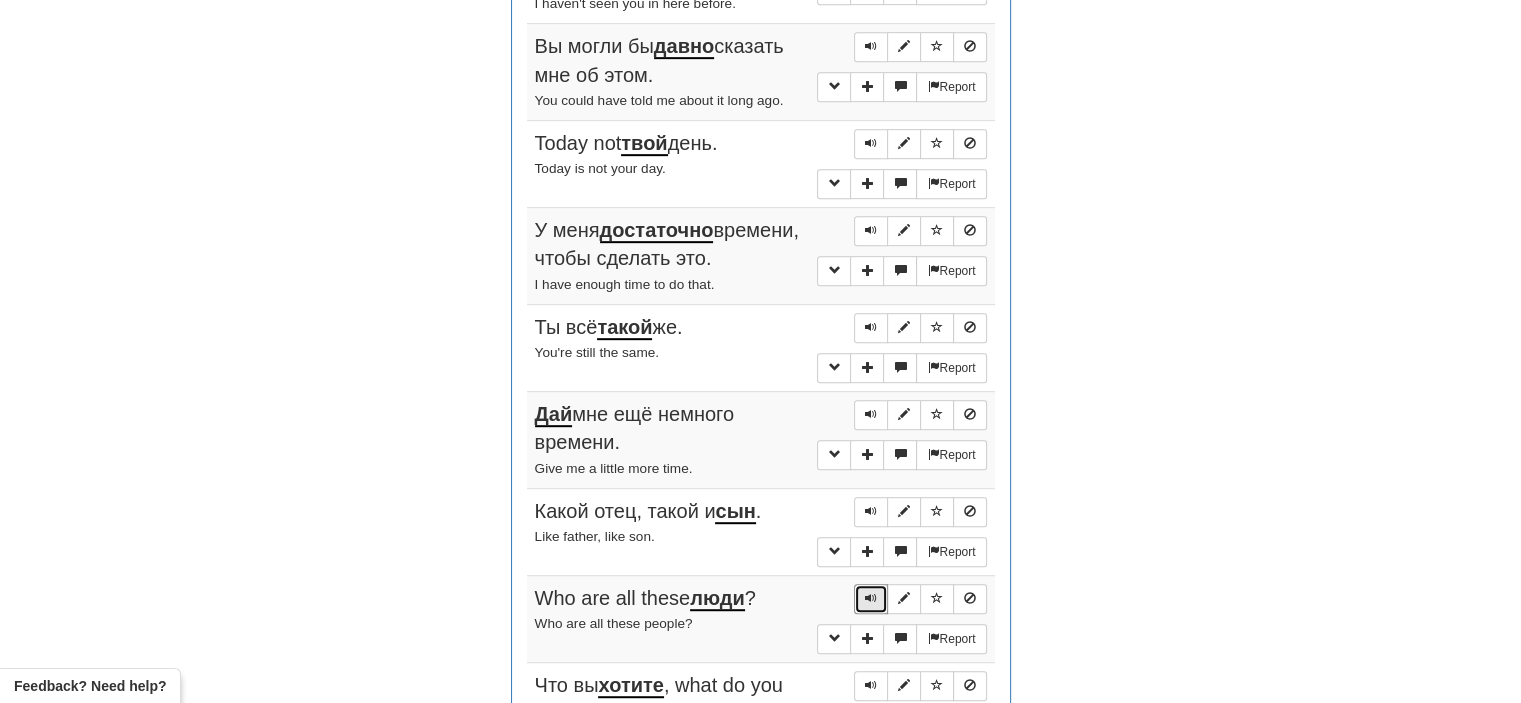 scroll, scrollTop: 1082, scrollLeft: 0, axis: vertical 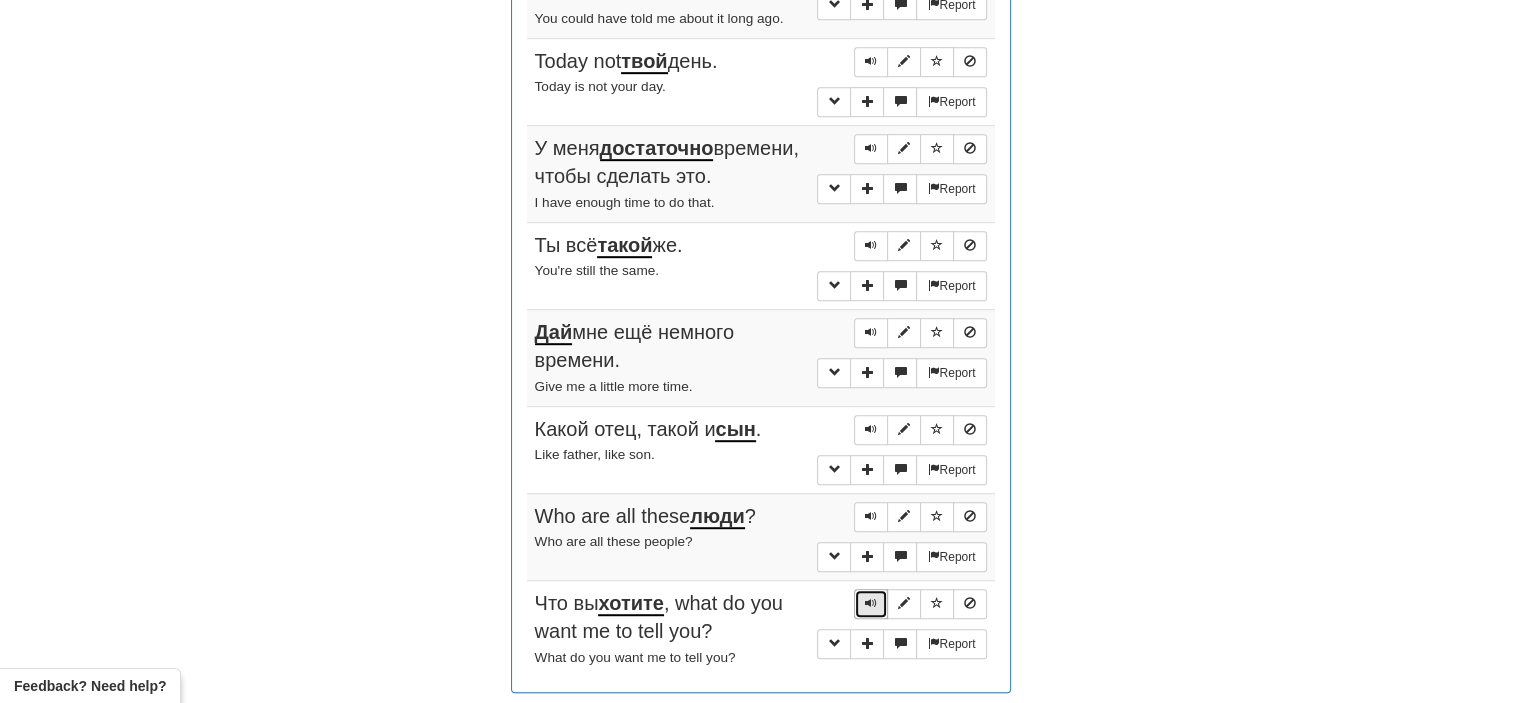 click at bounding box center (871, 603) 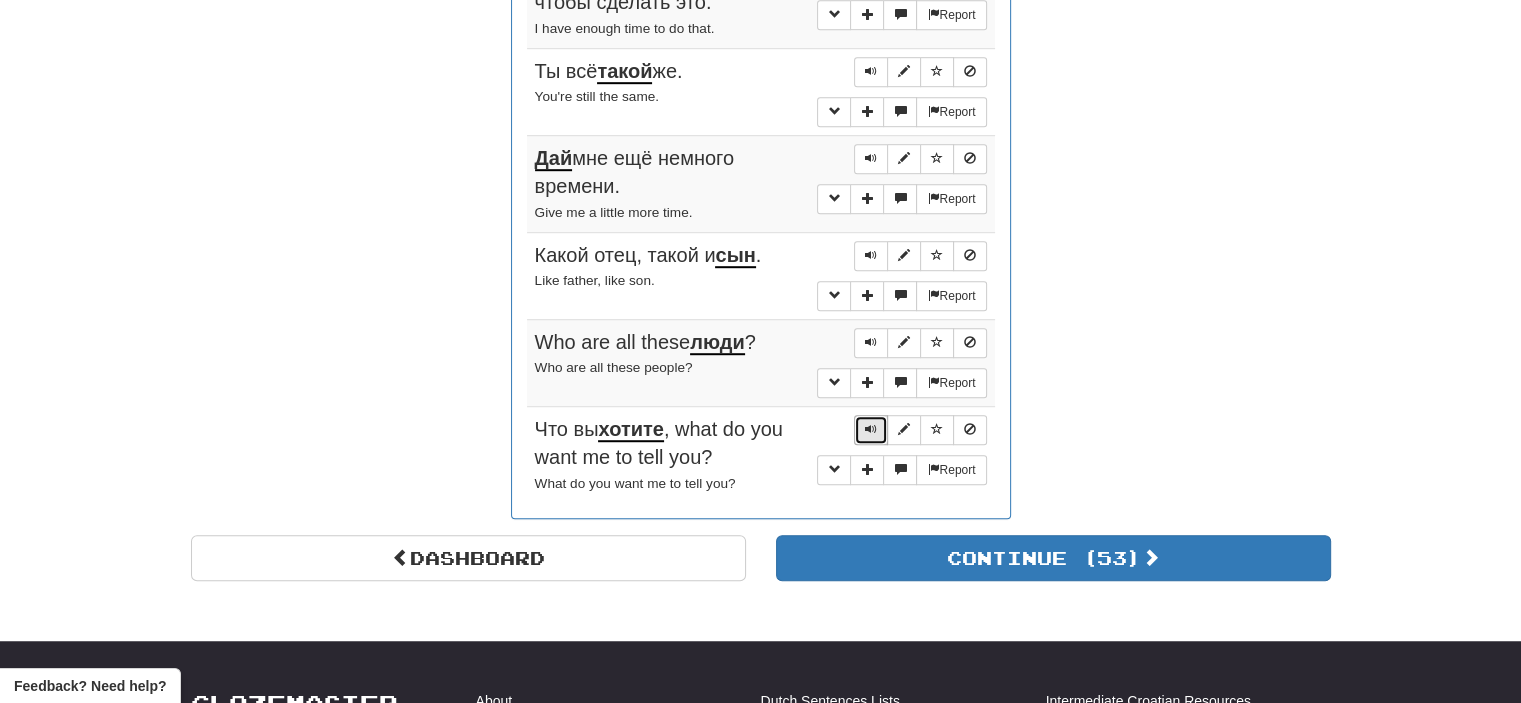 scroll, scrollTop: 1258, scrollLeft: 0, axis: vertical 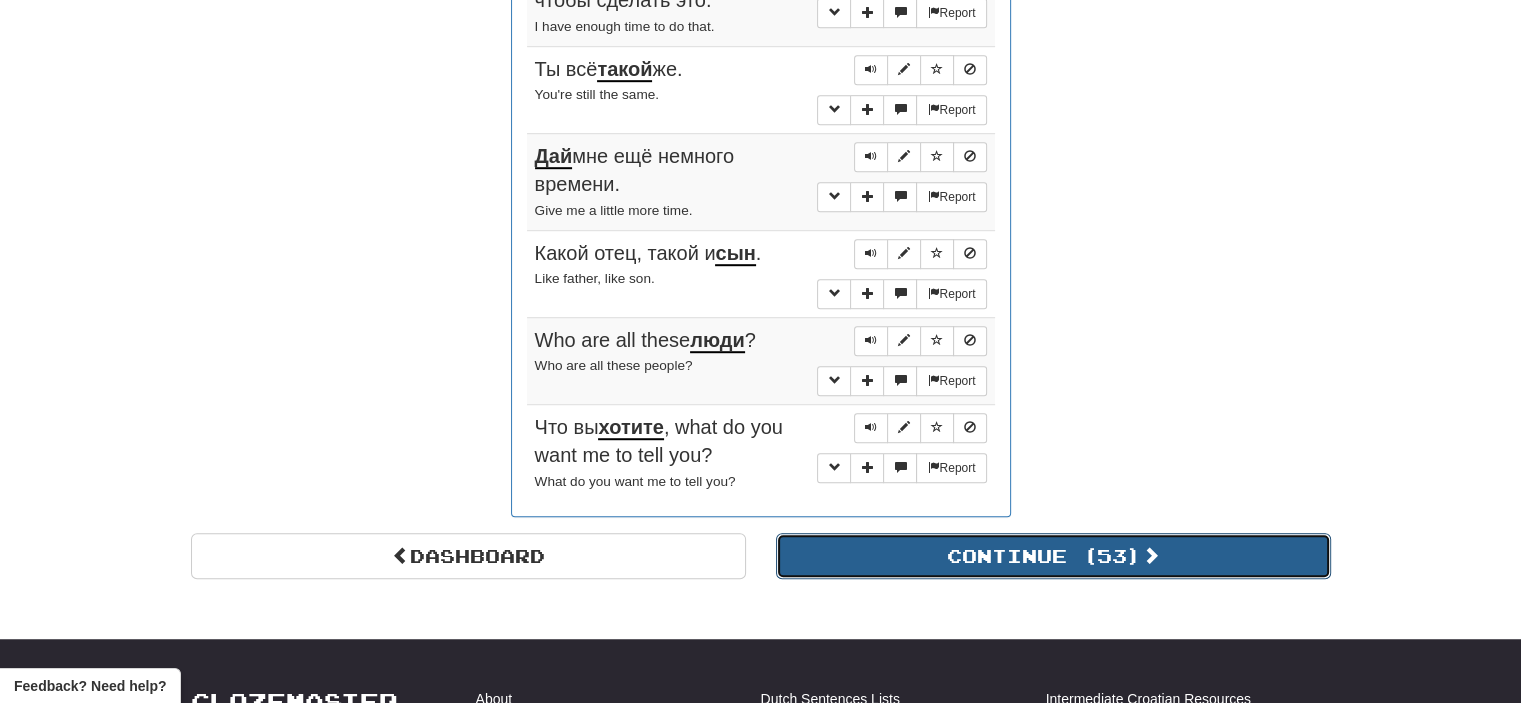 click on "Continue ( 53 )" at bounding box center [1053, 556] 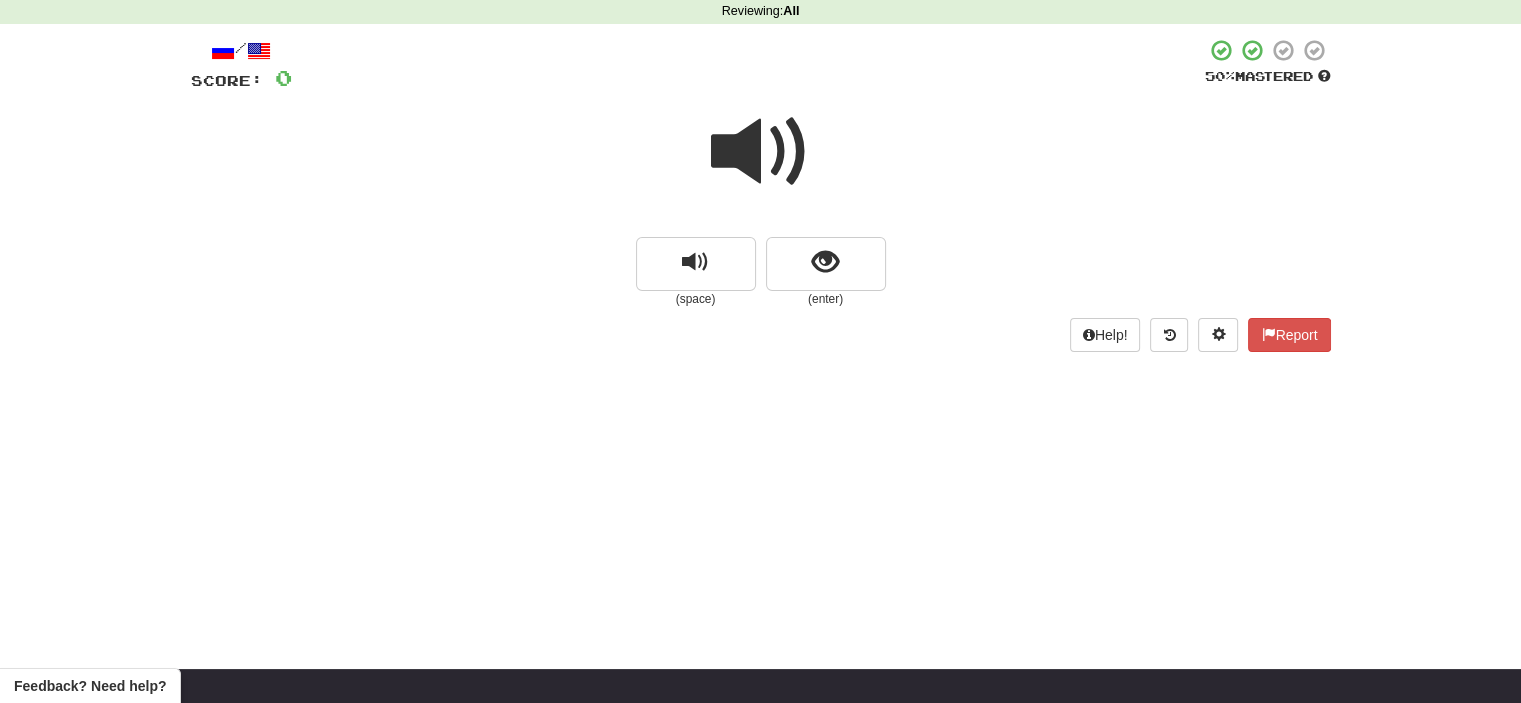 scroll, scrollTop: 76, scrollLeft: 0, axis: vertical 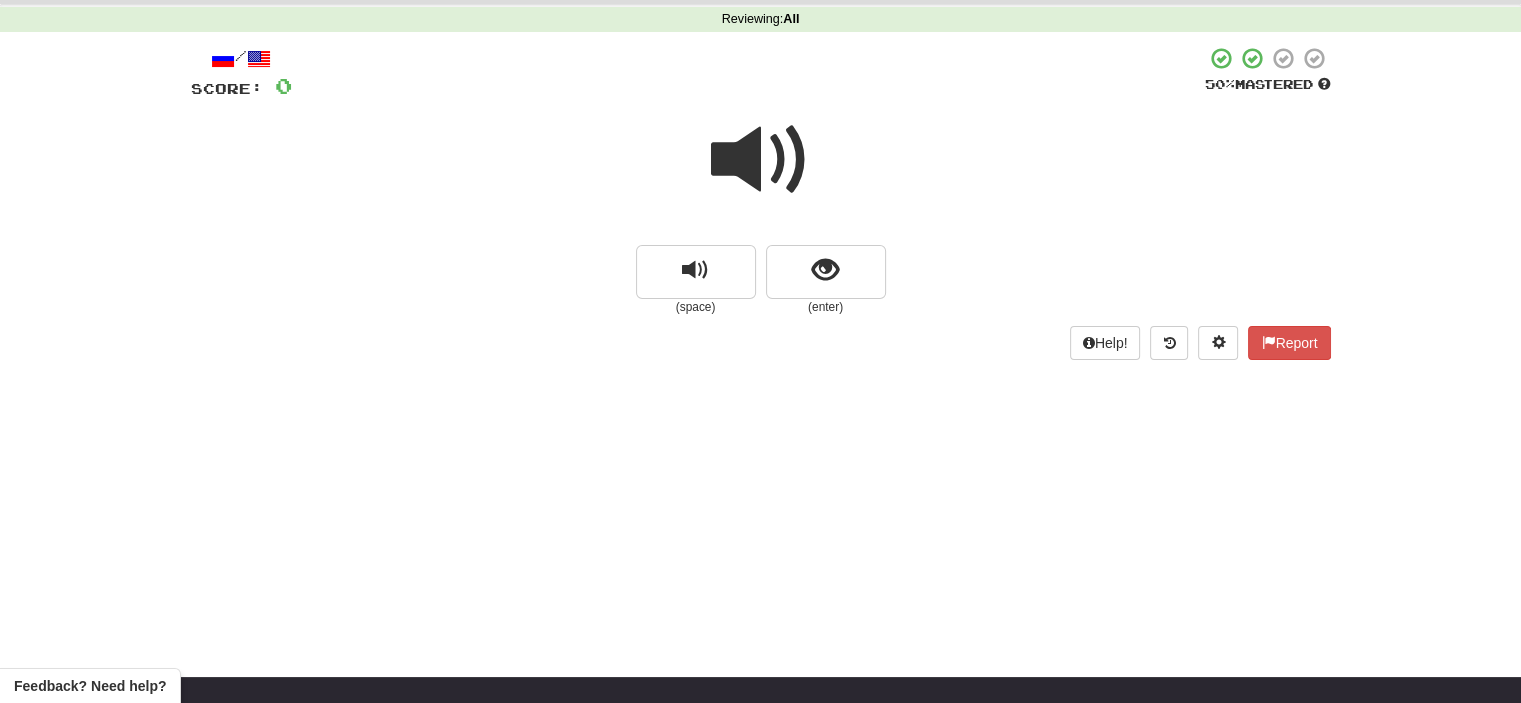 click at bounding box center (761, 160) 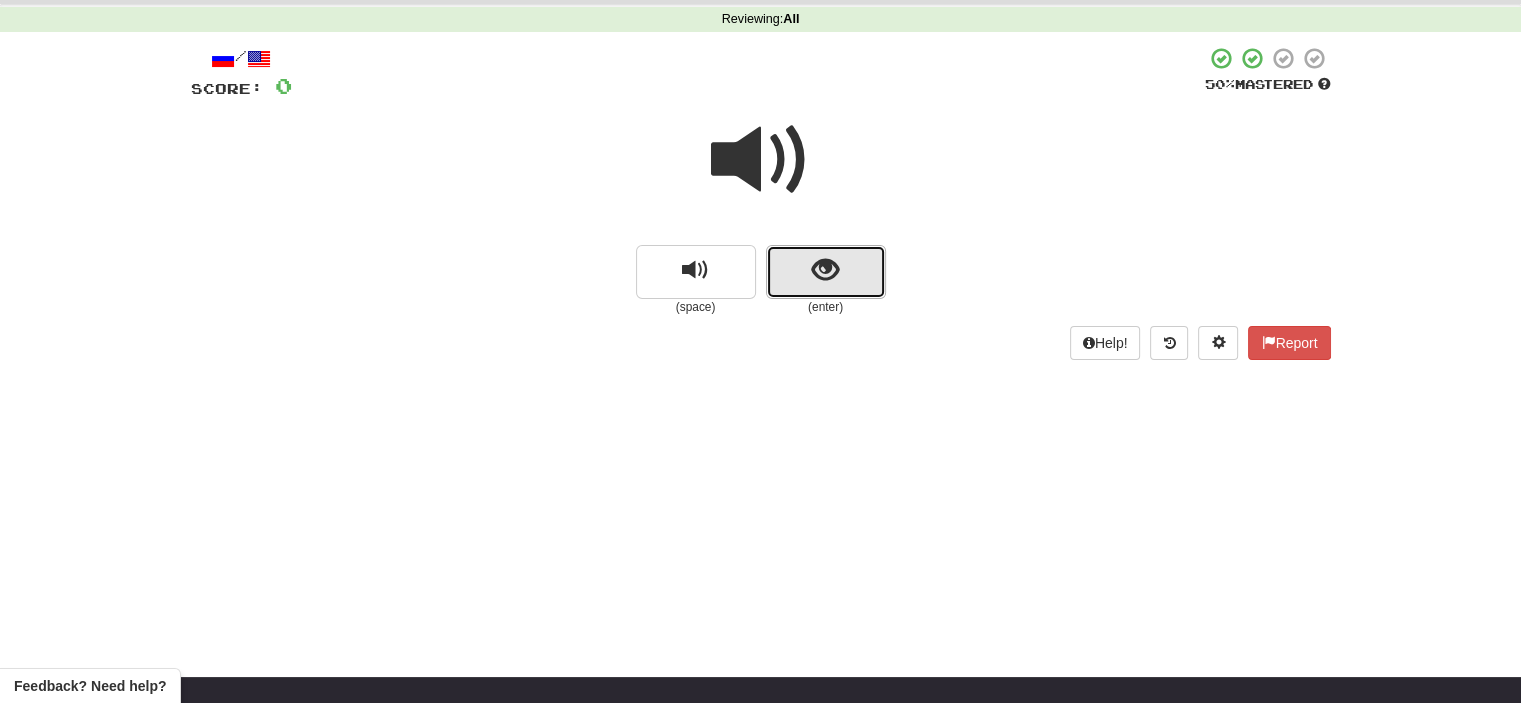 click at bounding box center (826, 272) 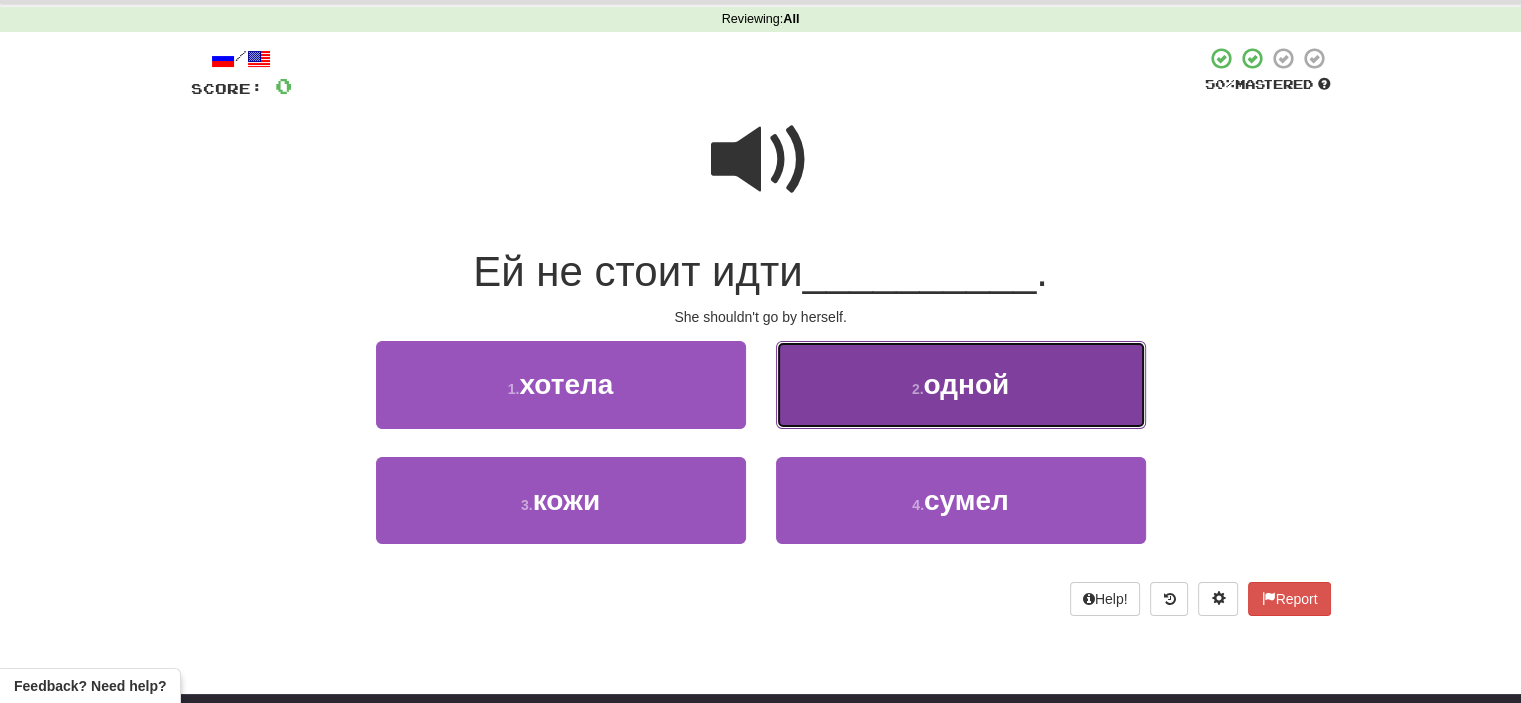 click on "2 .  одной" at bounding box center (961, 384) 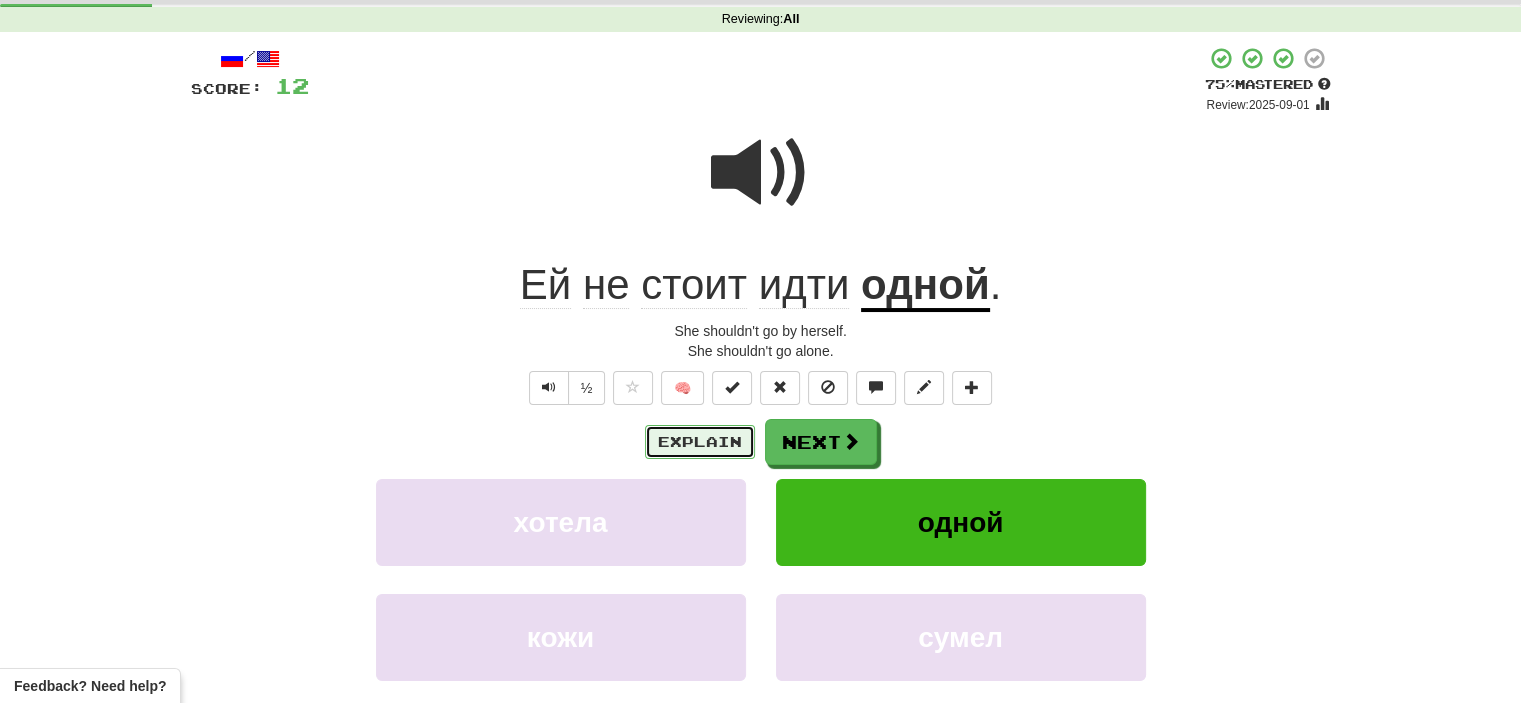 click on "Explain" at bounding box center [700, 442] 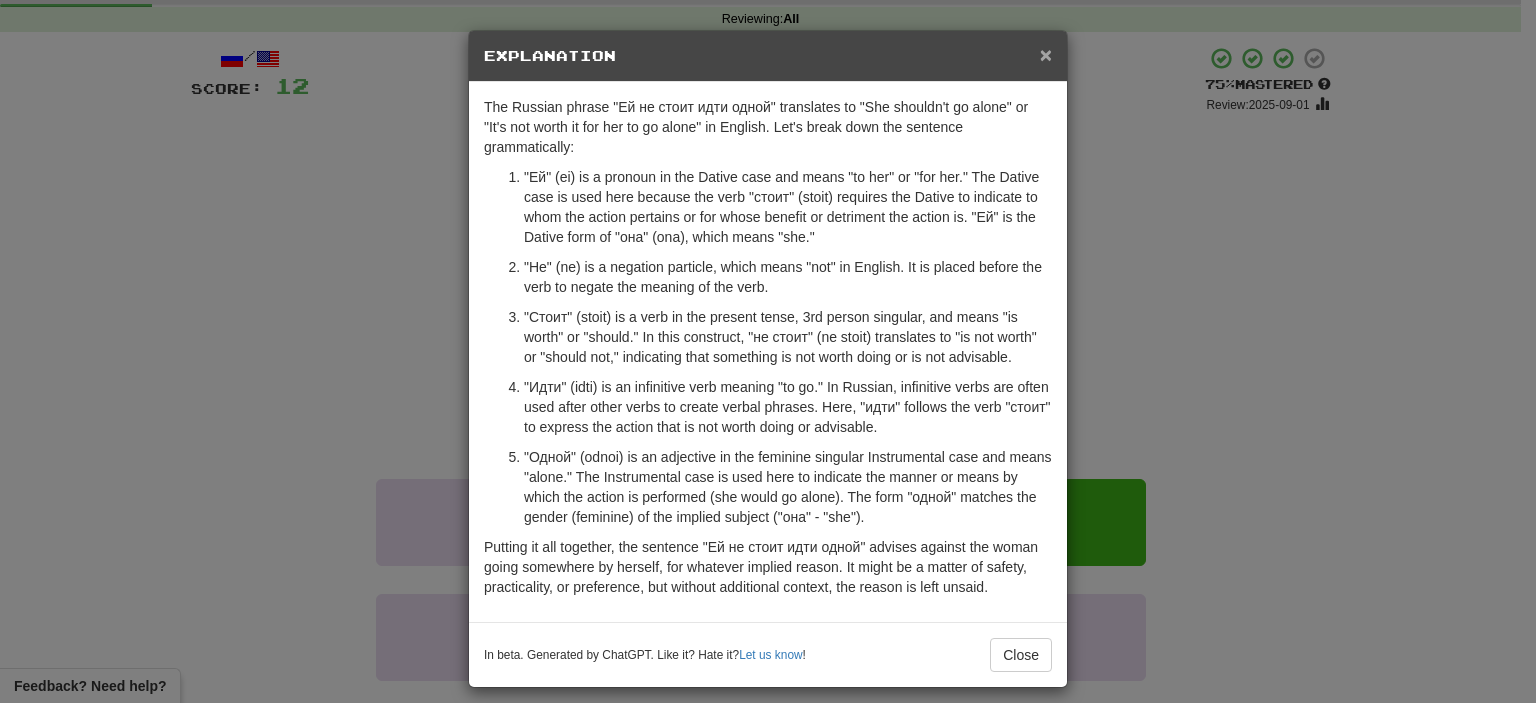 click on "×" at bounding box center [1046, 54] 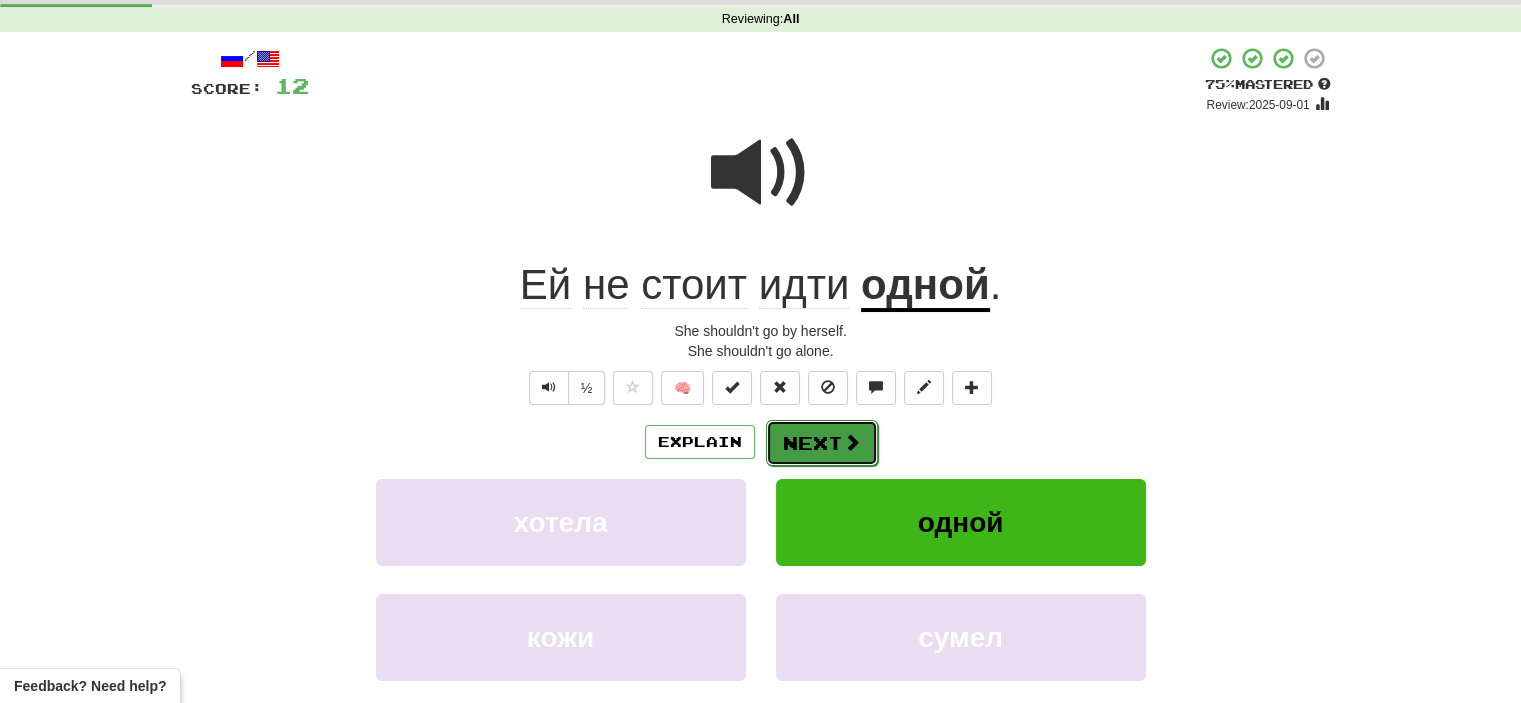 click on "Next" at bounding box center (822, 443) 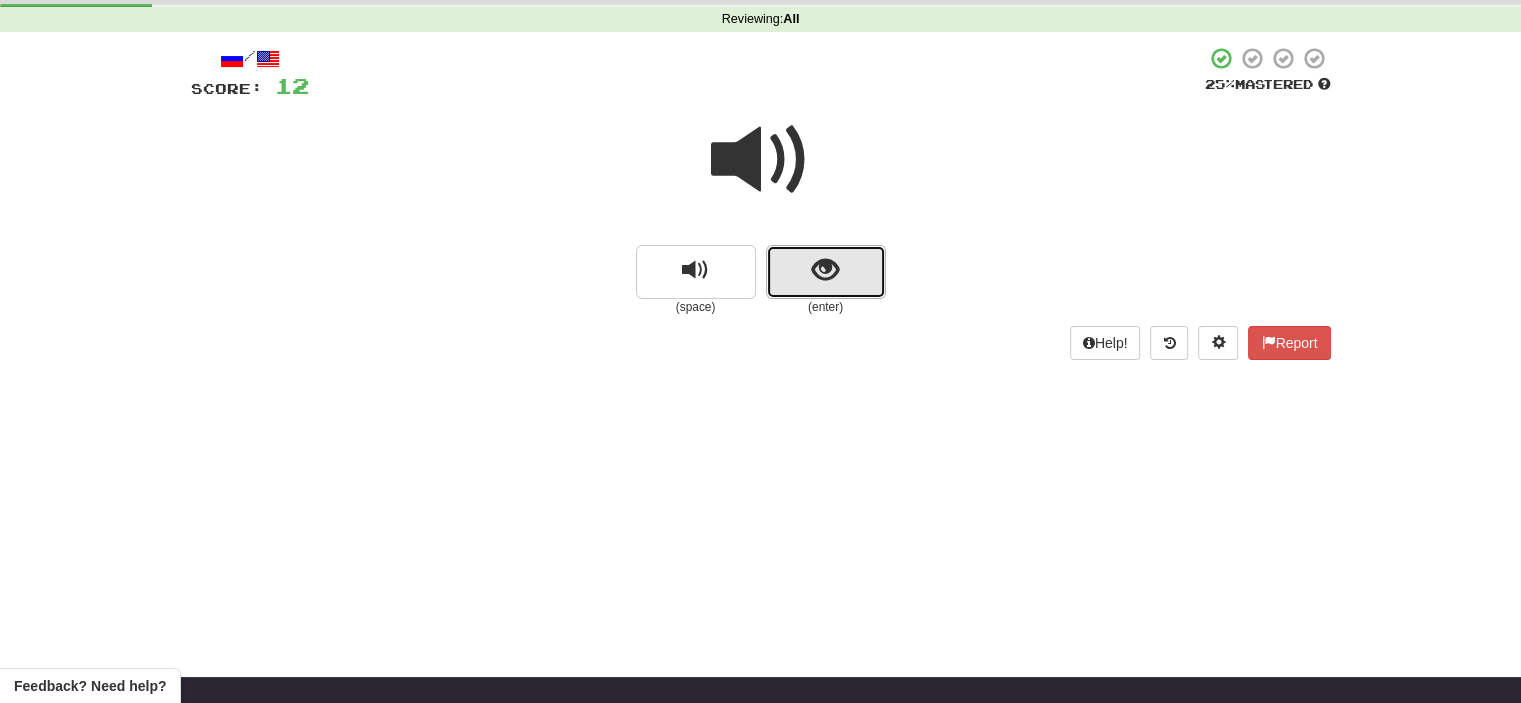click at bounding box center [825, 270] 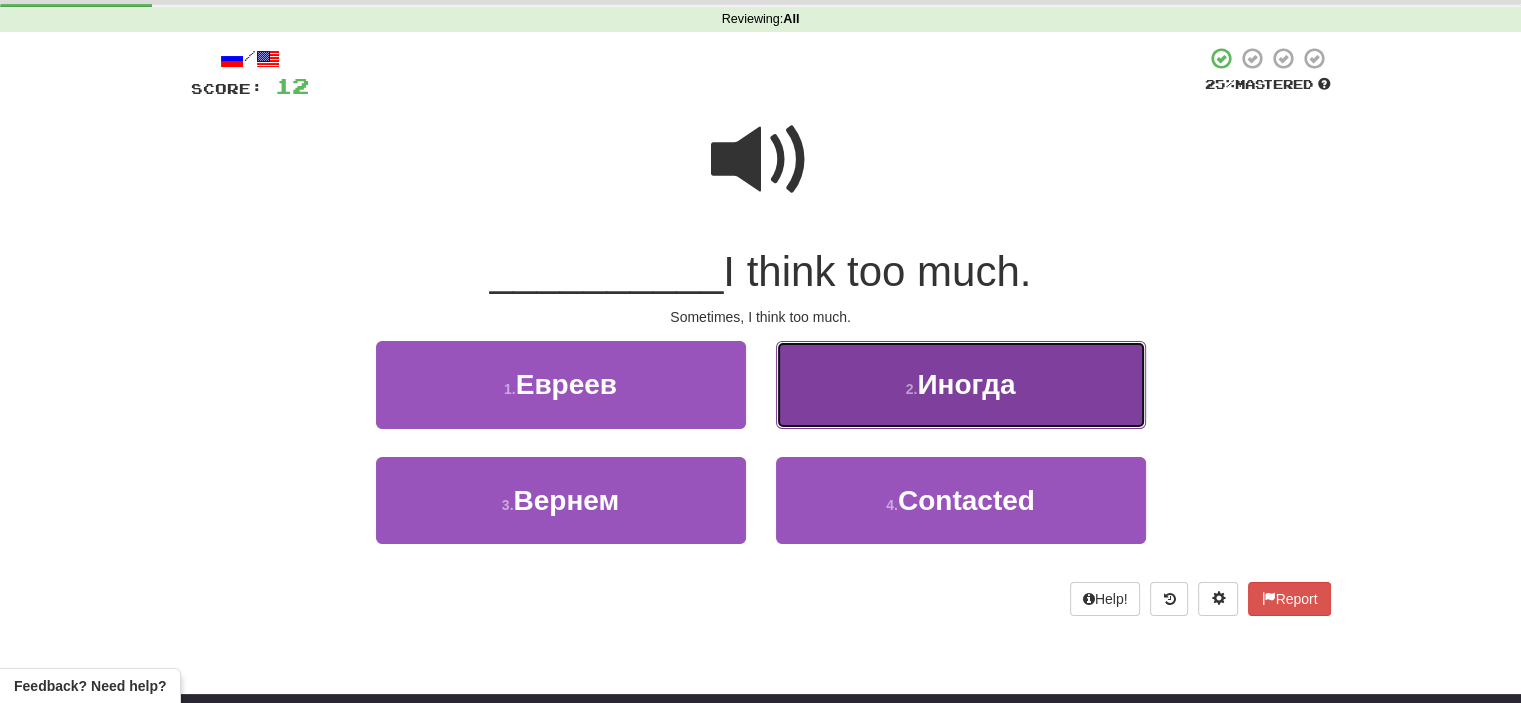 click on "2 .  Иногда" at bounding box center (961, 384) 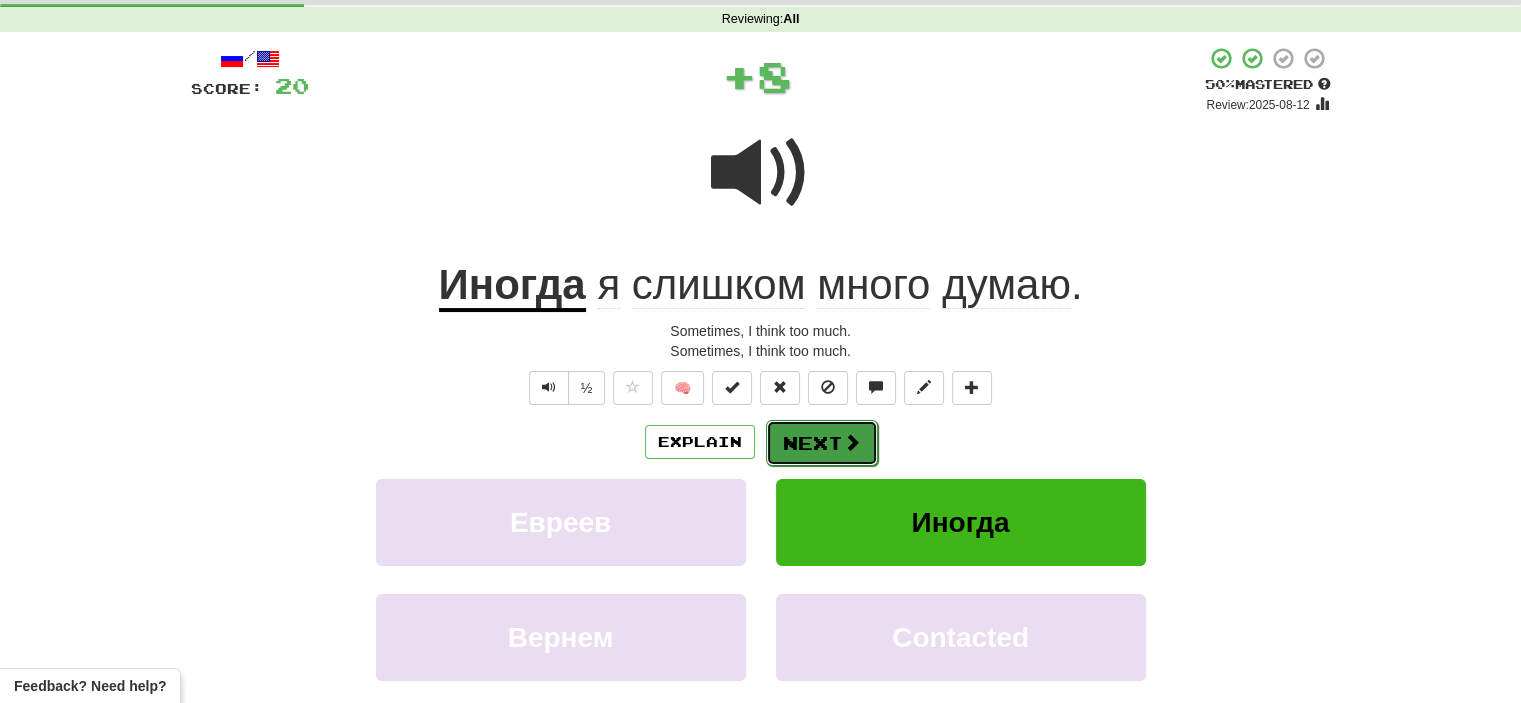 click on "Next" at bounding box center [822, 443] 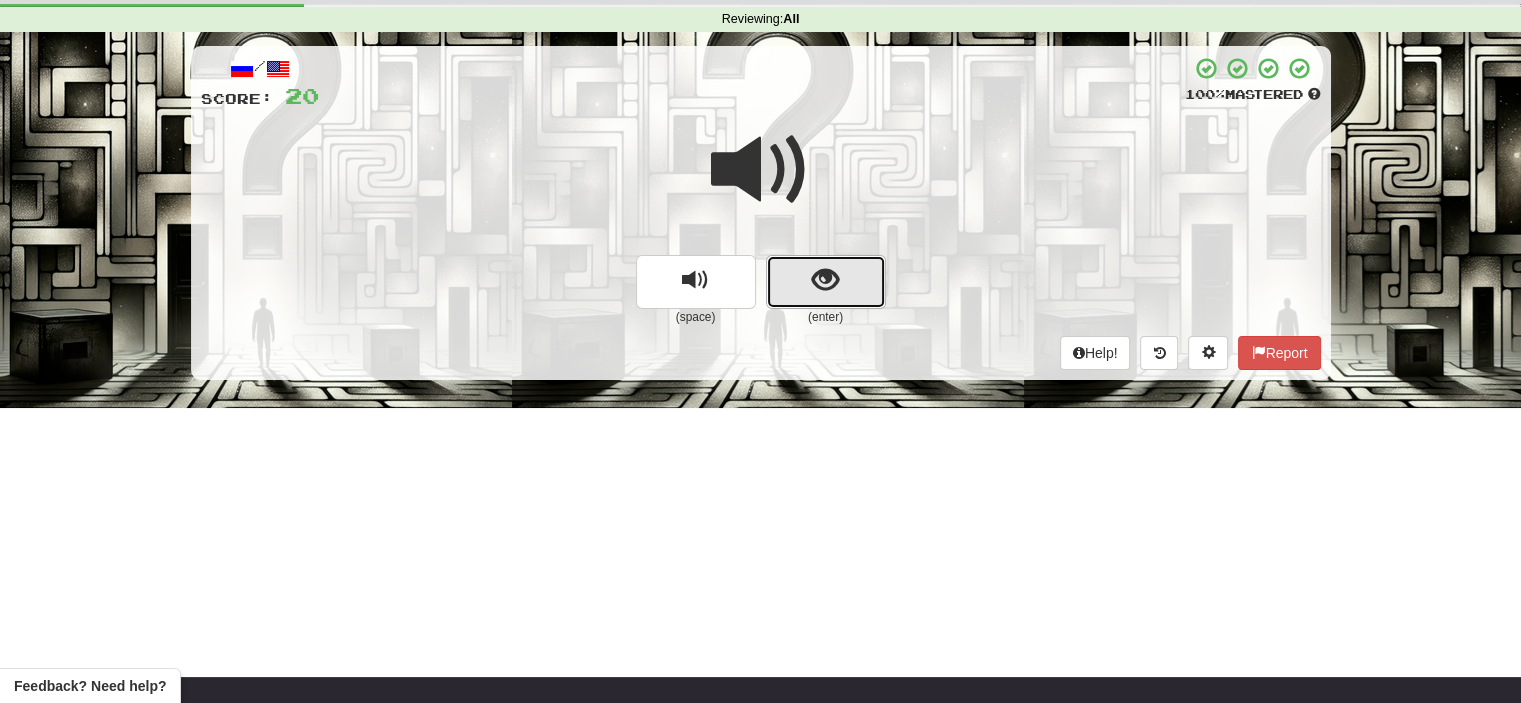 click at bounding box center (826, 282) 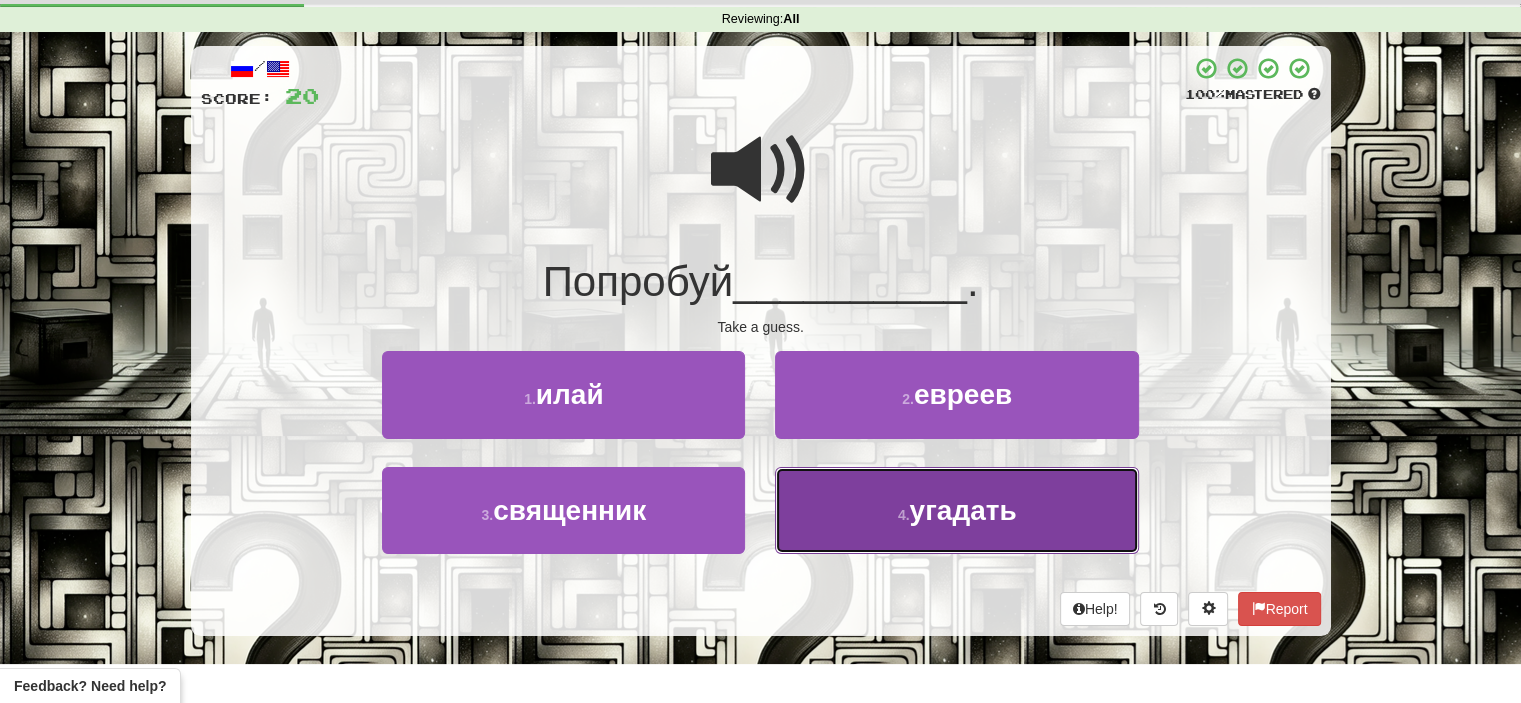 click on "4 .  угадать" at bounding box center [956, 510] 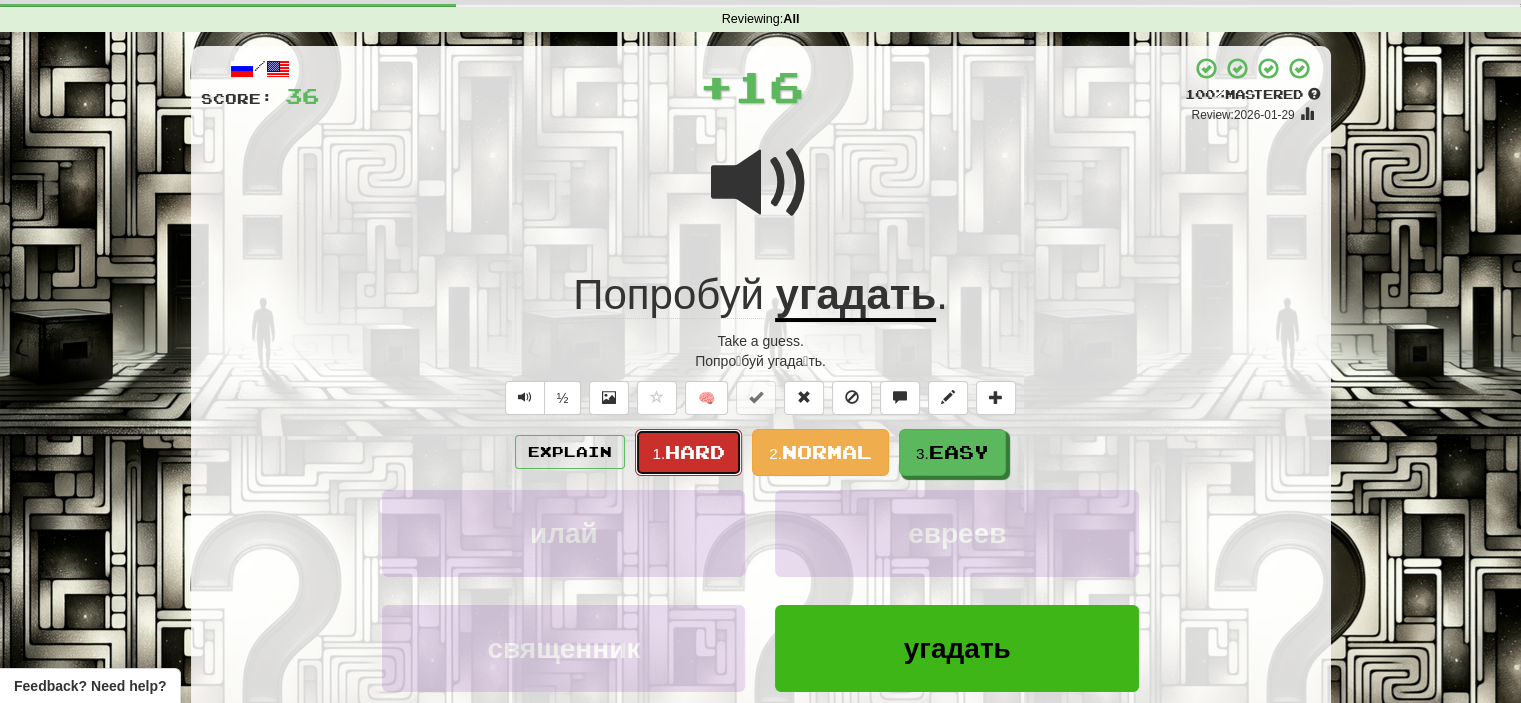 click on "Hard" at bounding box center (695, 452) 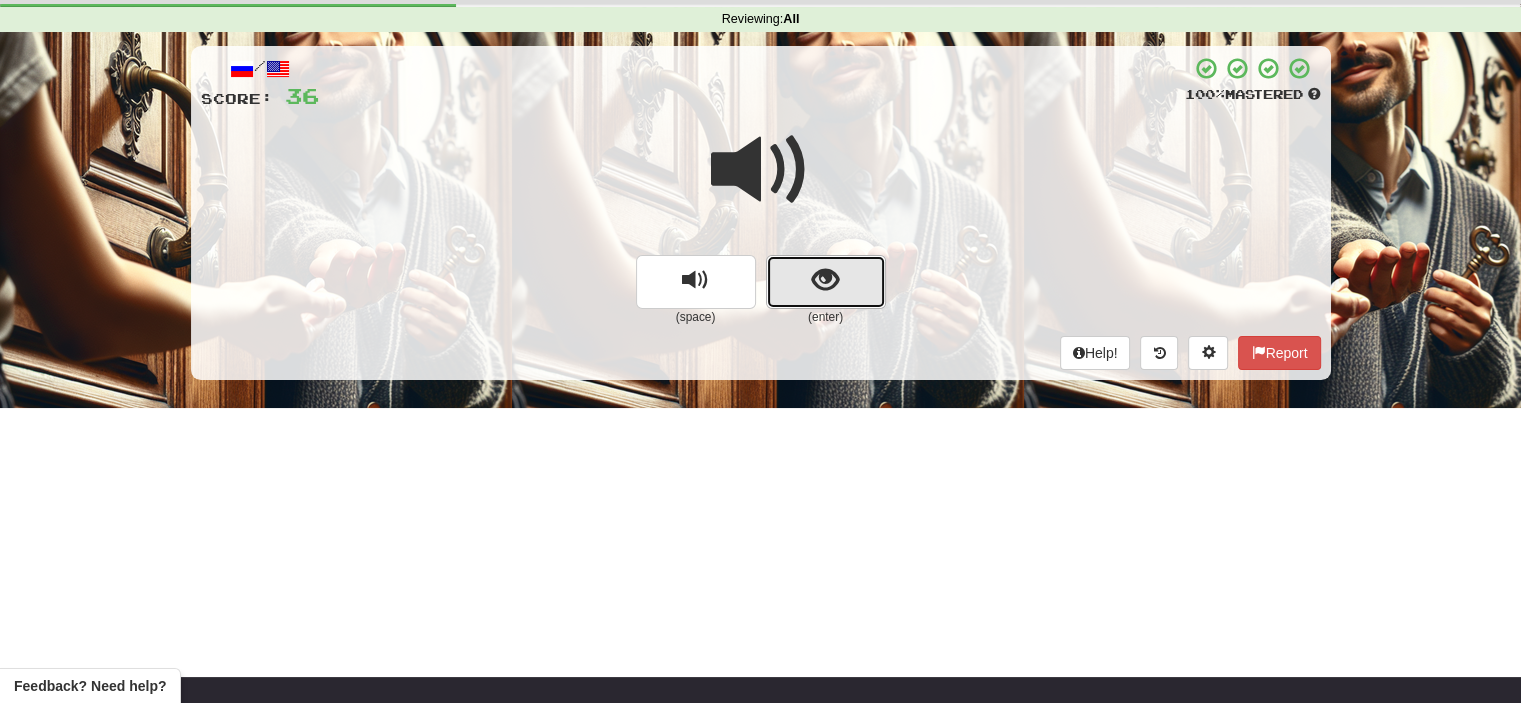 click at bounding box center [826, 282] 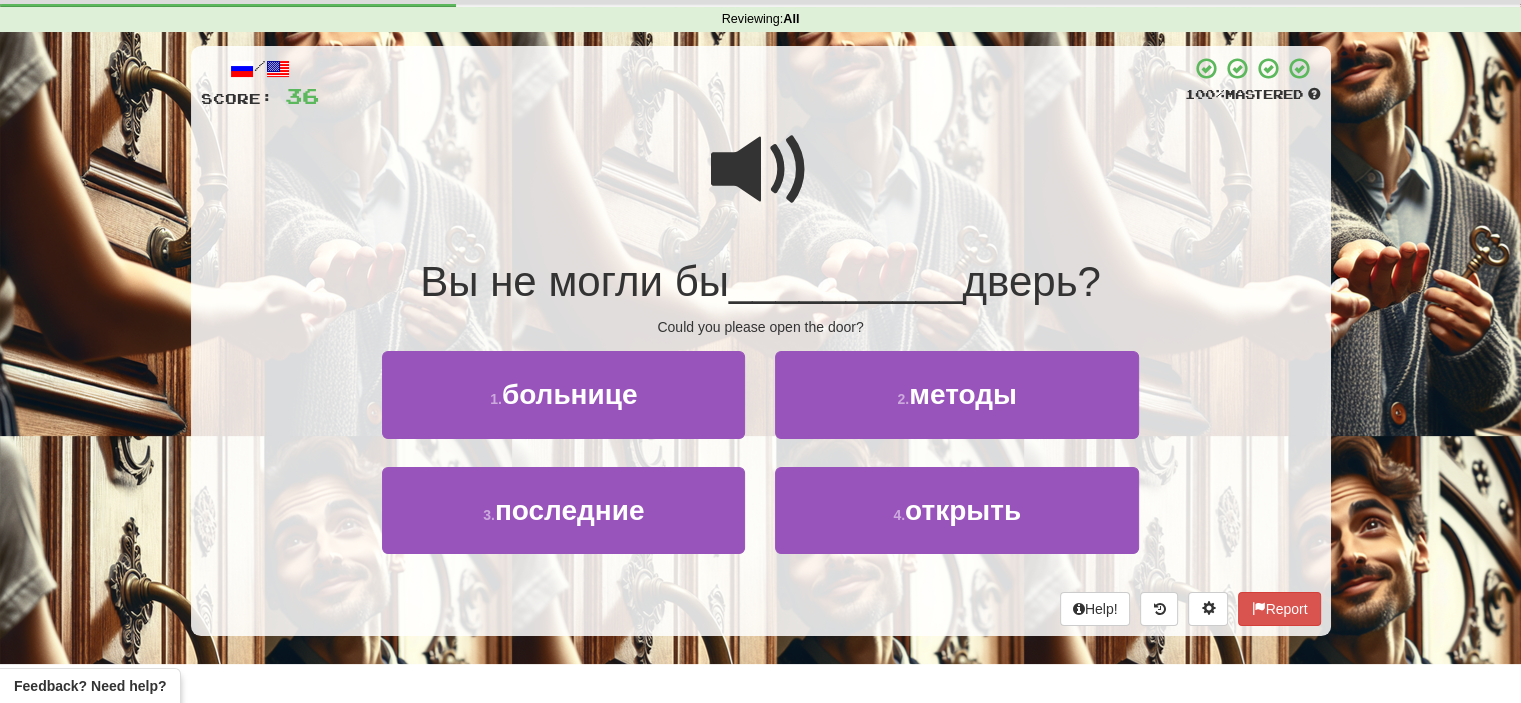 click at bounding box center [761, 170] 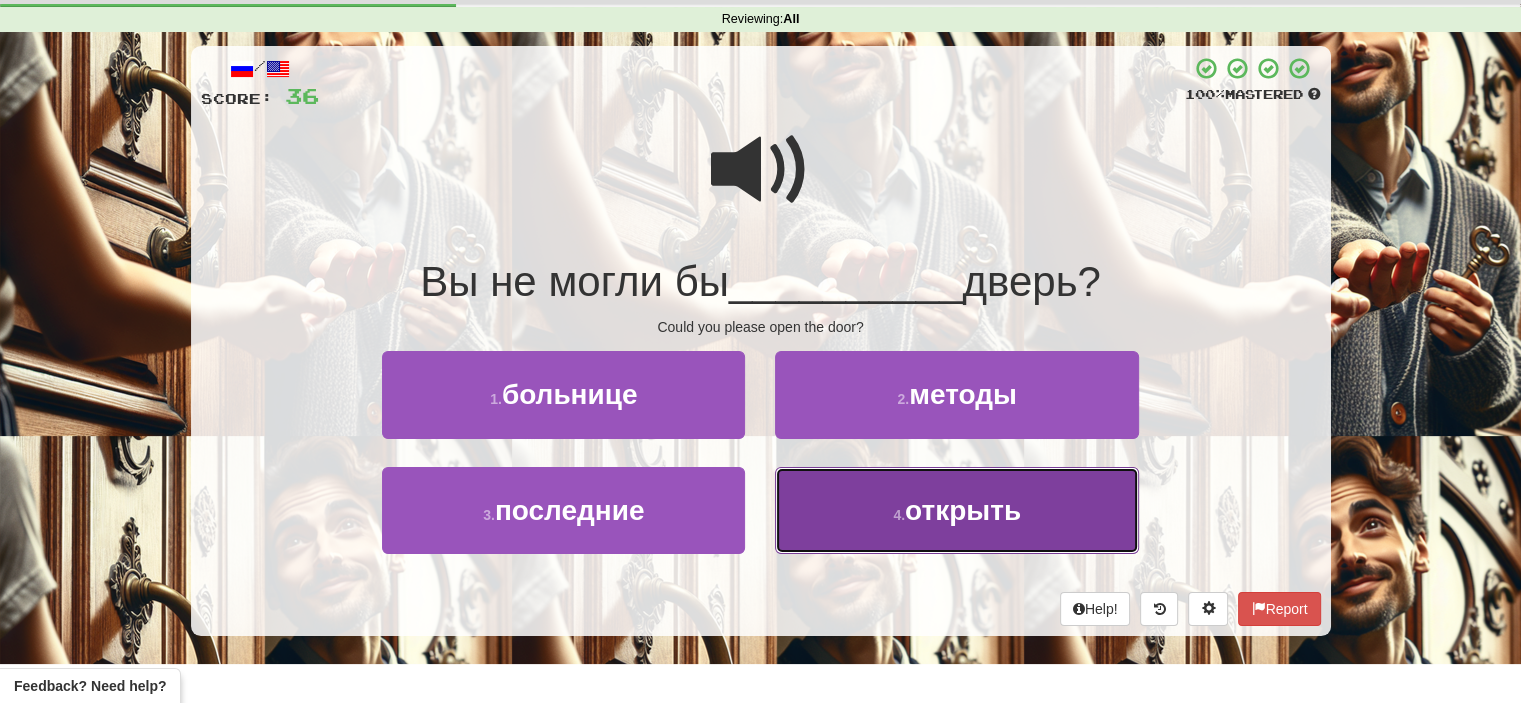 click on "4 .  открыть" at bounding box center [956, 510] 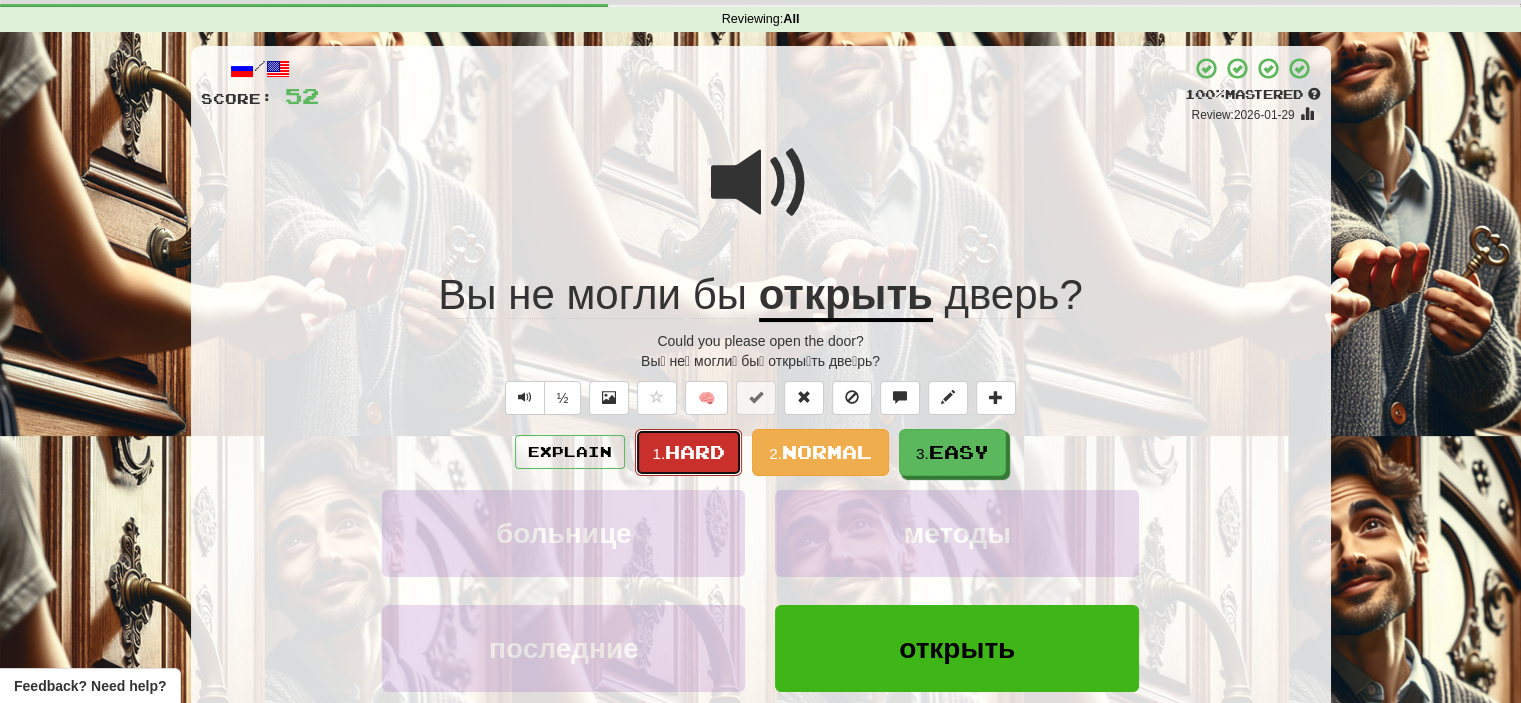 click on "Hard" at bounding box center [695, 452] 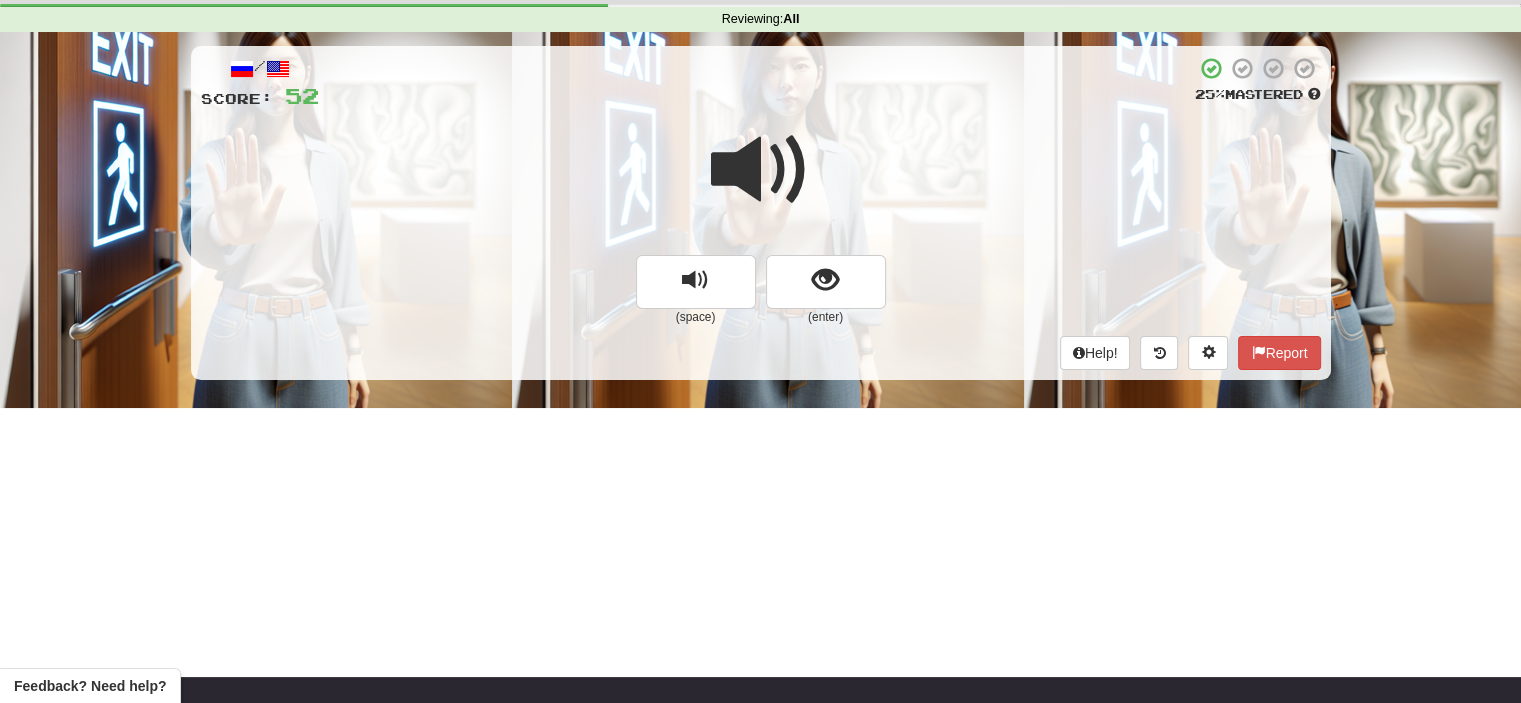 click at bounding box center [761, 170] 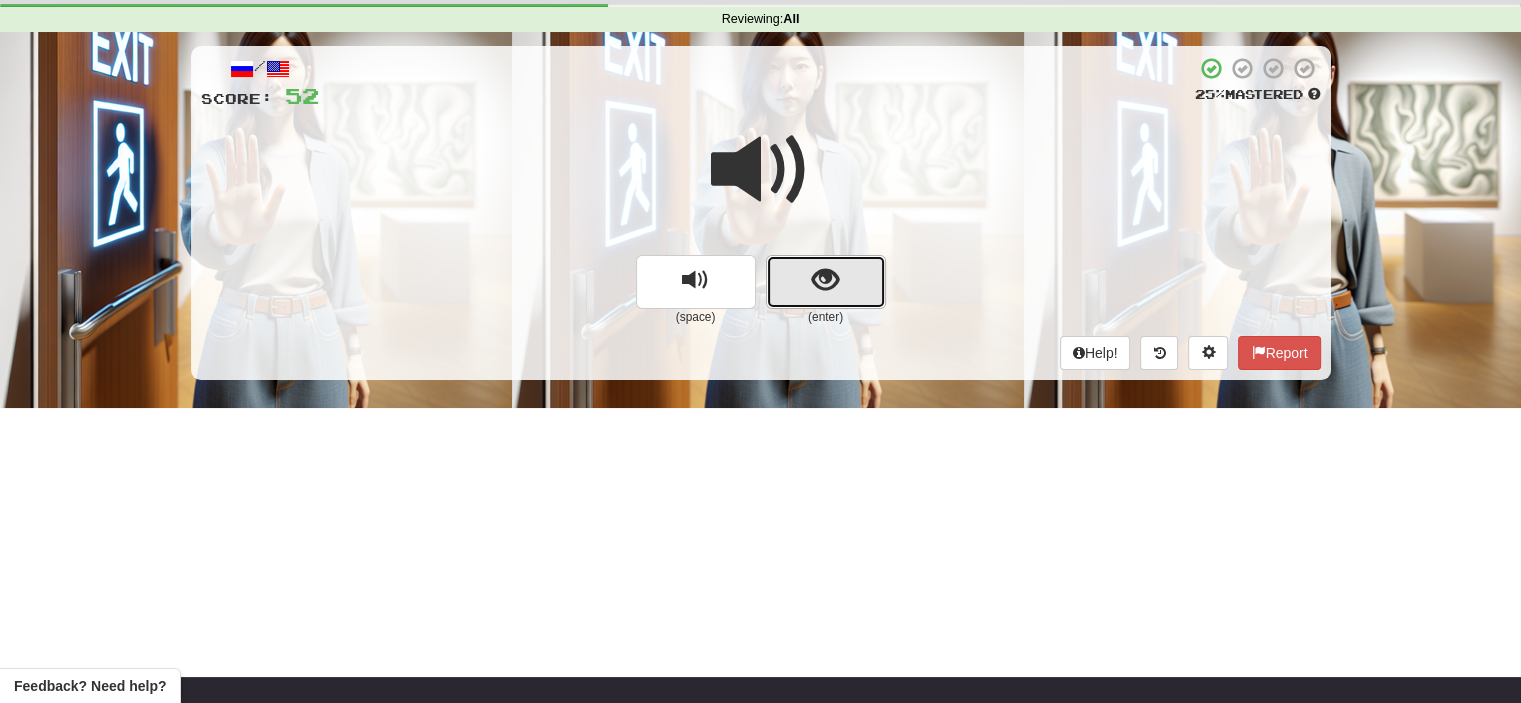 click at bounding box center (826, 282) 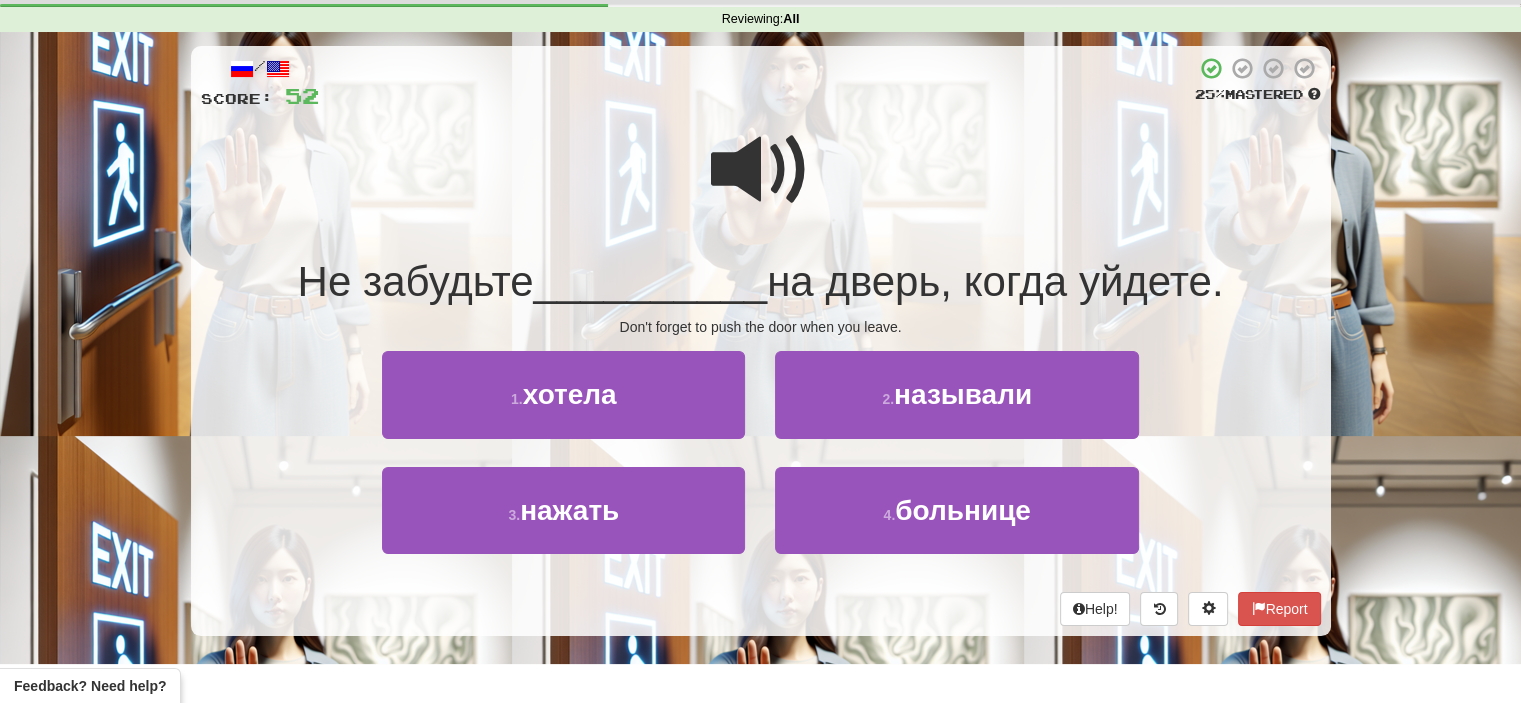 click at bounding box center [761, 170] 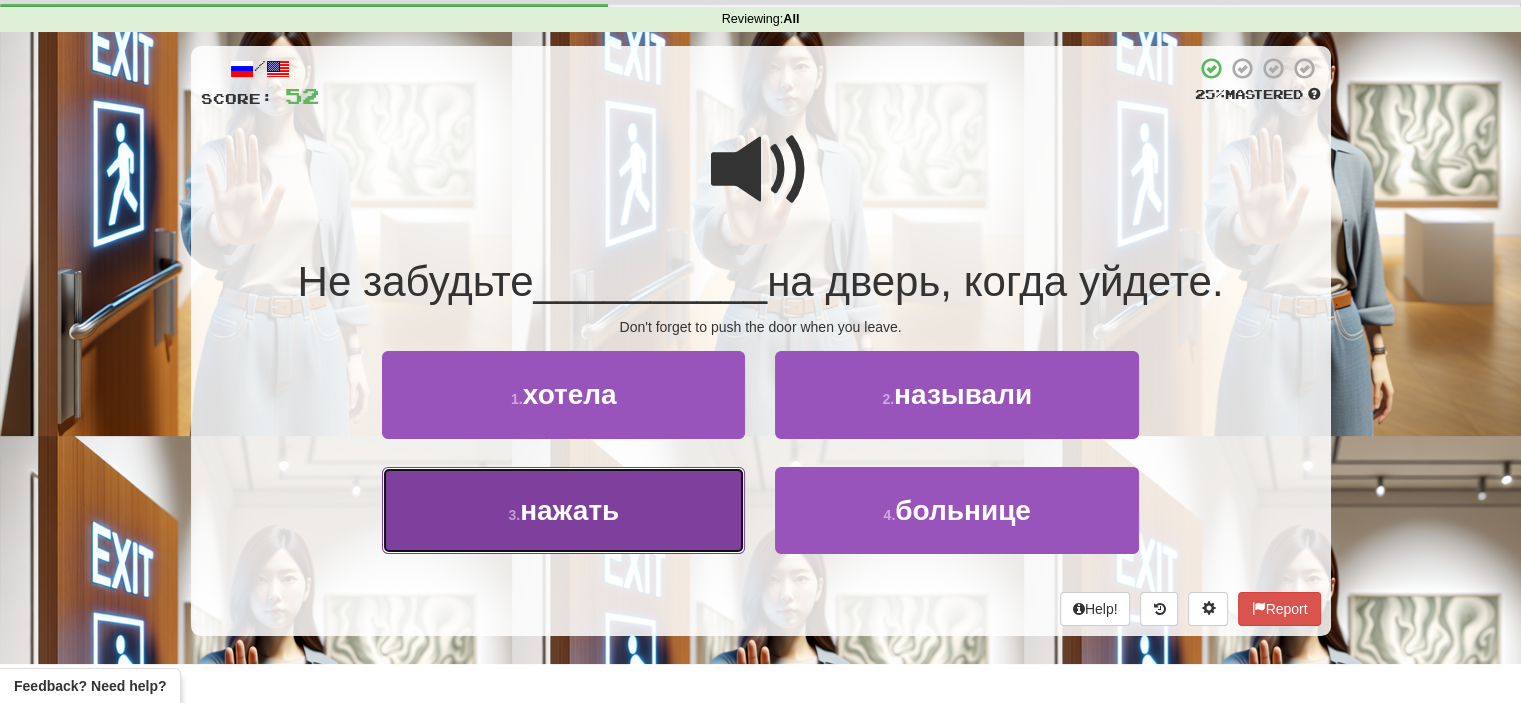 click on "3 .  нажать" at bounding box center [563, 510] 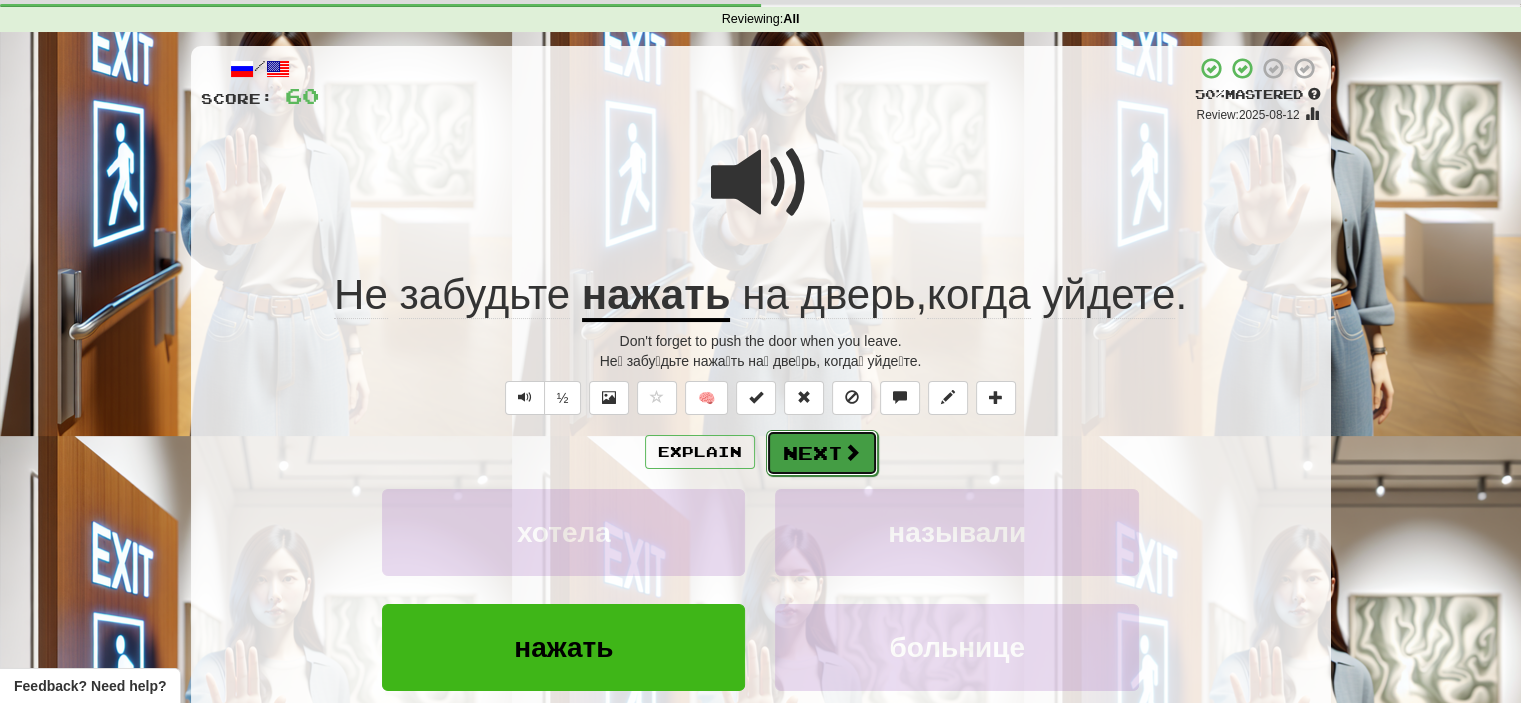 click on "Next" at bounding box center [822, 453] 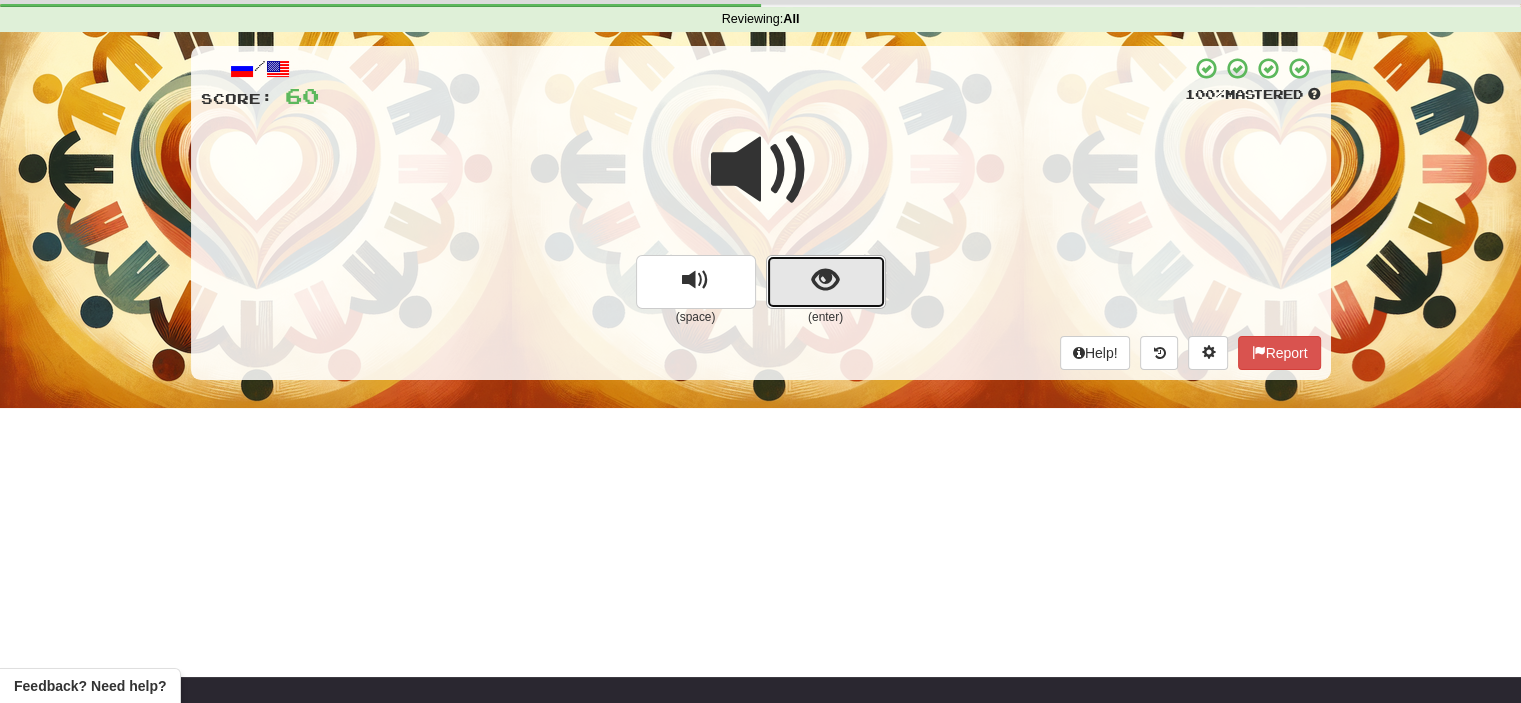click at bounding box center (826, 282) 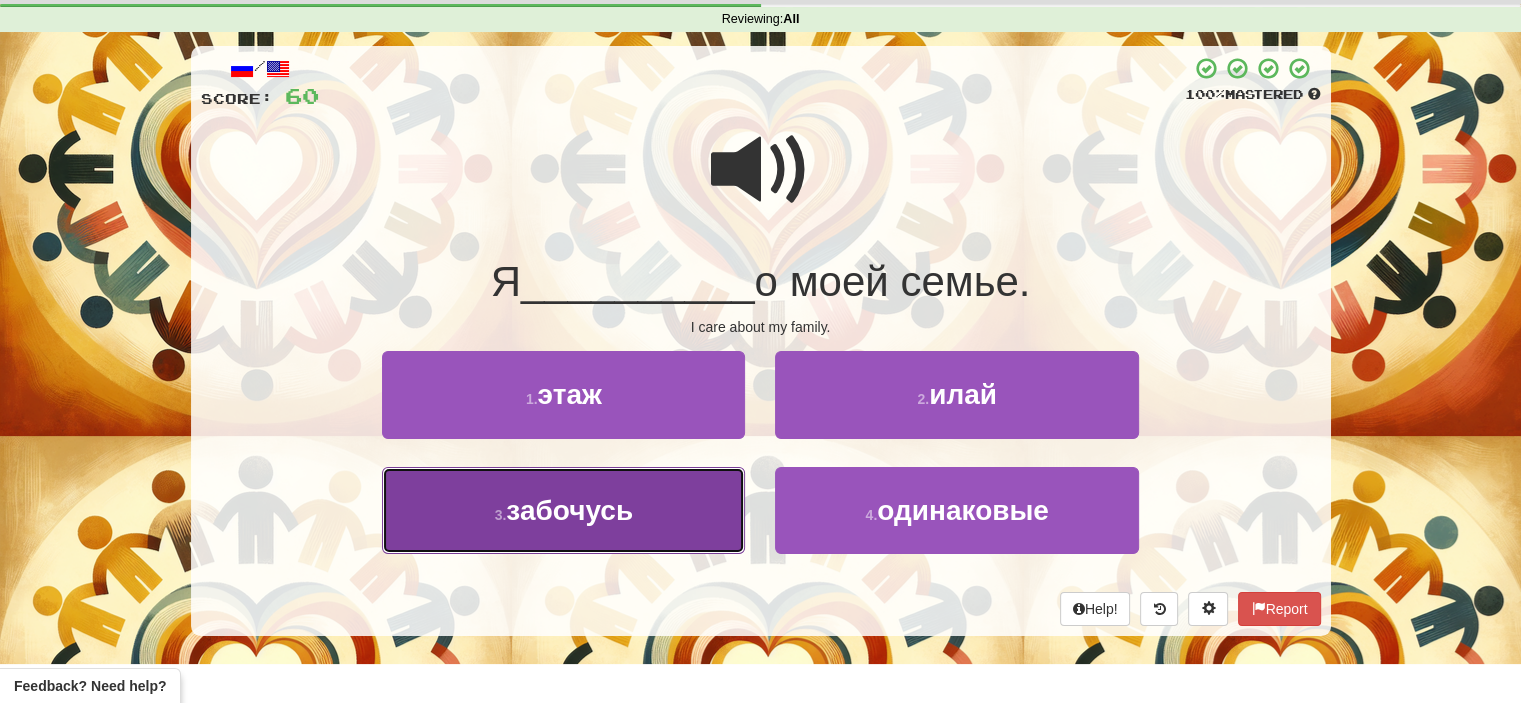 click on "3 .  забочусь" at bounding box center (563, 510) 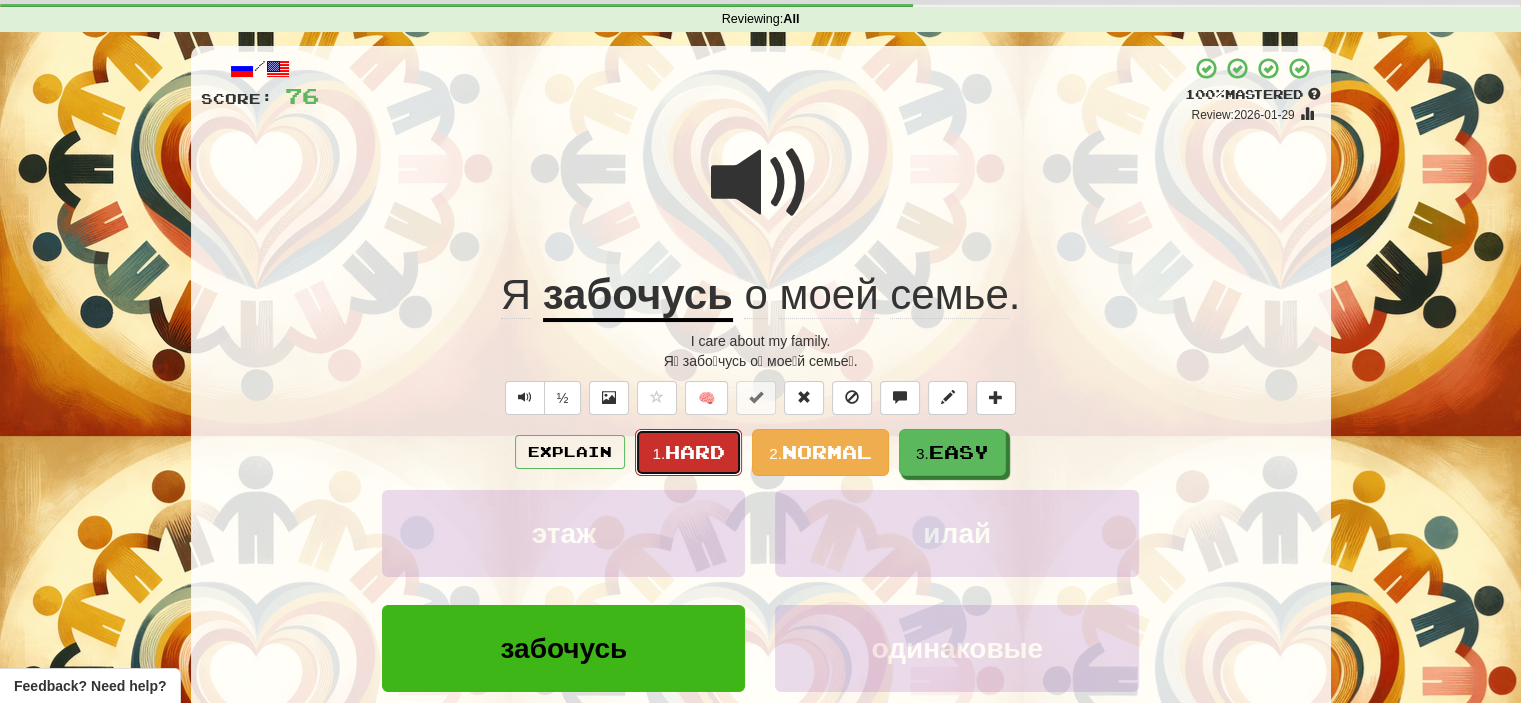 click on "Hard" at bounding box center [695, 452] 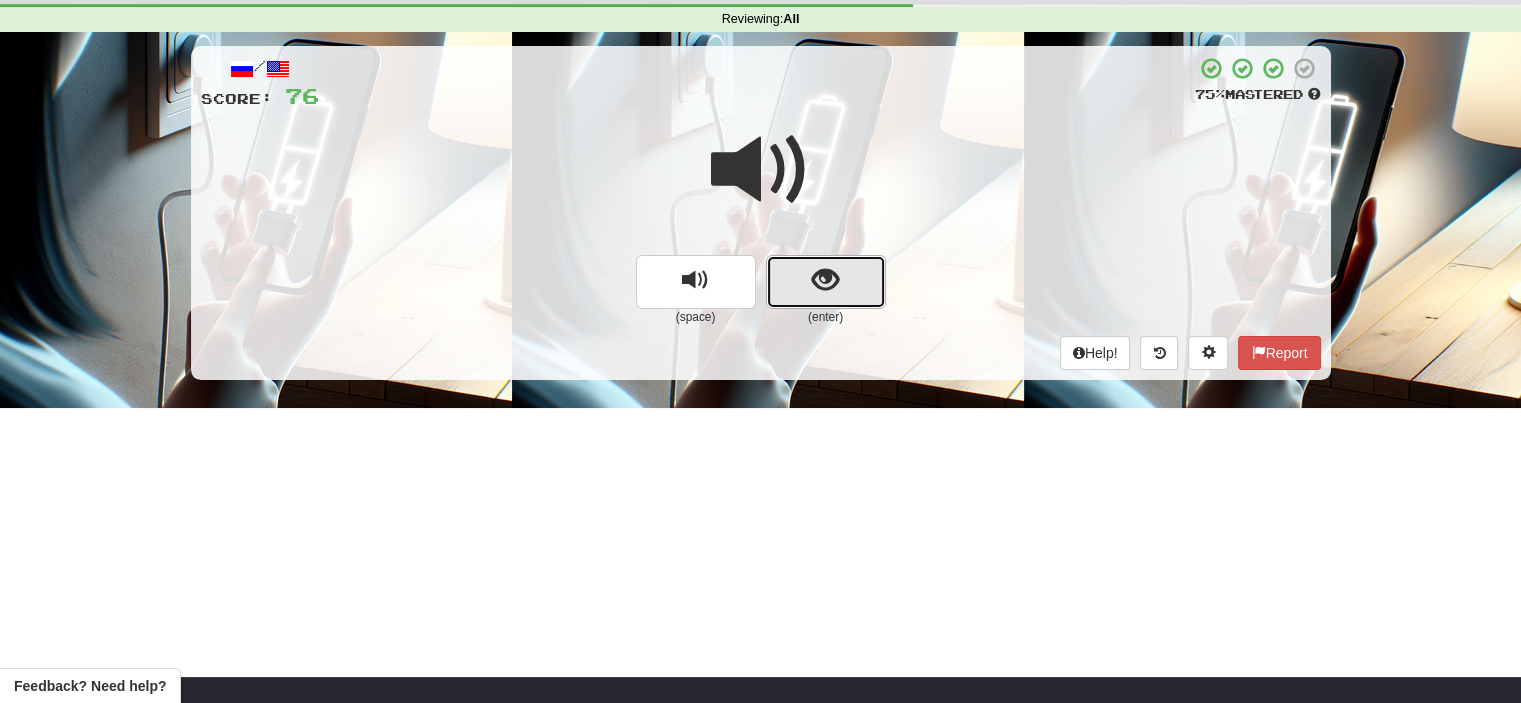 click at bounding box center [826, 282] 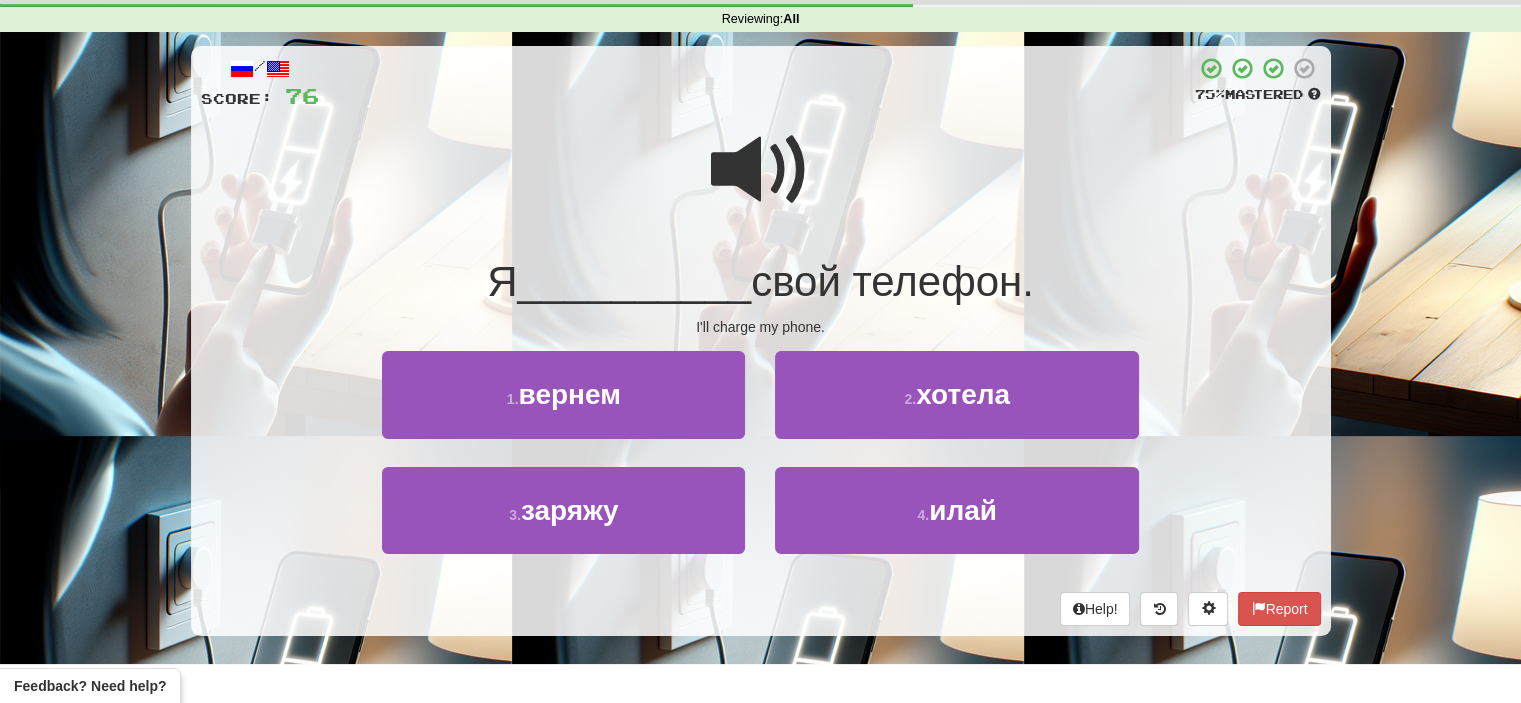 click at bounding box center [761, 170] 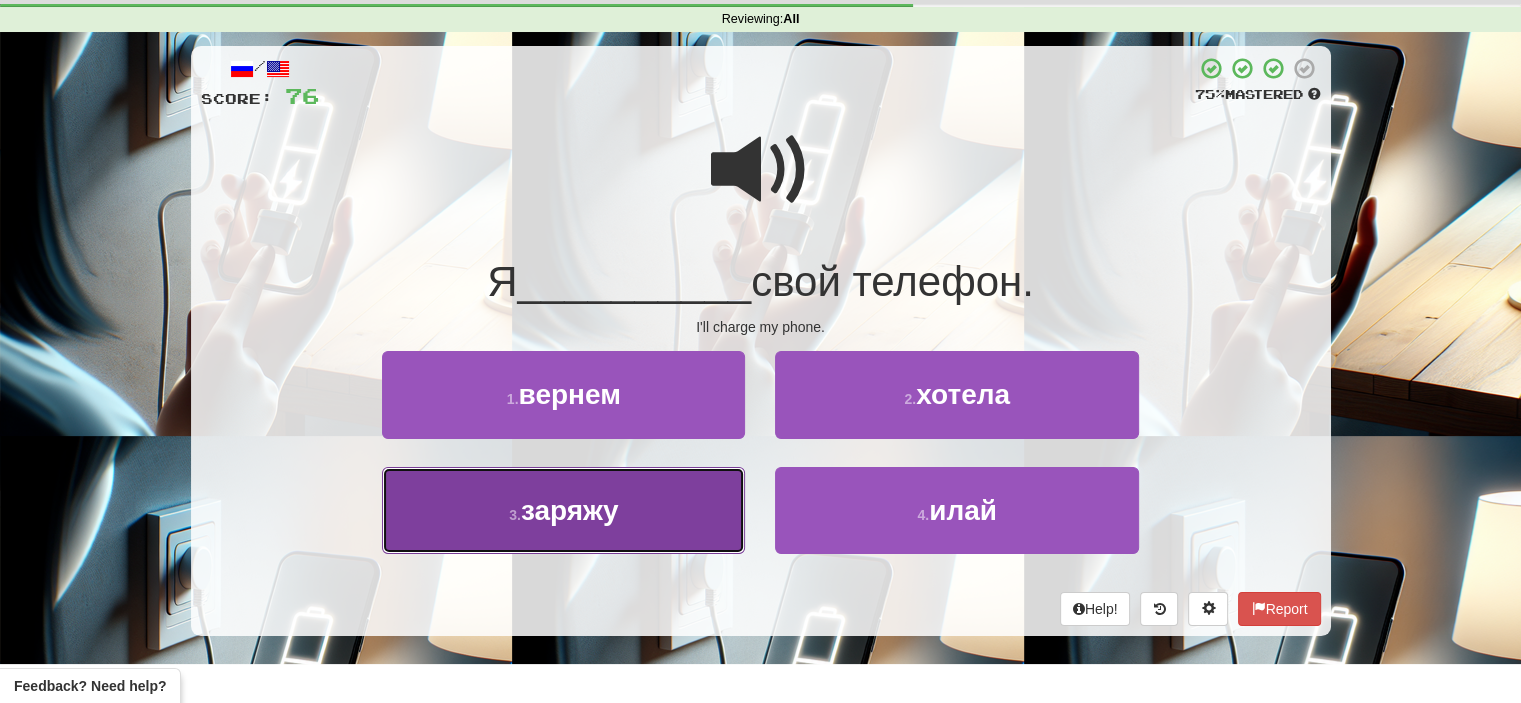 click on "3 .  заряжу" at bounding box center (563, 510) 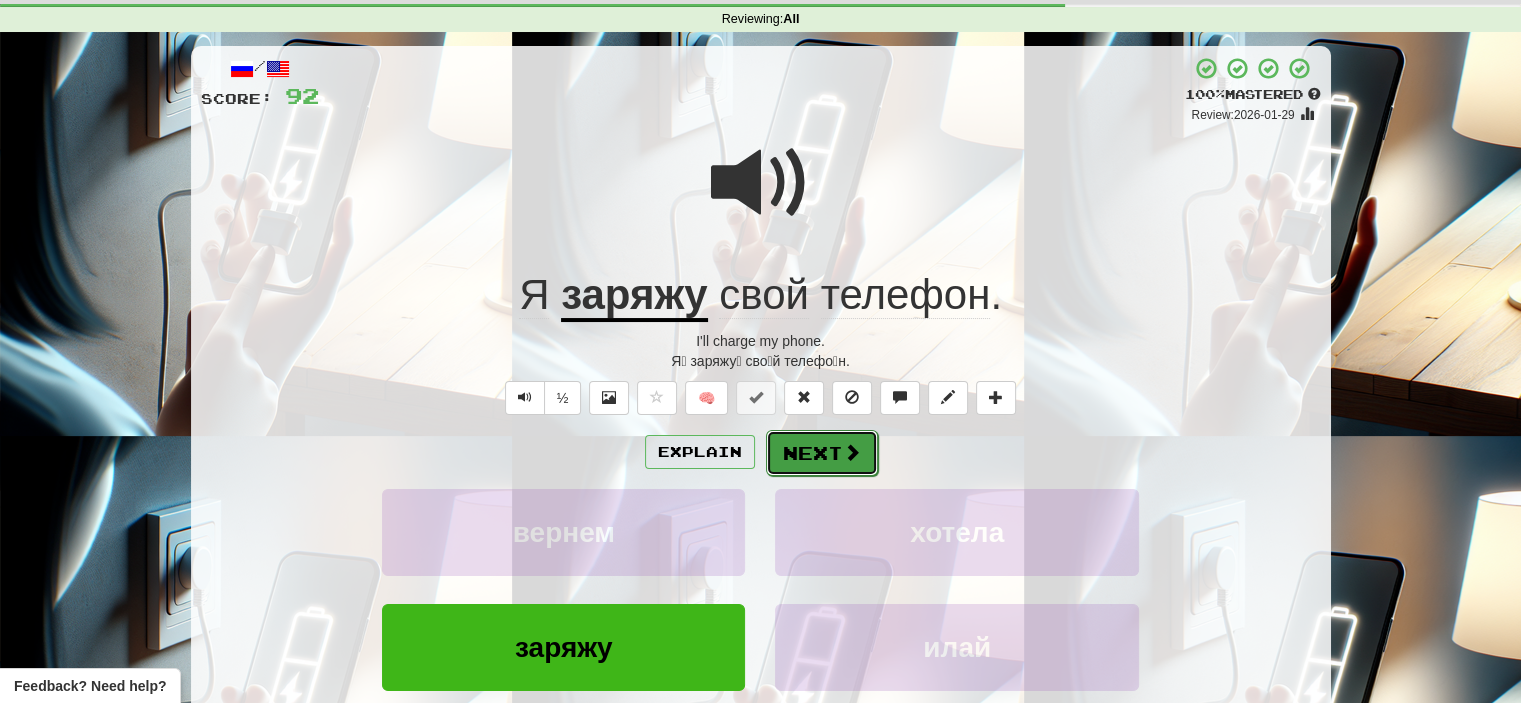 click on "Next" at bounding box center (822, 453) 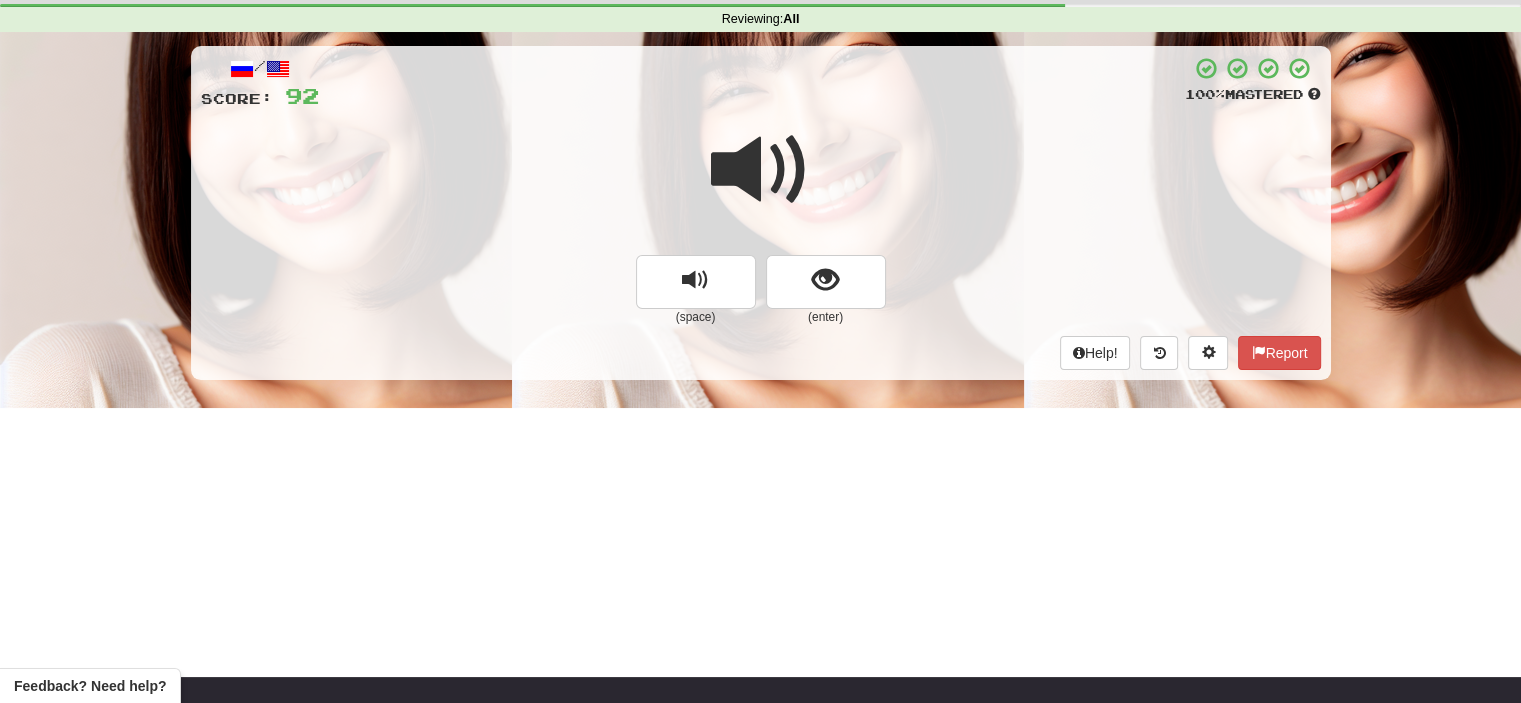 click at bounding box center [761, 170] 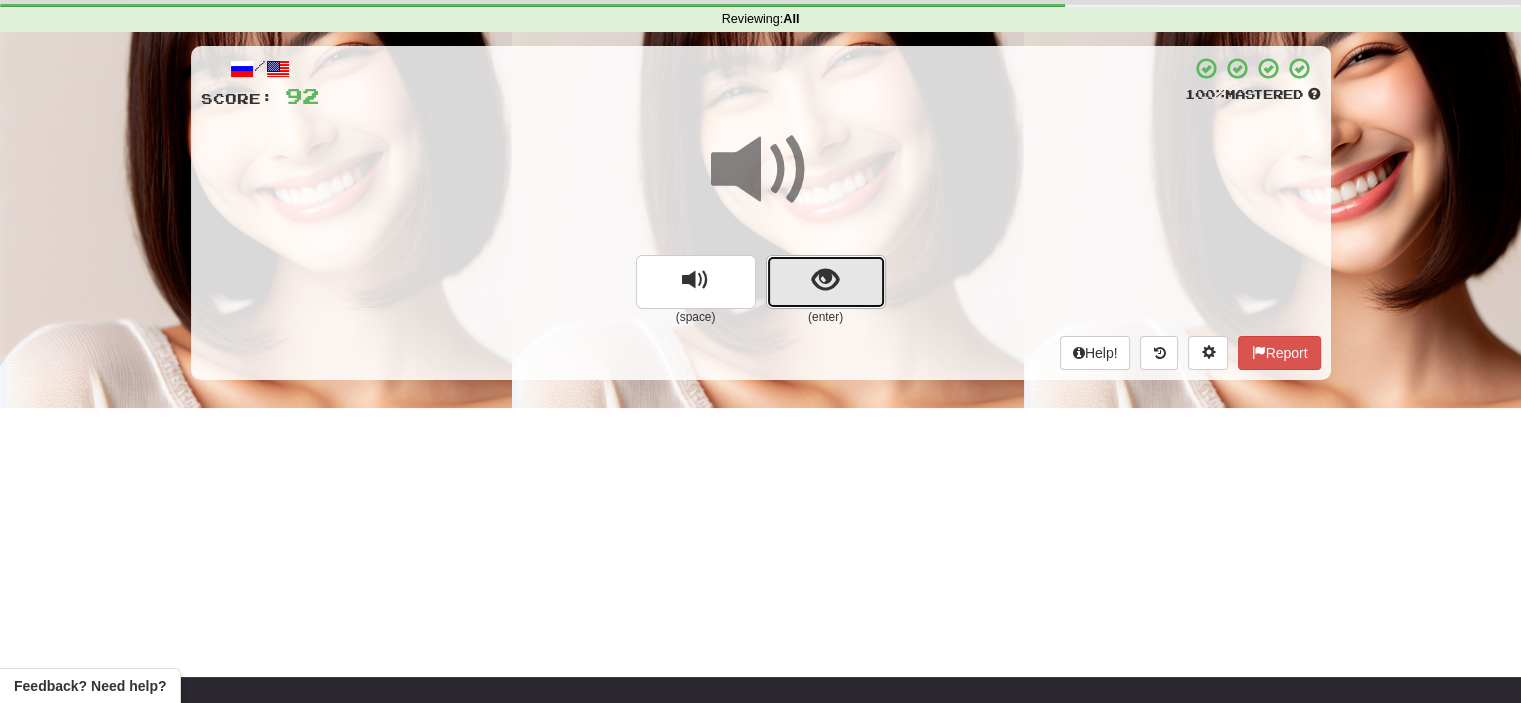 click at bounding box center (826, 282) 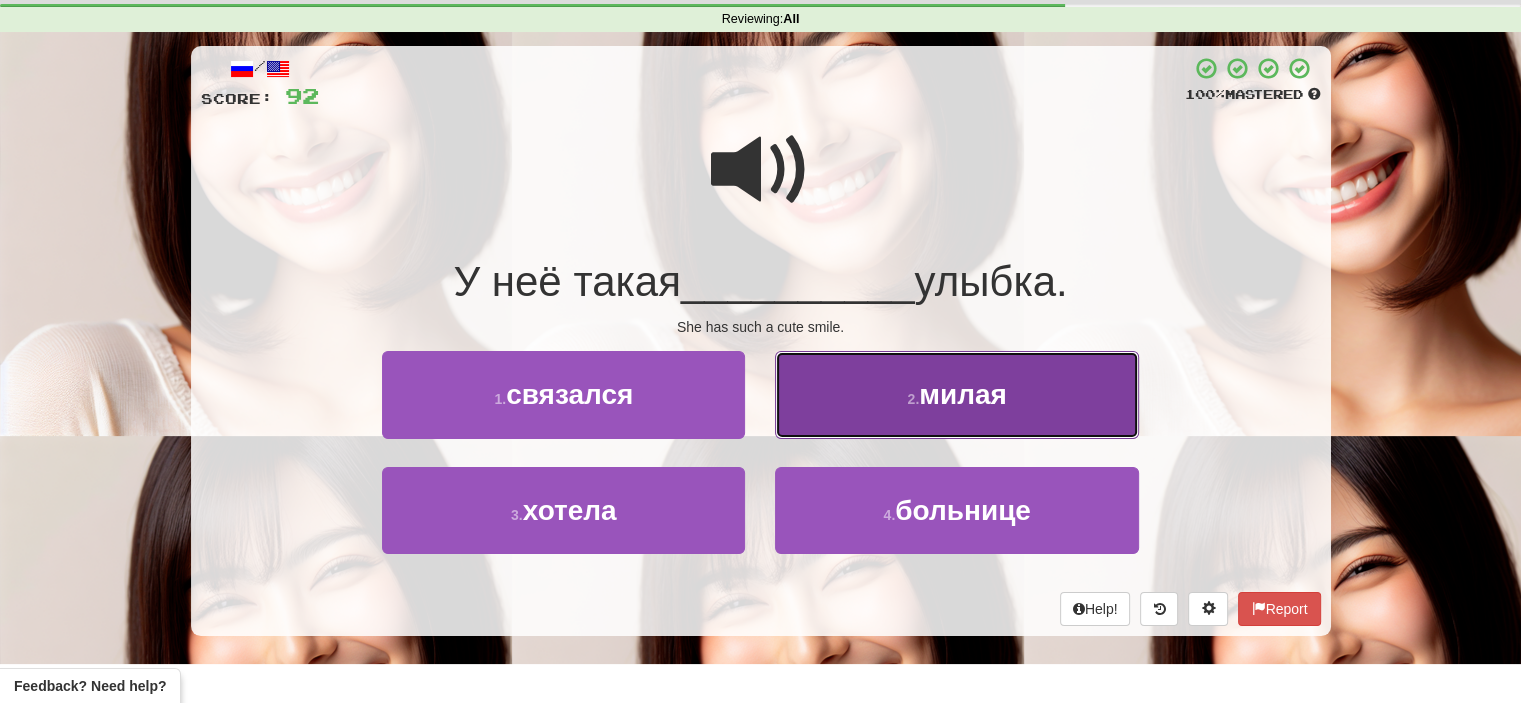 click on "2 .  милая" at bounding box center (956, 394) 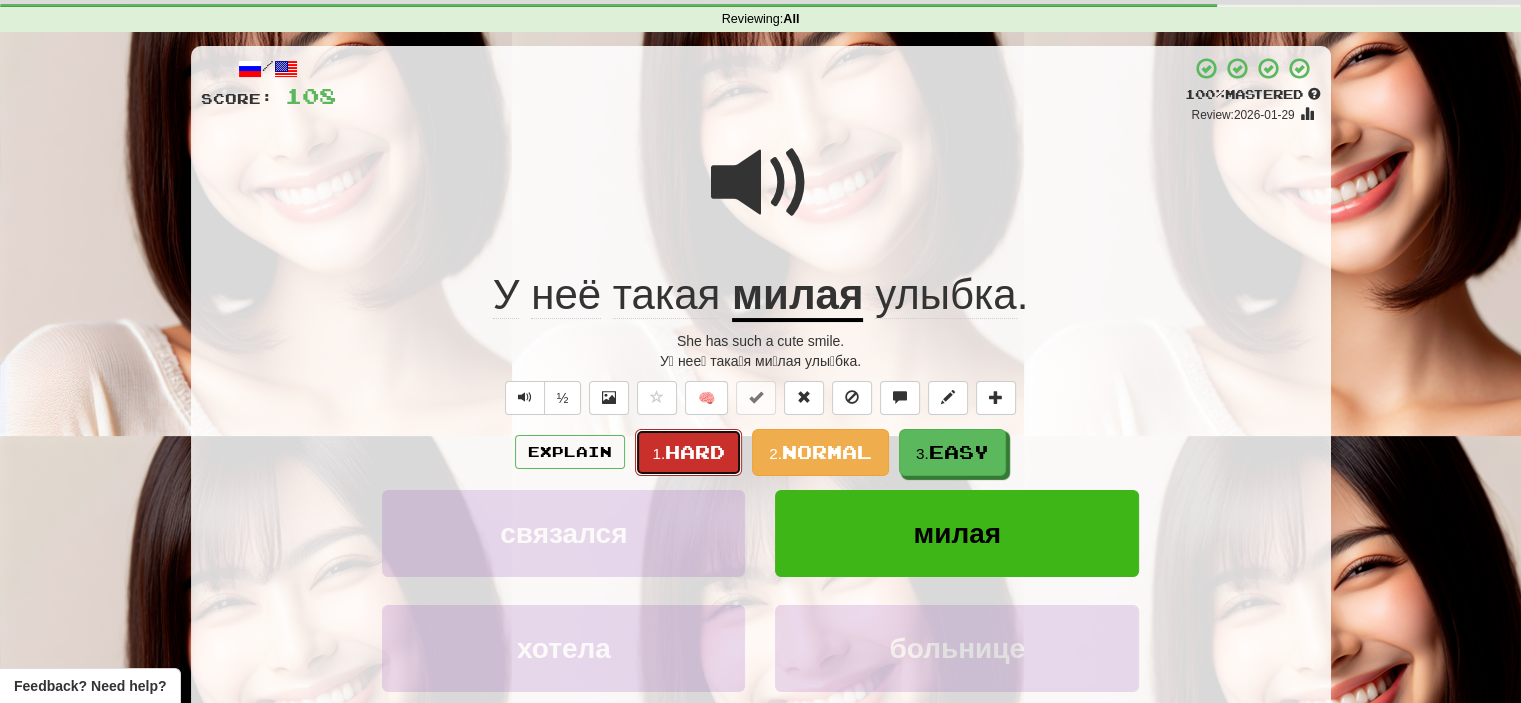 click on "Hard" at bounding box center [695, 452] 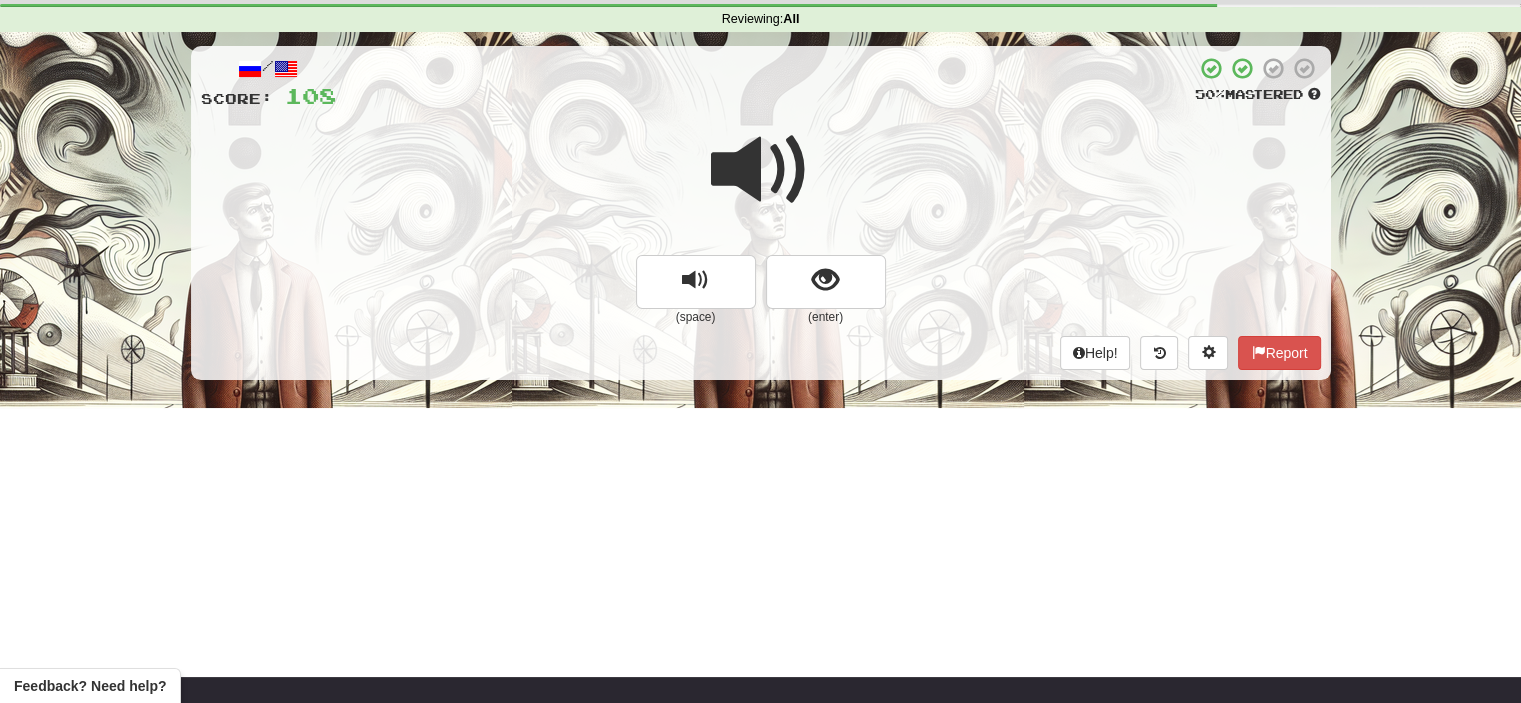 click at bounding box center (761, 170) 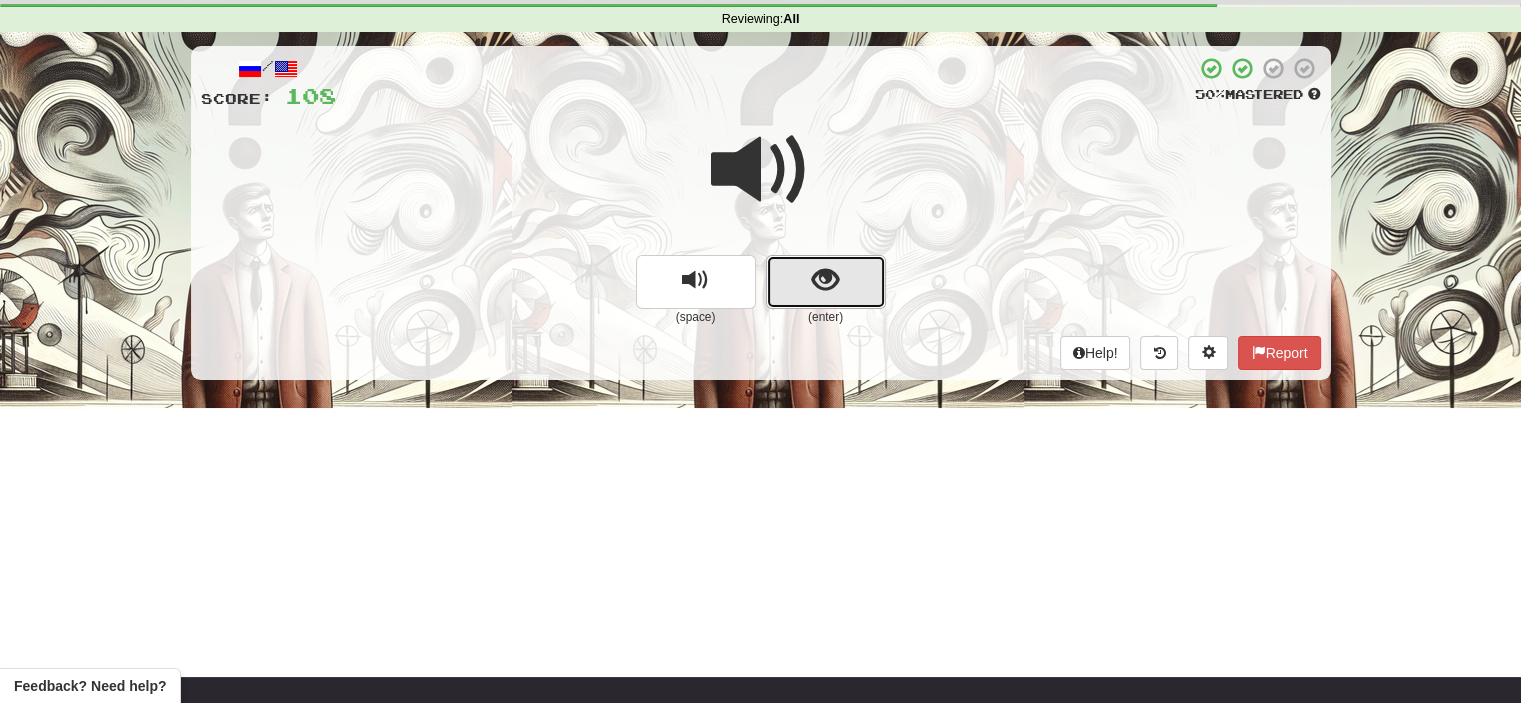 click at bounding box center [826, 282] 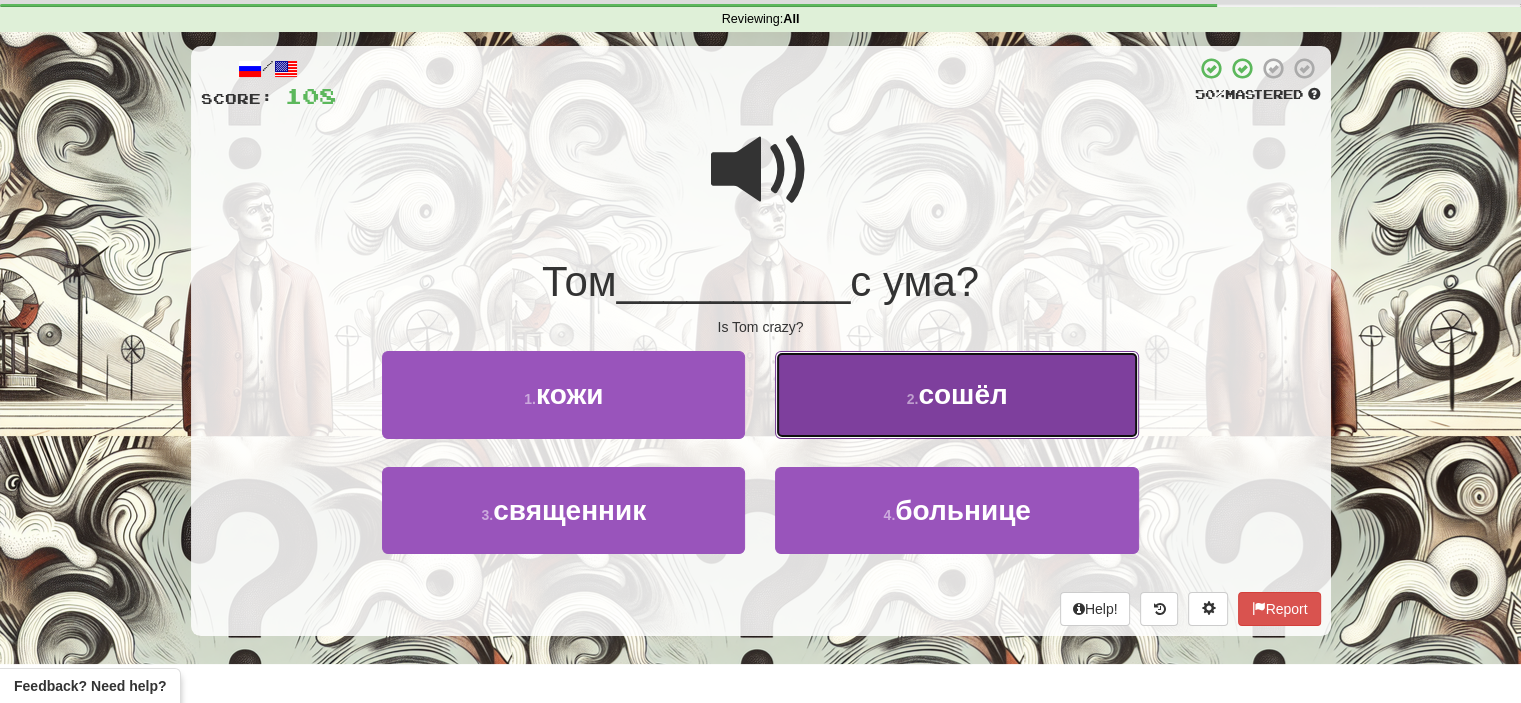 click on "2 .  сошёл" at bounding box center (956, 394) 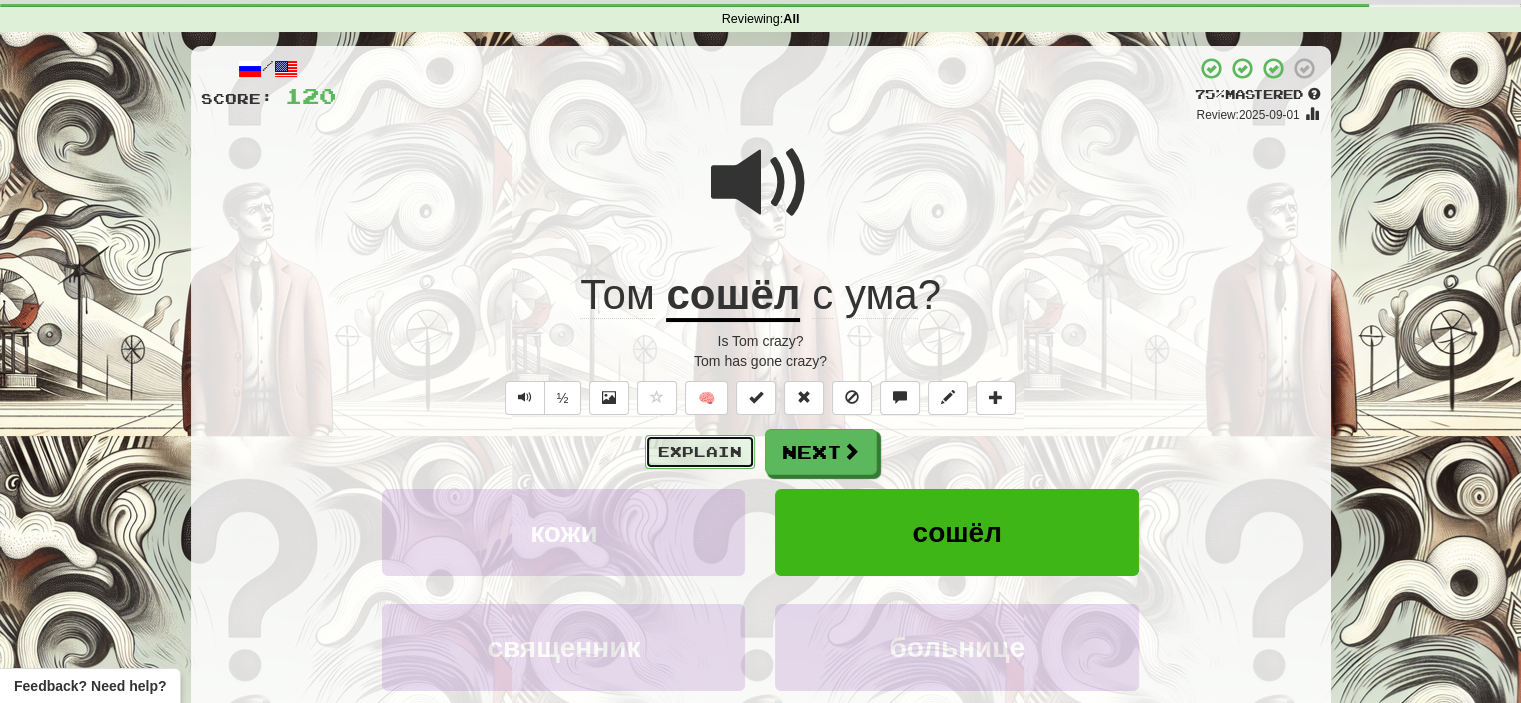 click on "Explain" at bounding box center [700, 452] 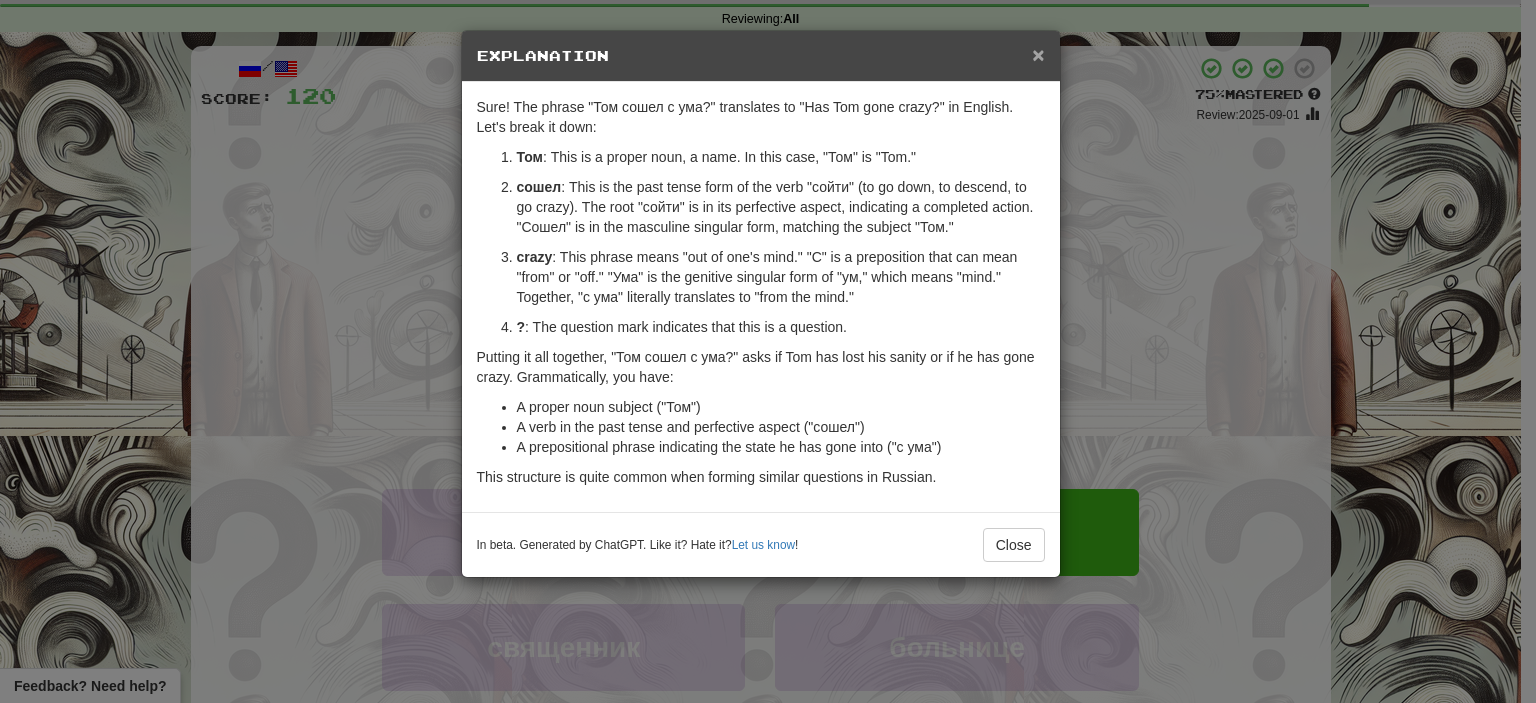 click on "×" at bounding box center [1038, 54] 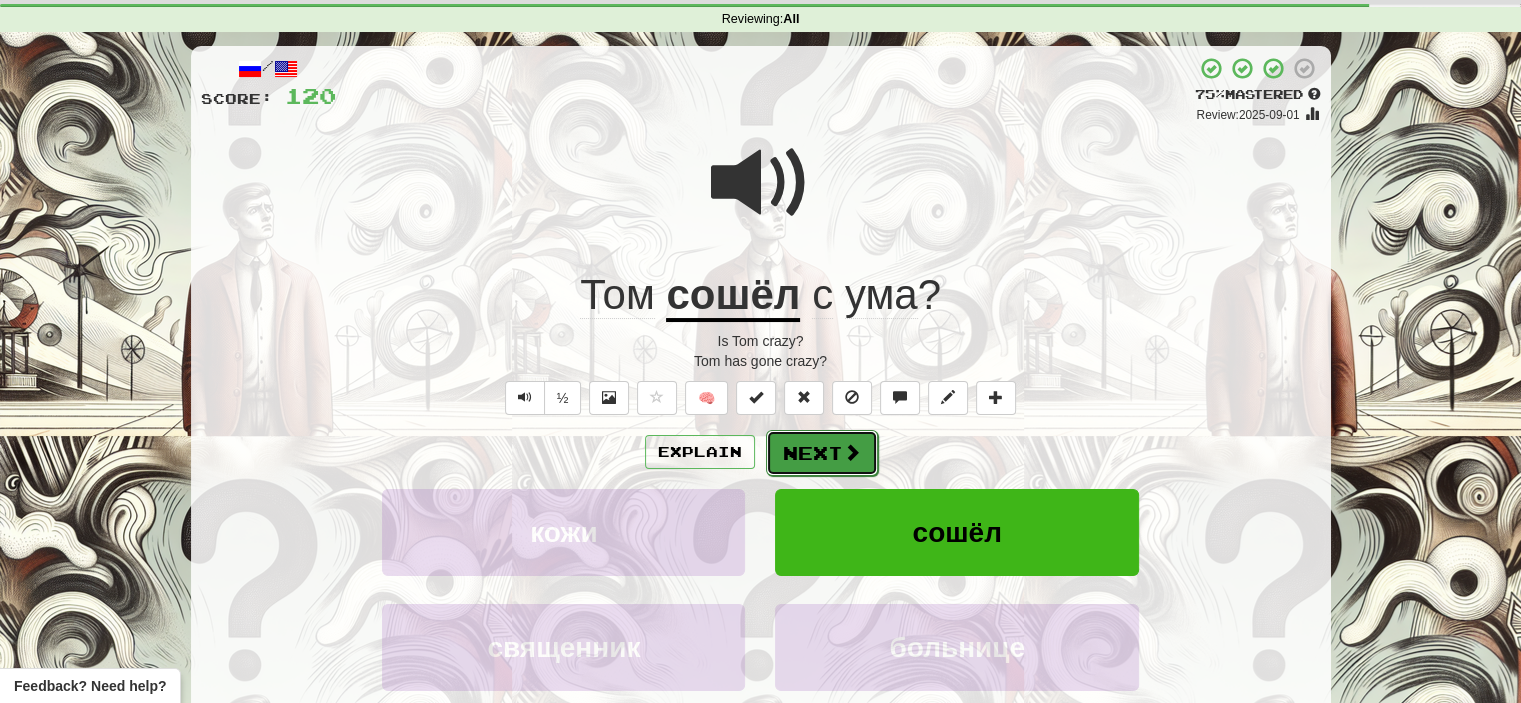 click on "Next" at bounding box center (822, 453) 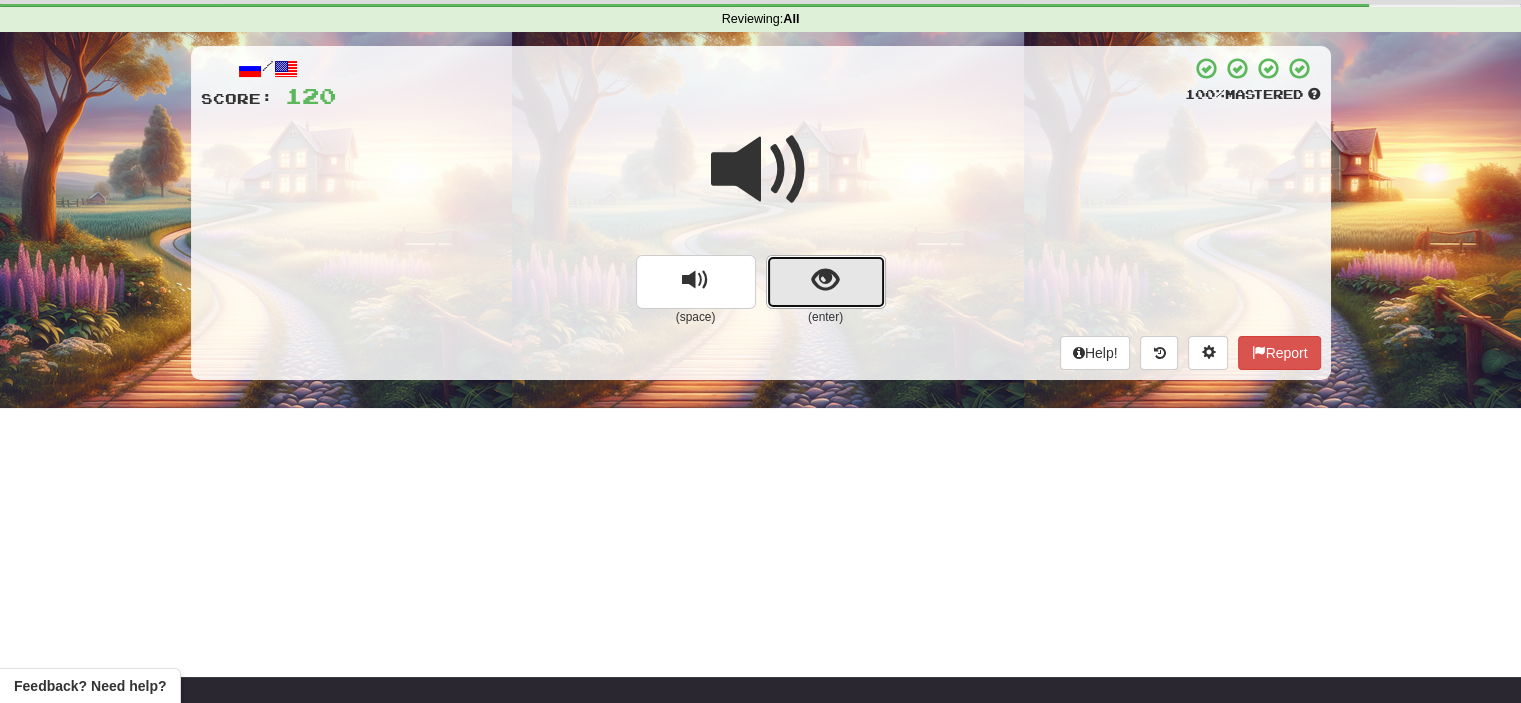 click at bounding box center [826, 282] 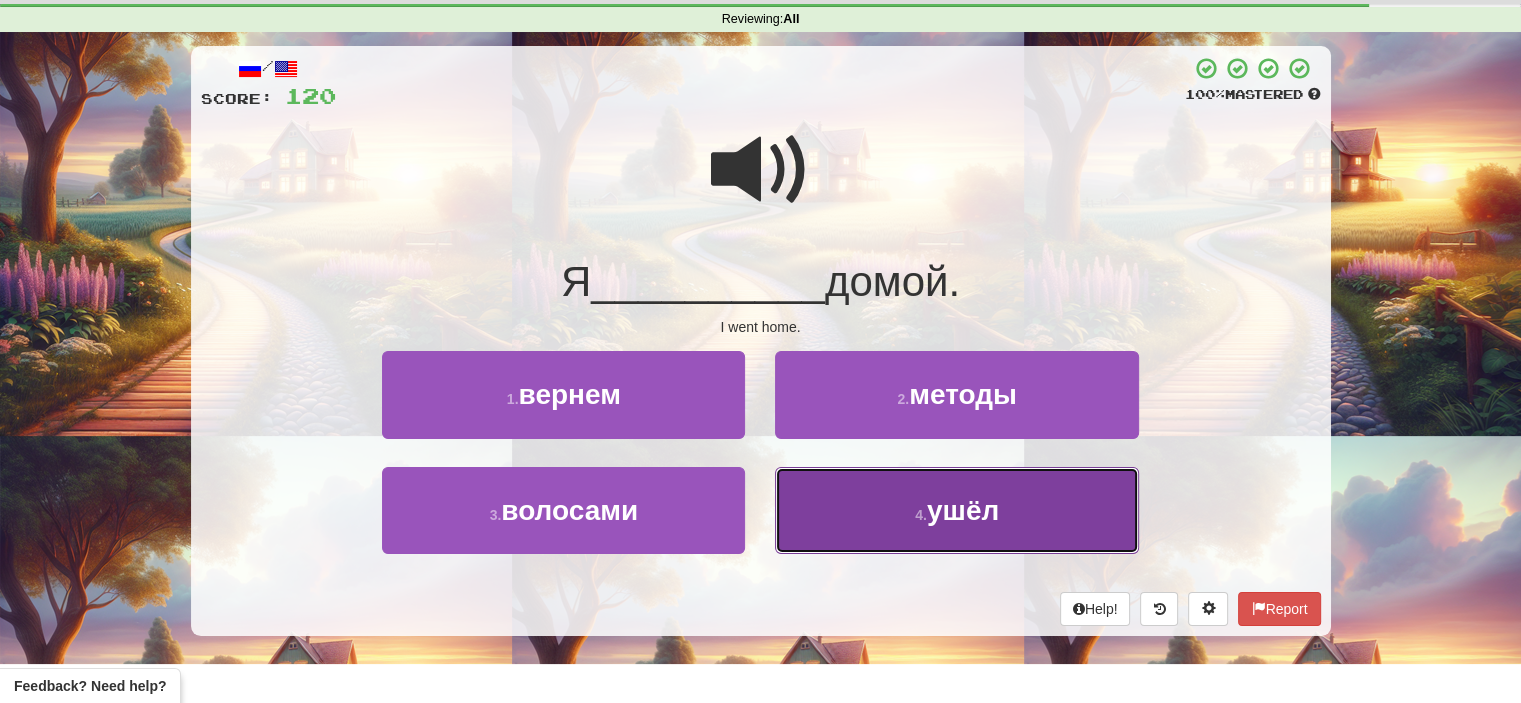 click on "4 .  ушёл" at bounding box center (956, 510) 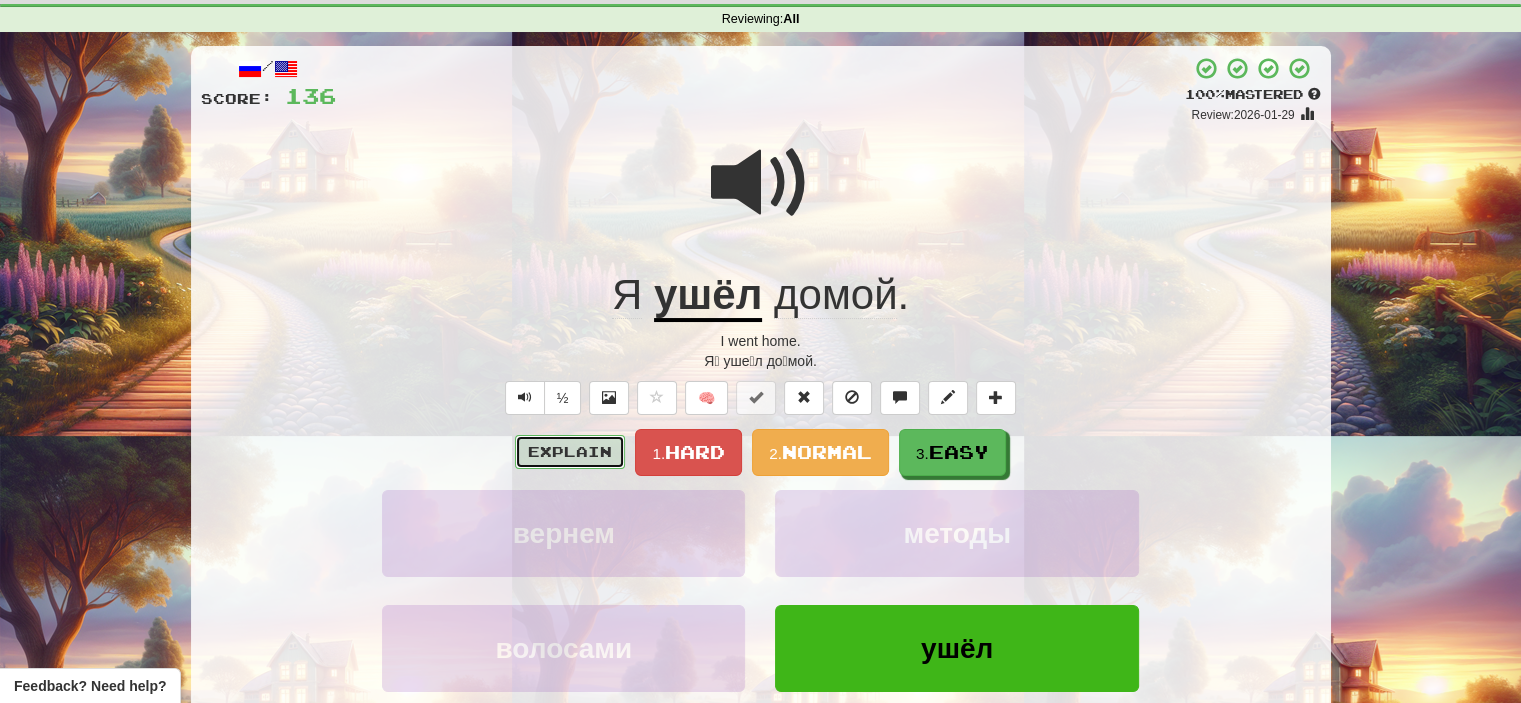 click on "Explain" at bounding box center (570, 452) 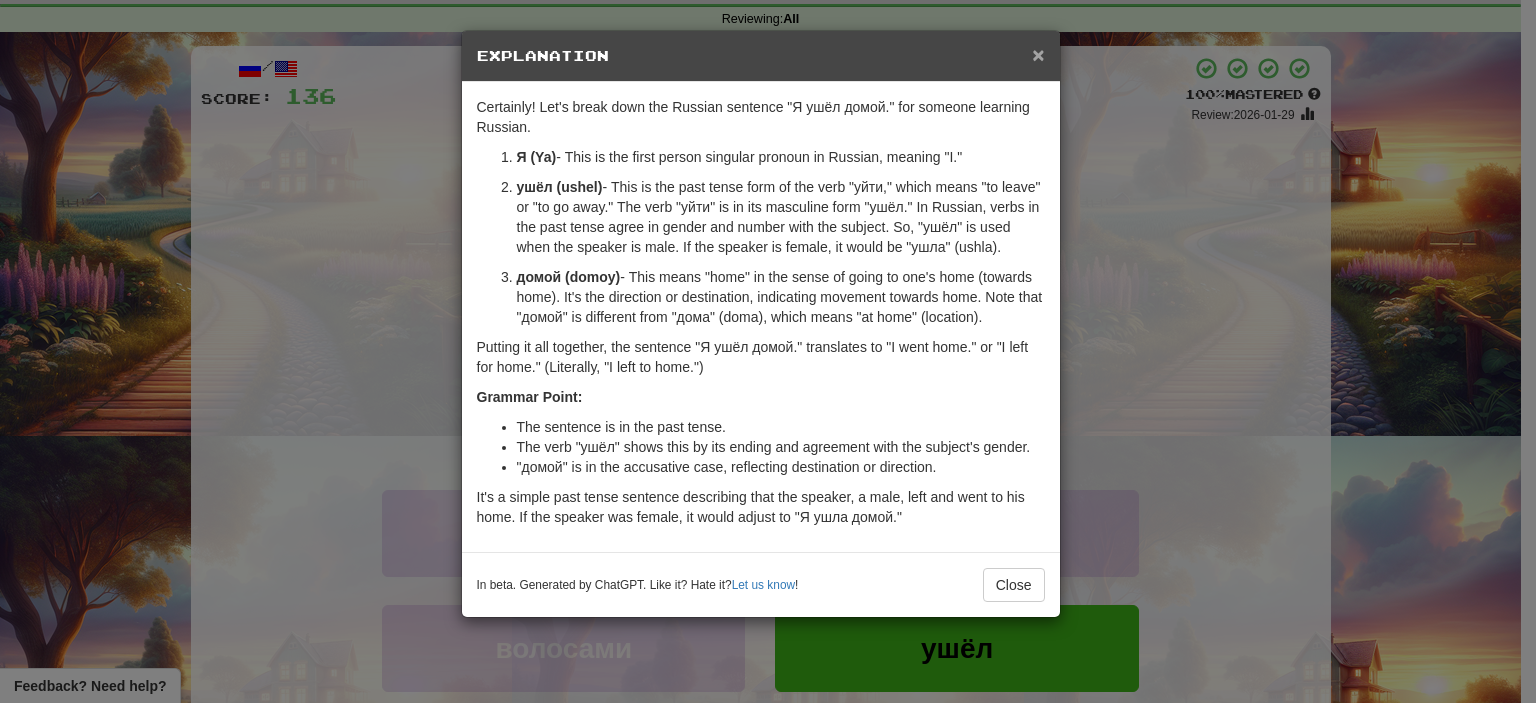 click on "×" at bounding box center (1038, 54) 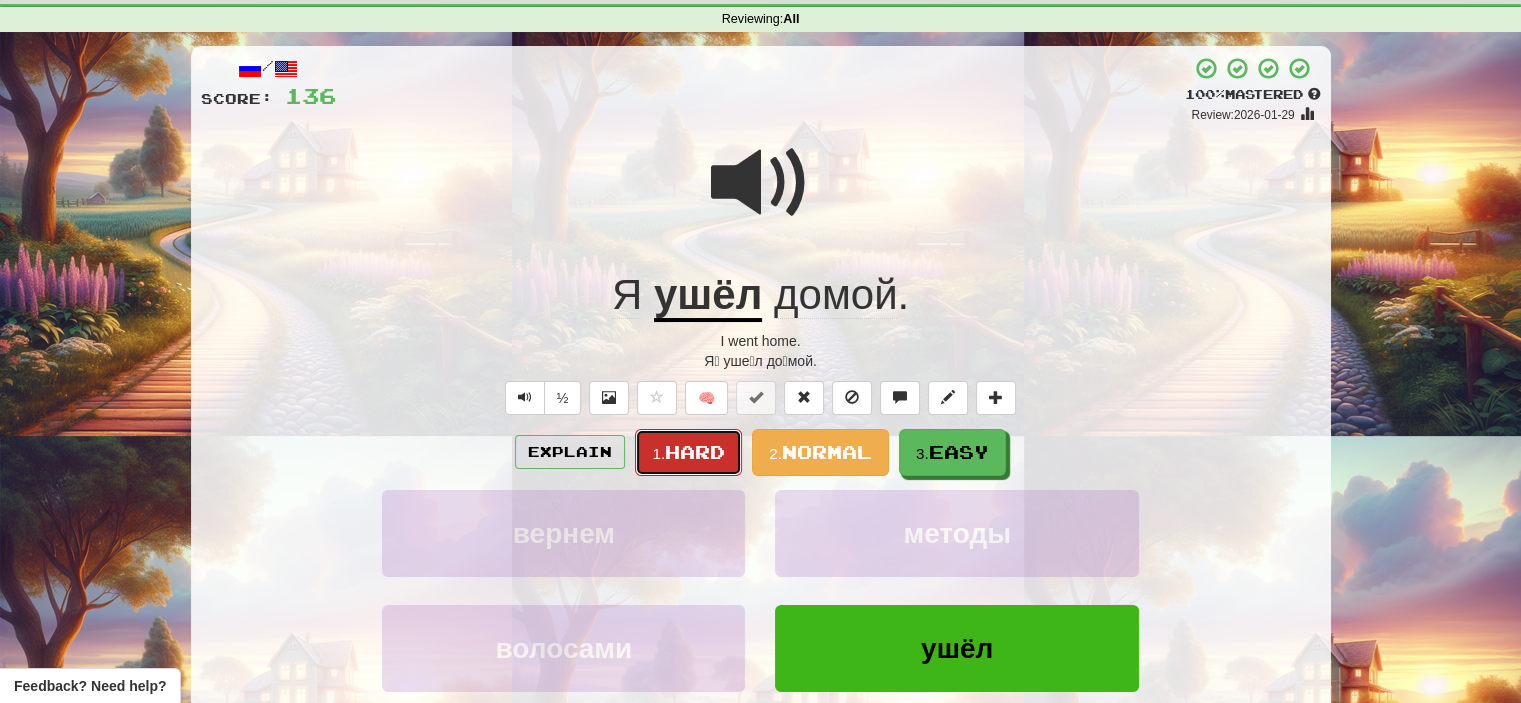 click on "Hard" at bounding box center [695, 452] 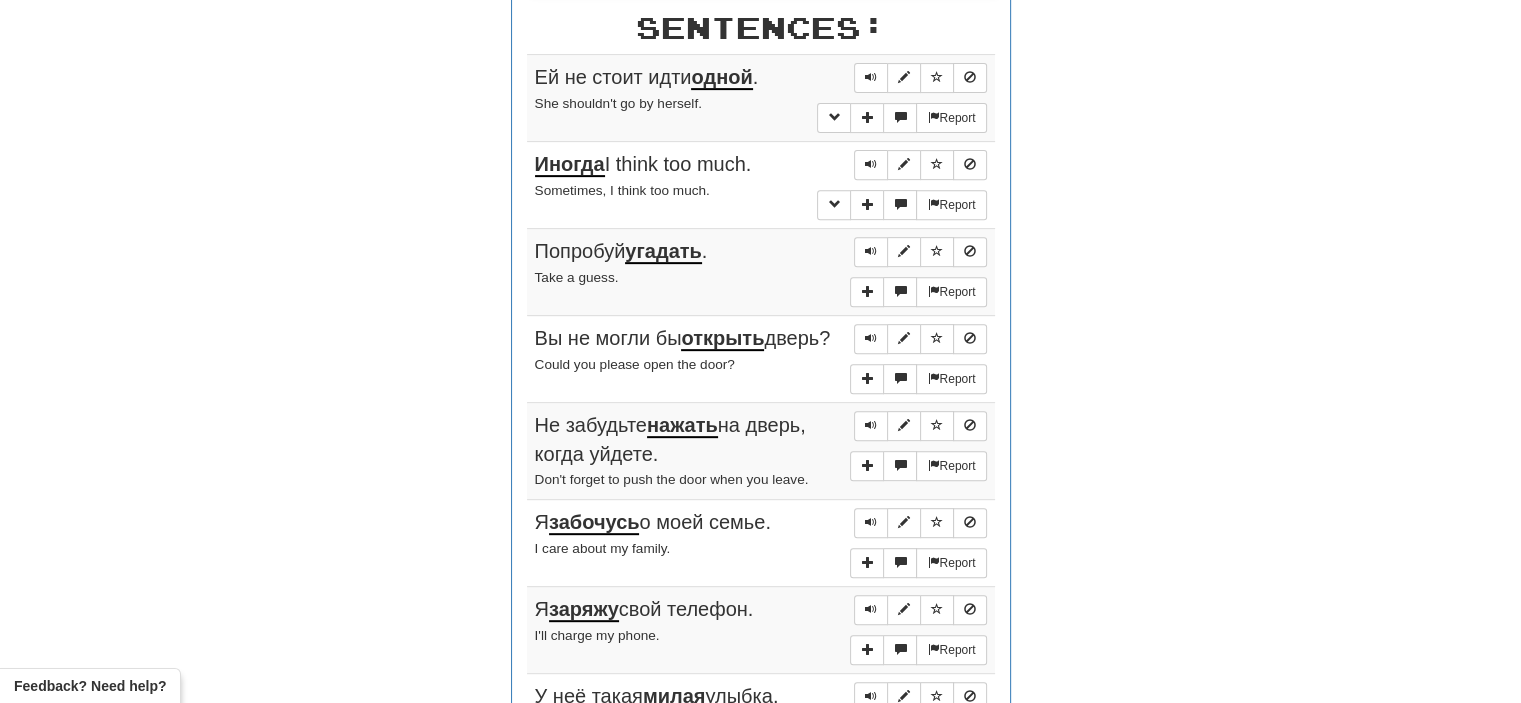 scroll, scrollTop: 778, scrollLeft: 0, axis: vertical 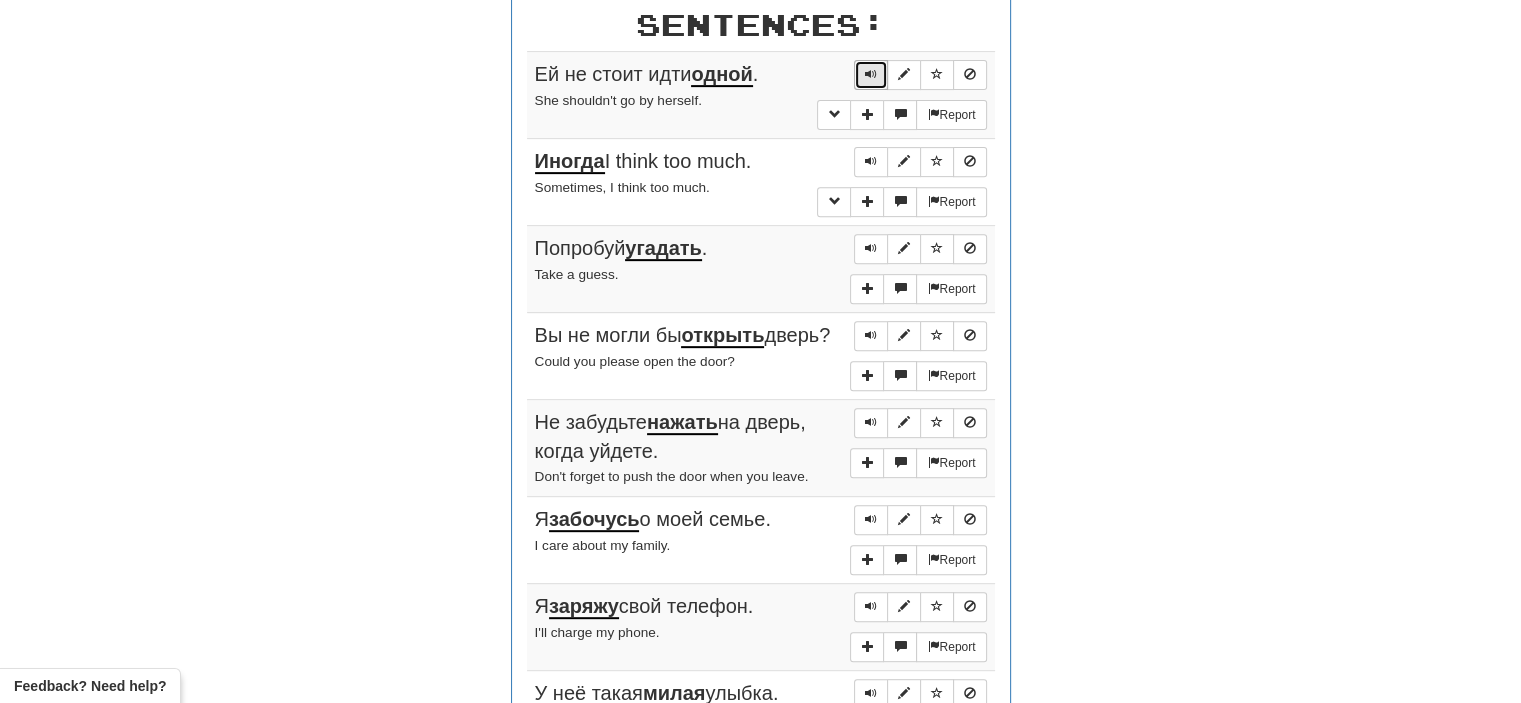 click at bounding box center (871, 75) 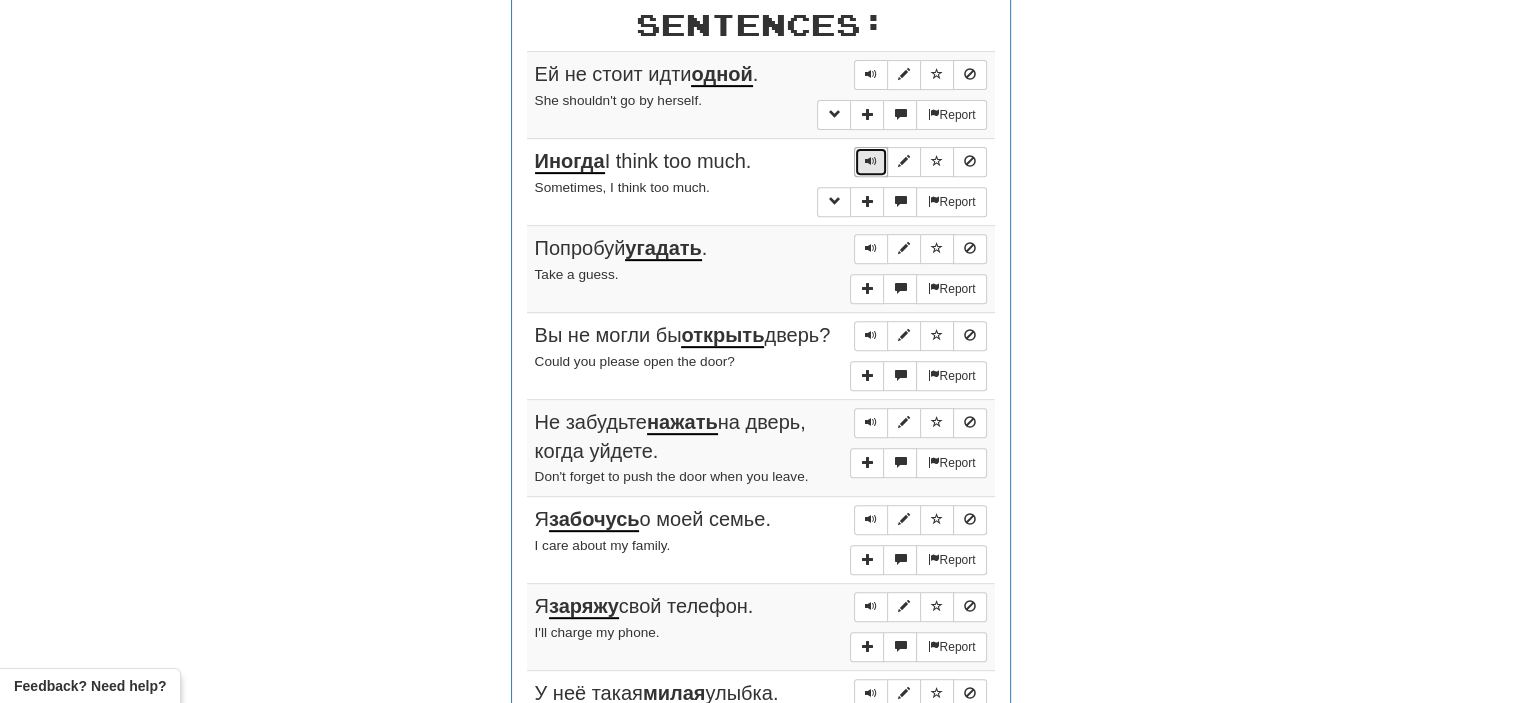 click at bounding box center [871, 161] 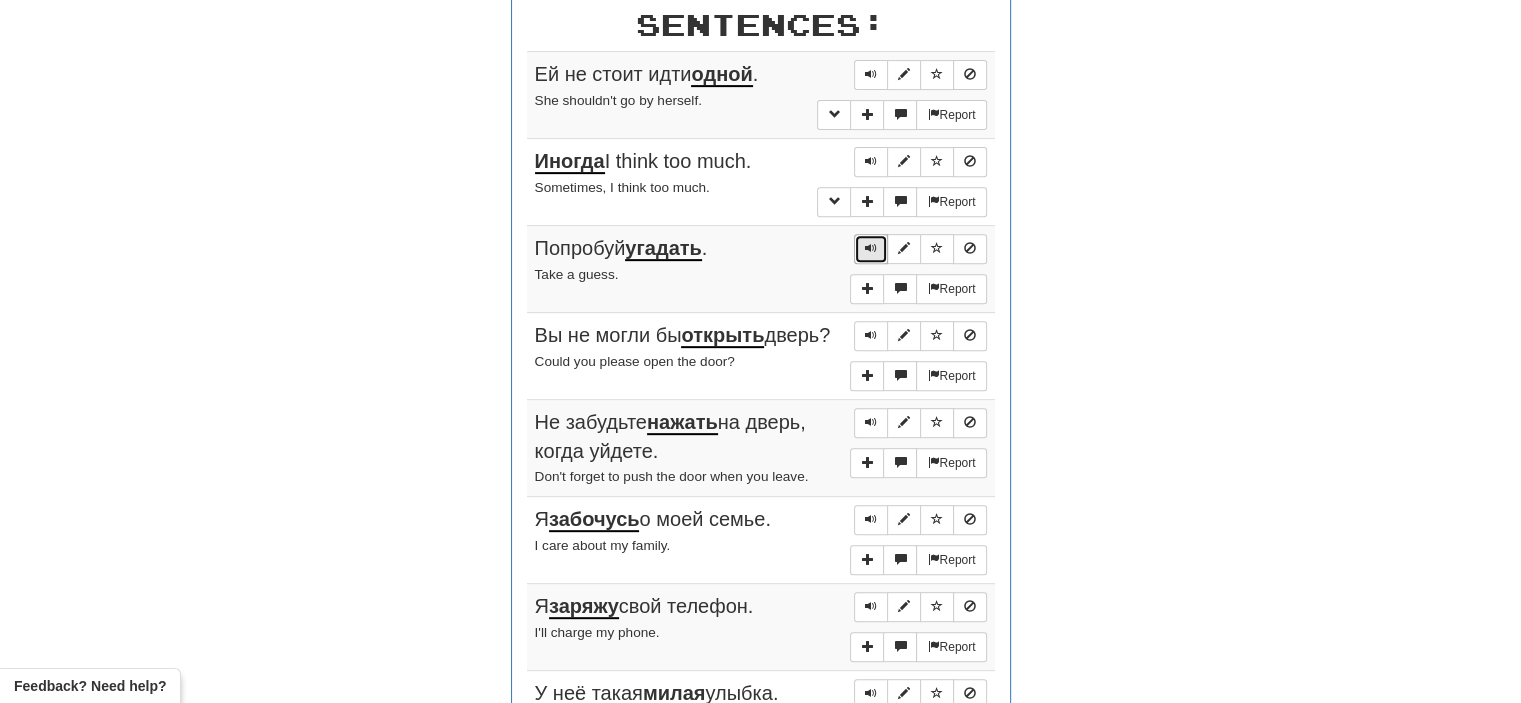 click at bounding box center (871, 248) 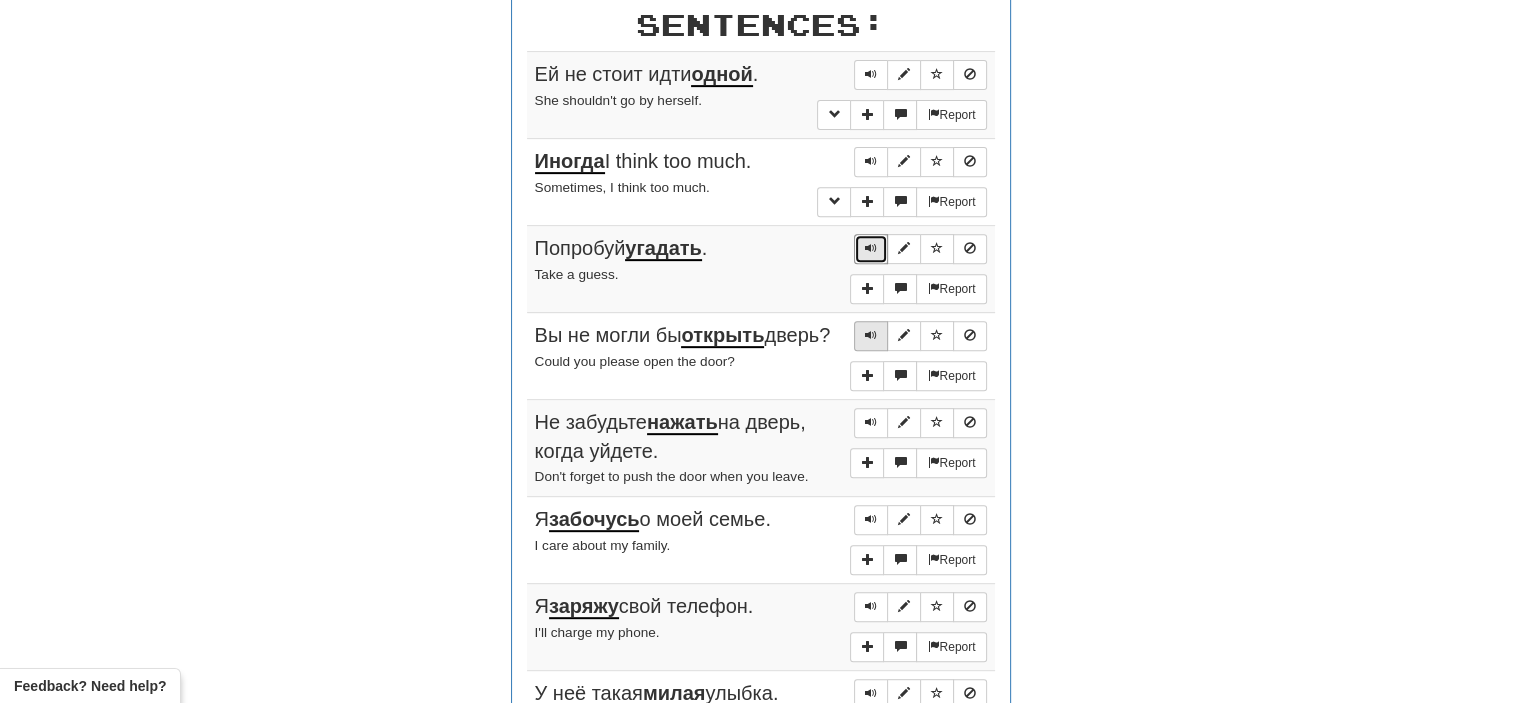 scroll, scrollTop: 787, scrollLeft: 0, axis: vertical 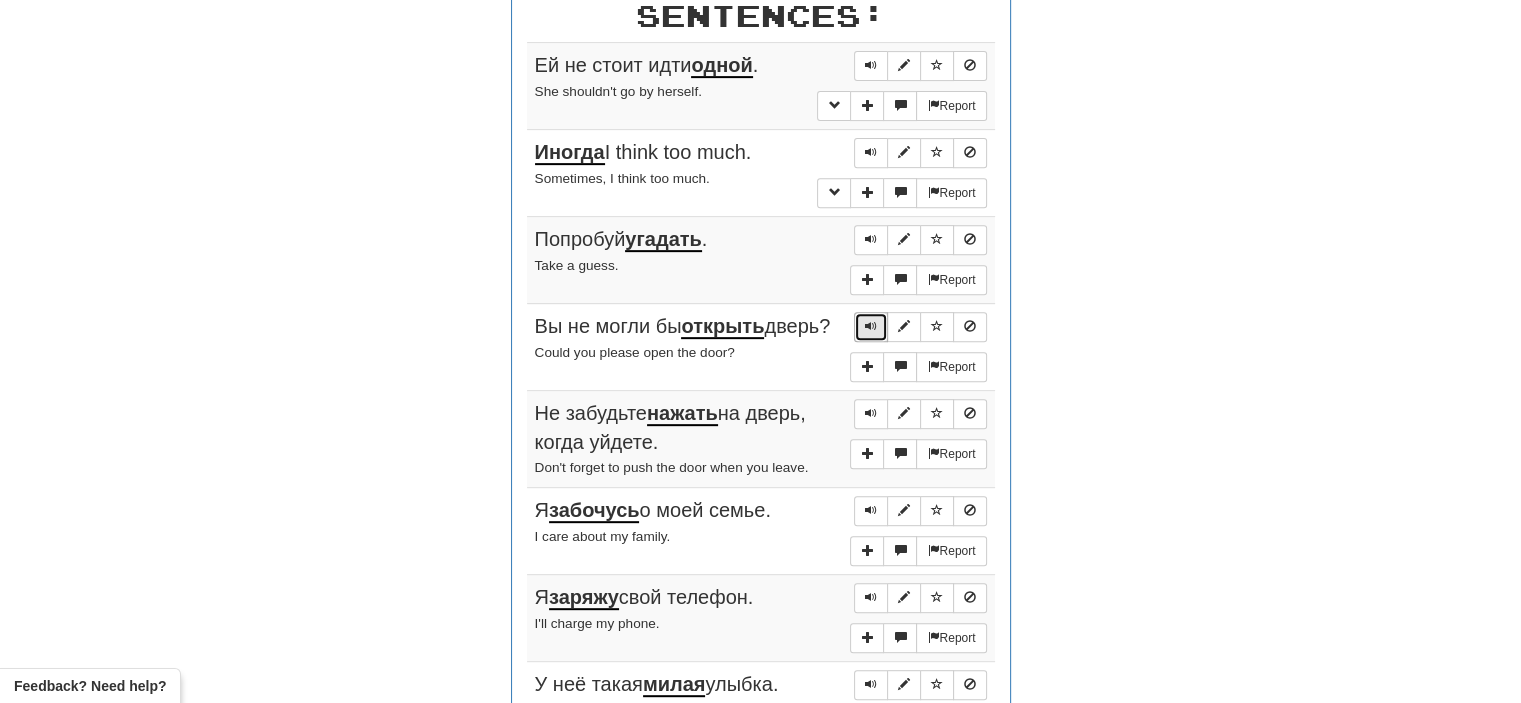 click at bounding box center (871, 327) 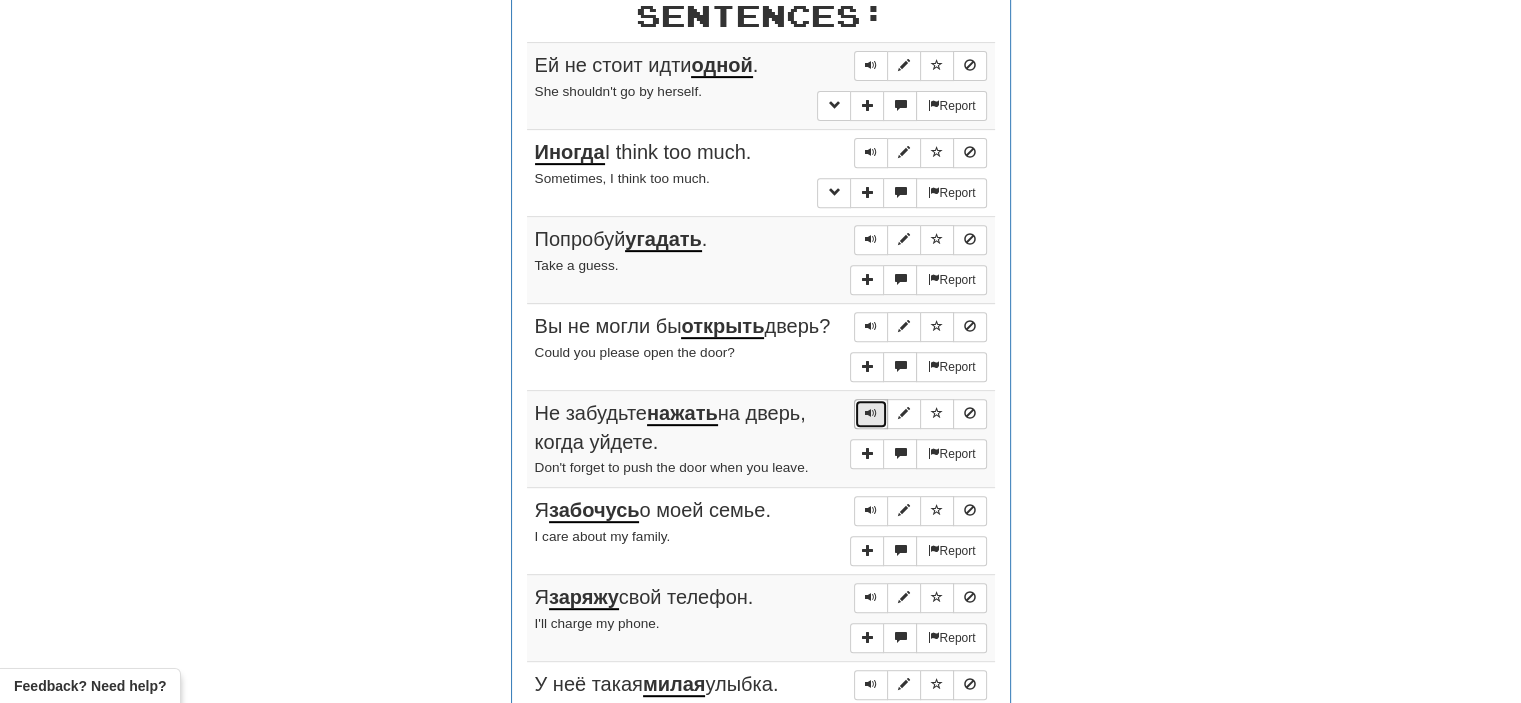 click at bounding box center [871, 413] 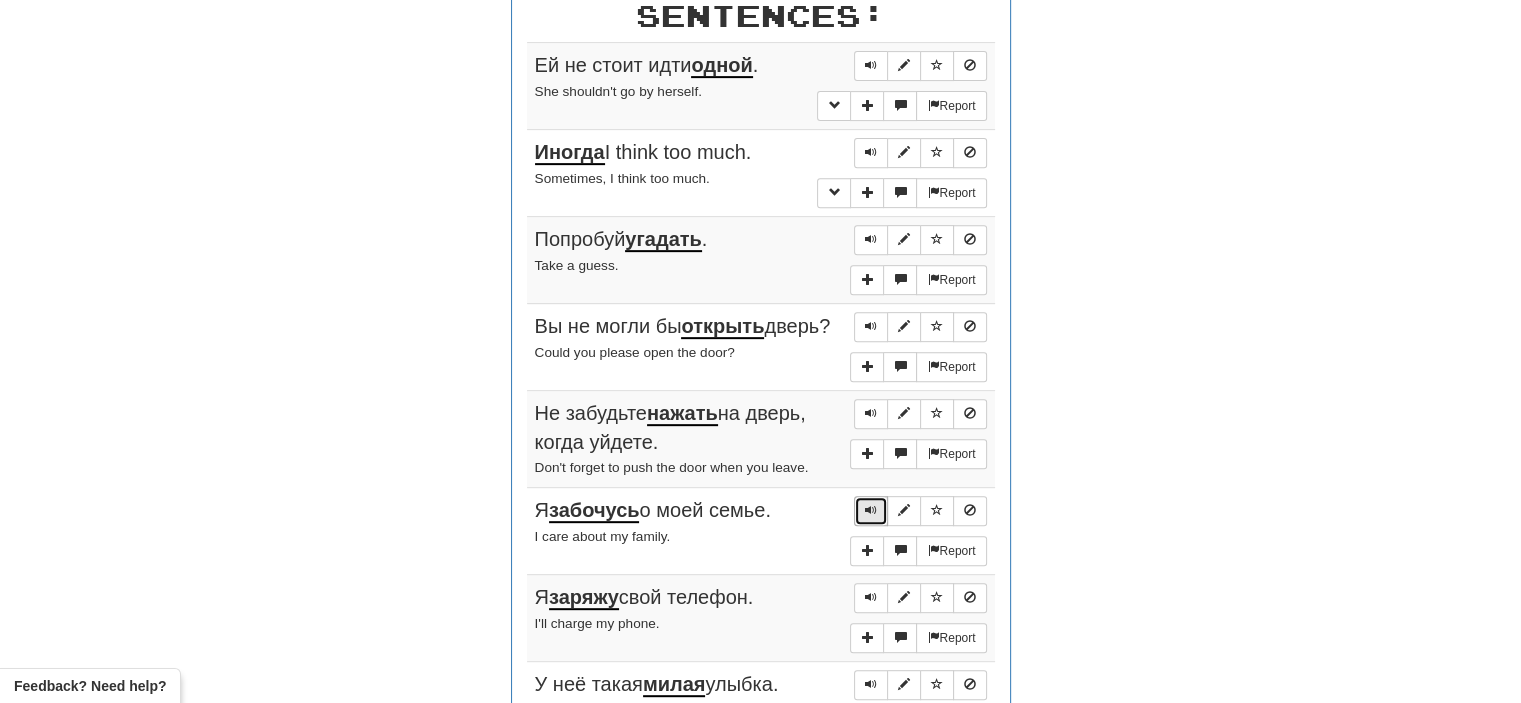 click at bounding box center [871, 510] 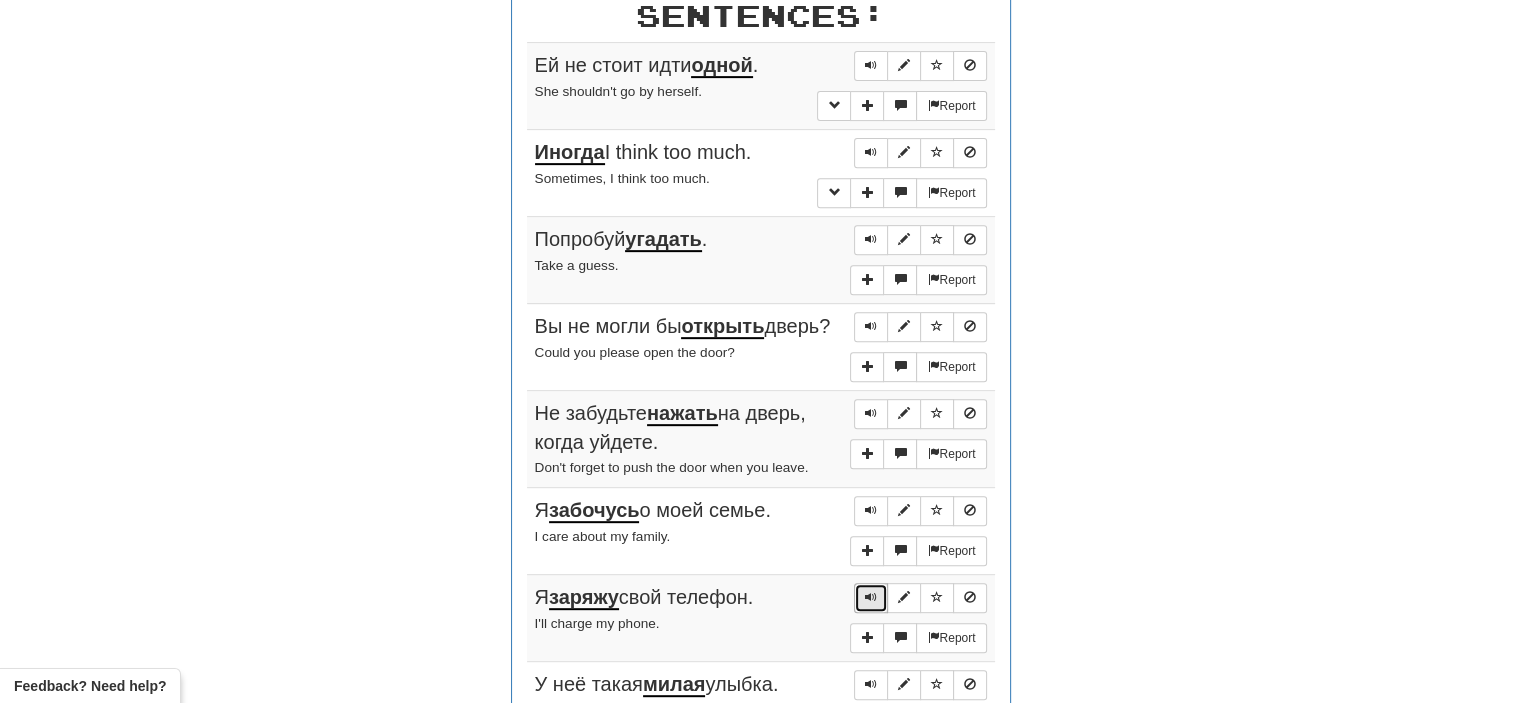 click at bounding box center (871, 597) 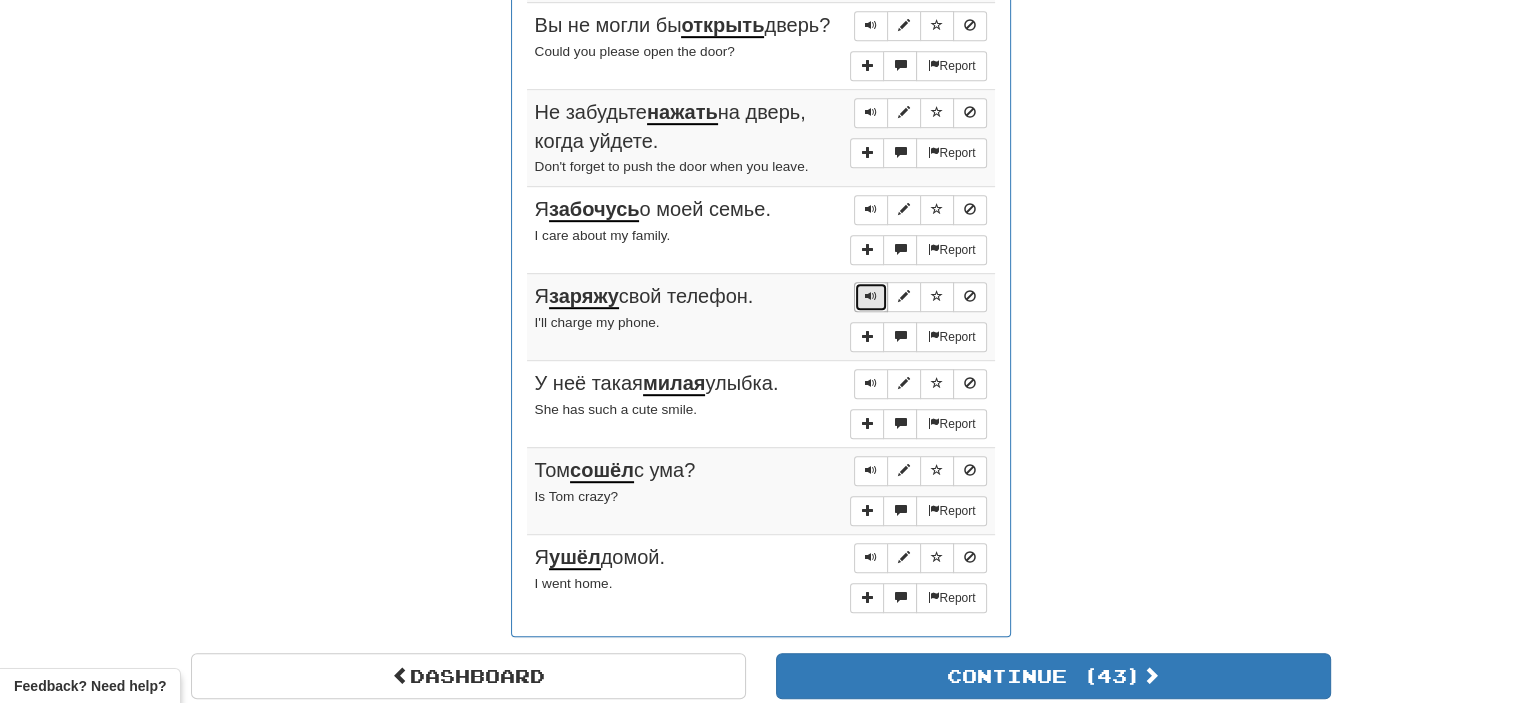 scroll, scrollTop: 1104, scrollLeft: 0, axis: vertical 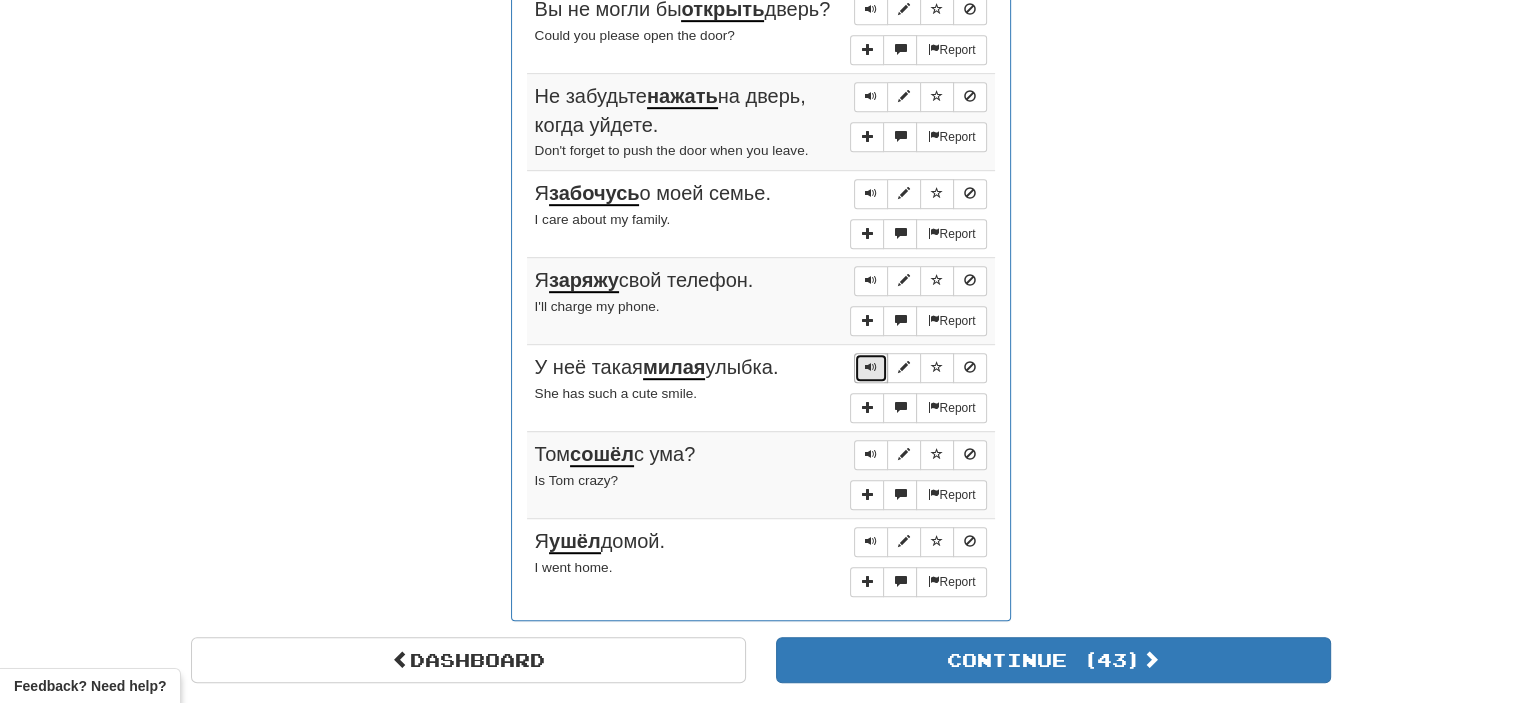click at bounding box center (871, 367) 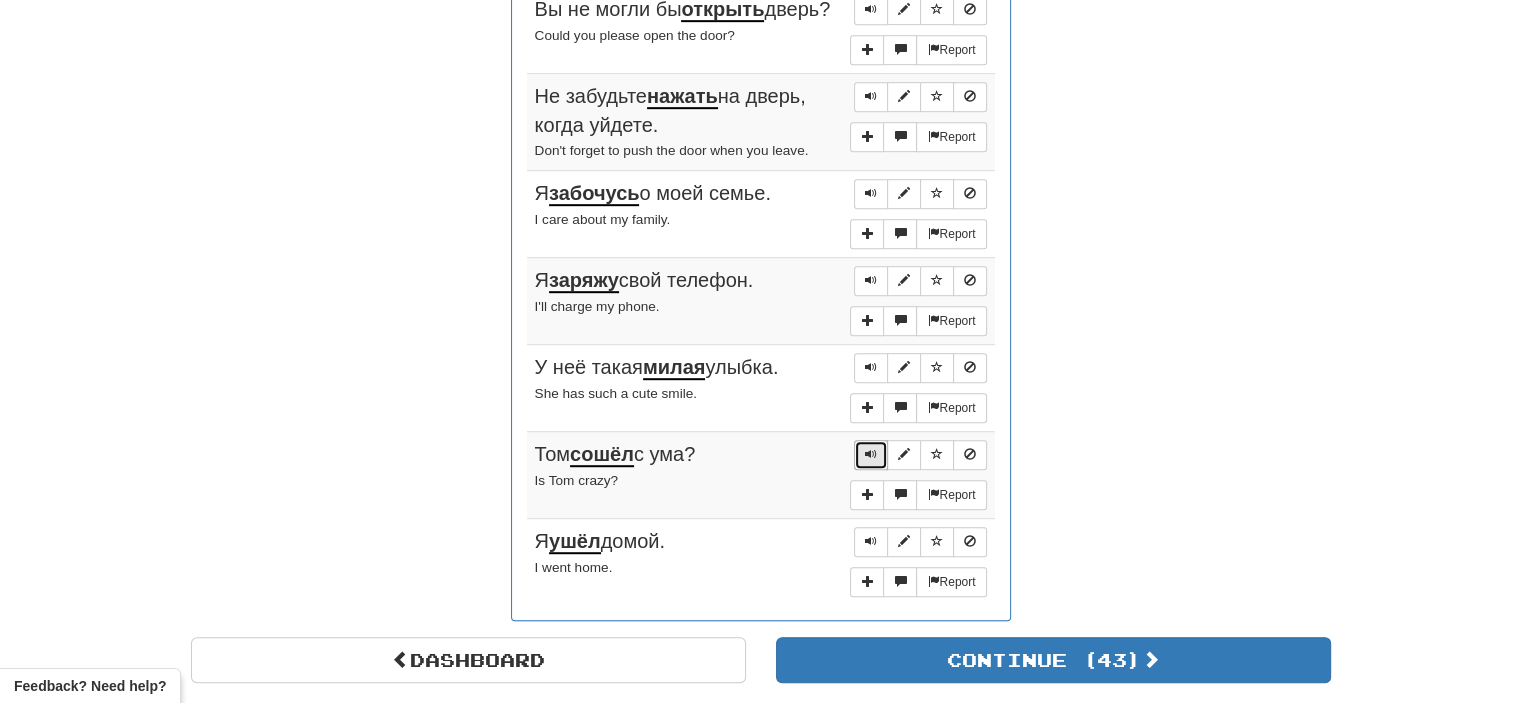 click at bounding box center [871, 454] 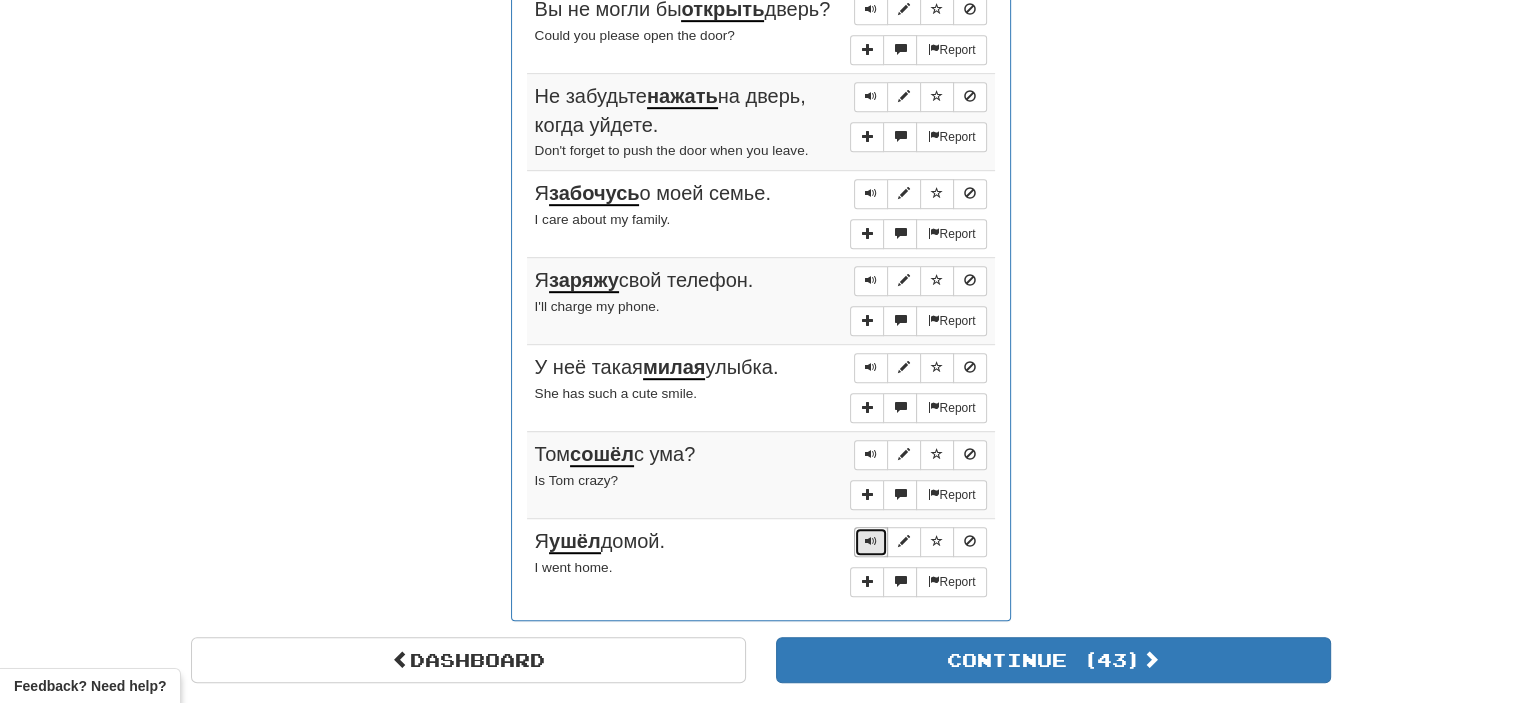 click at bounding box center (871, 541) 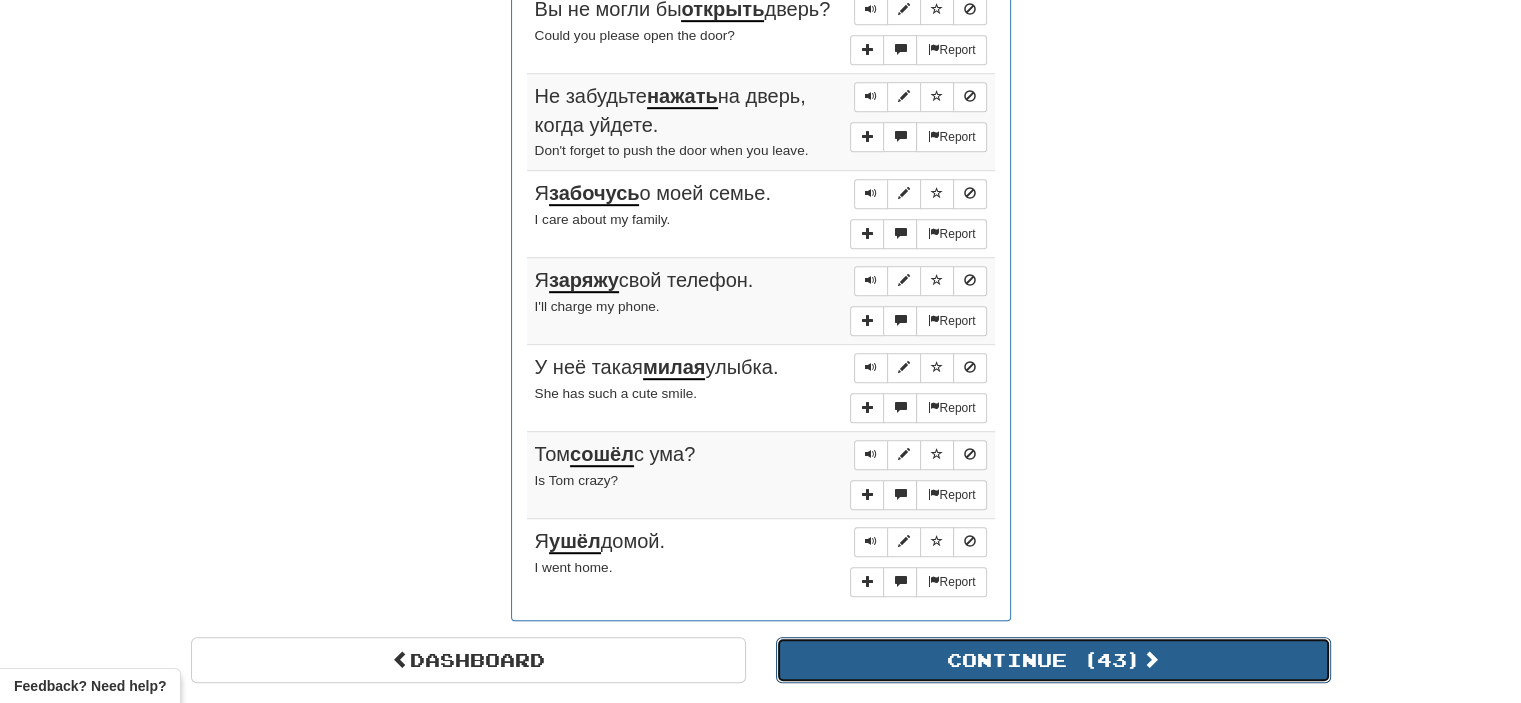 click on "Continue ( 43 )" at bounding box center [1053, 660] 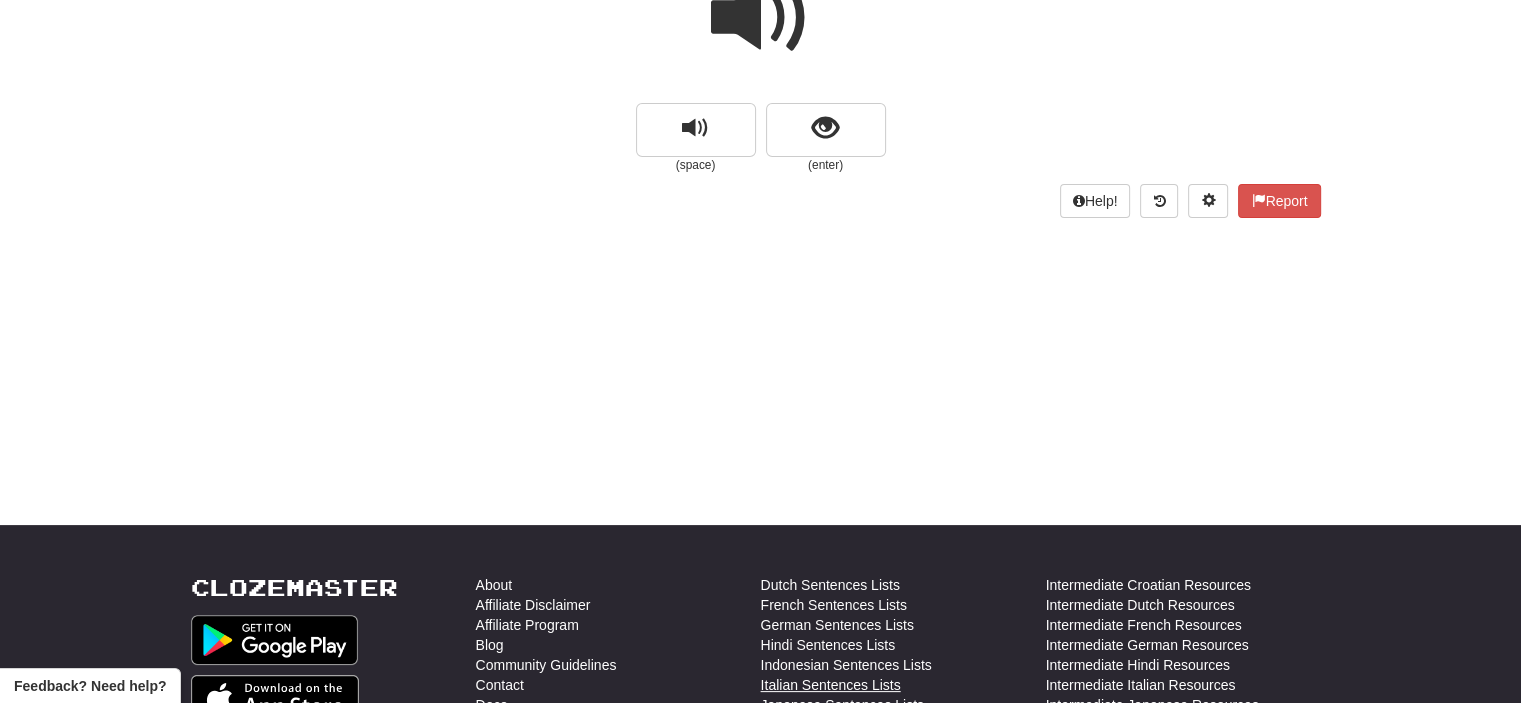 scroll, scrollTop: 0, scrollLeft: 0, axis: both 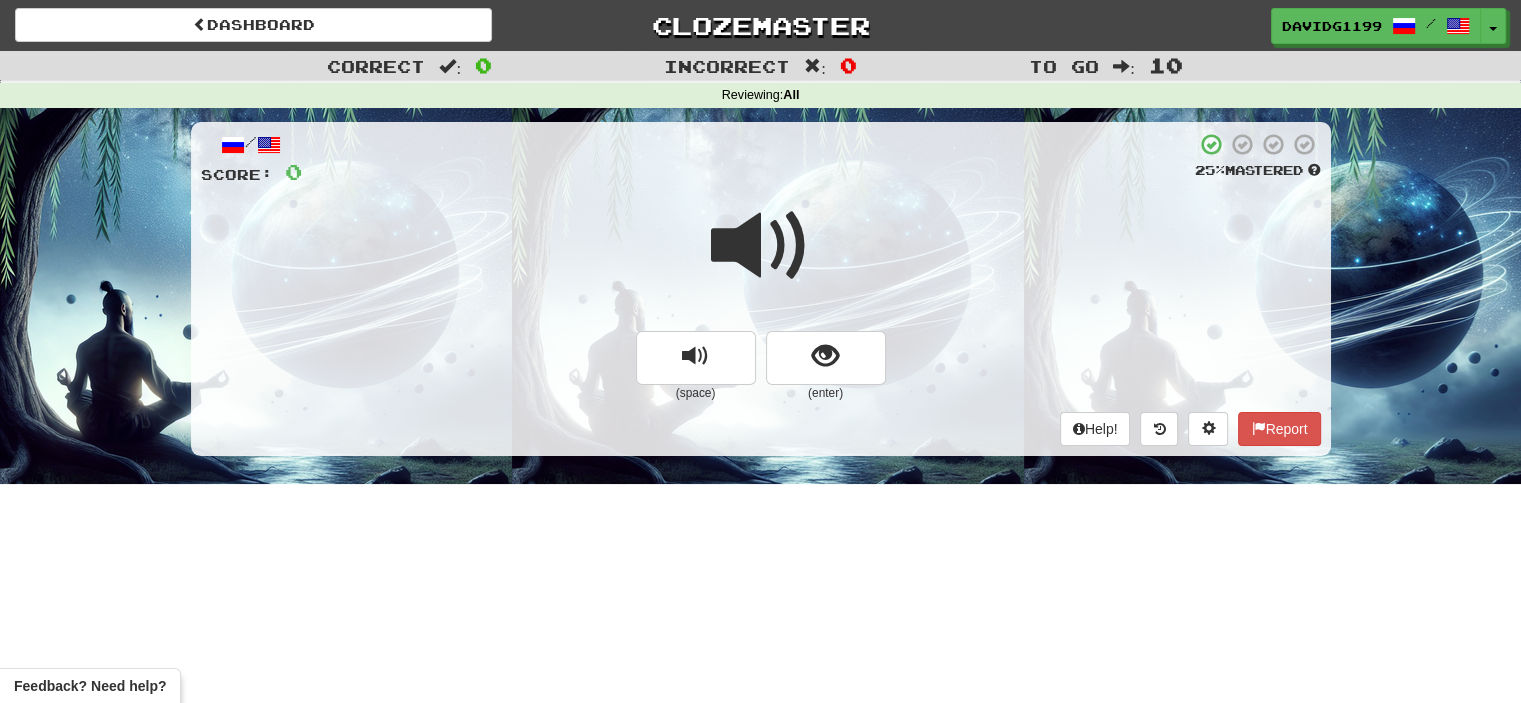 click at bounding box center [761, 246] 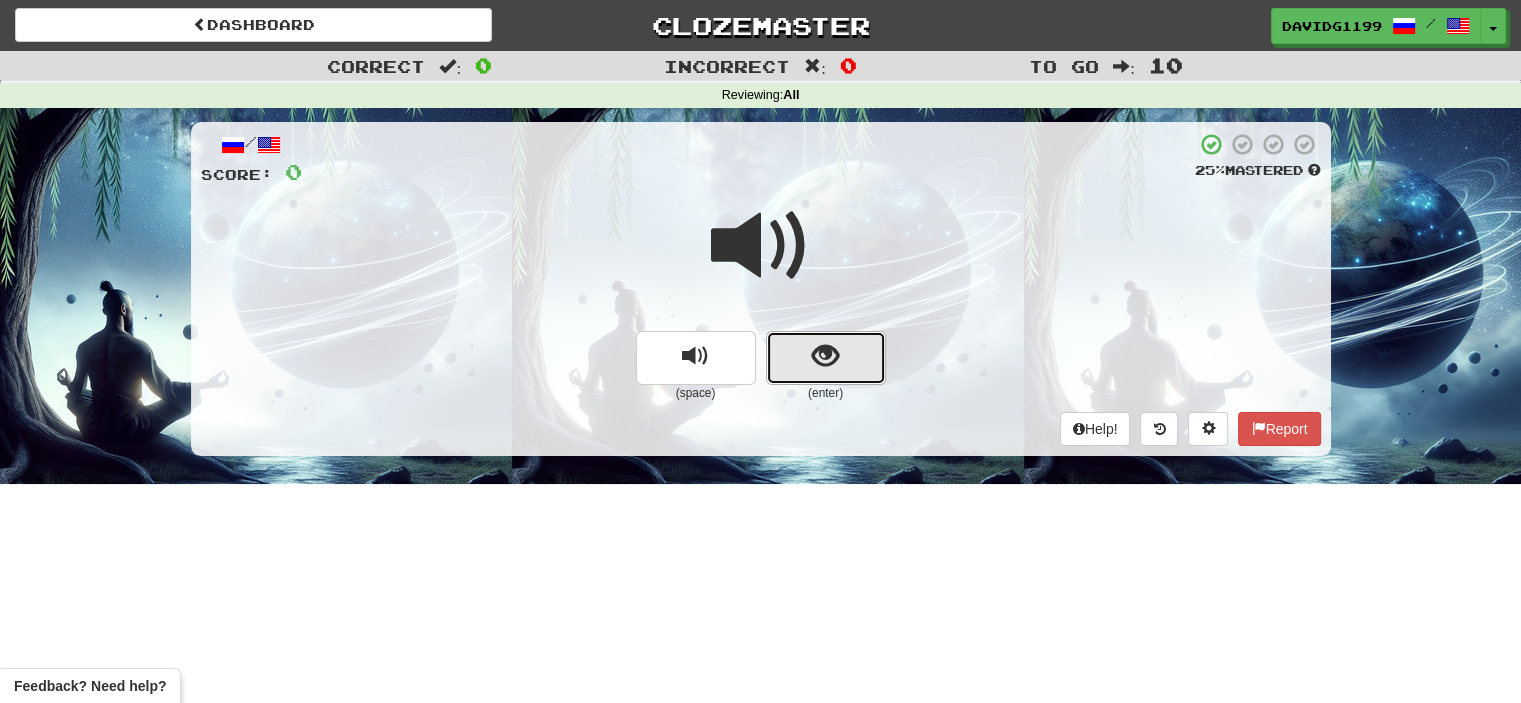 click at bounding box center (825, 356) 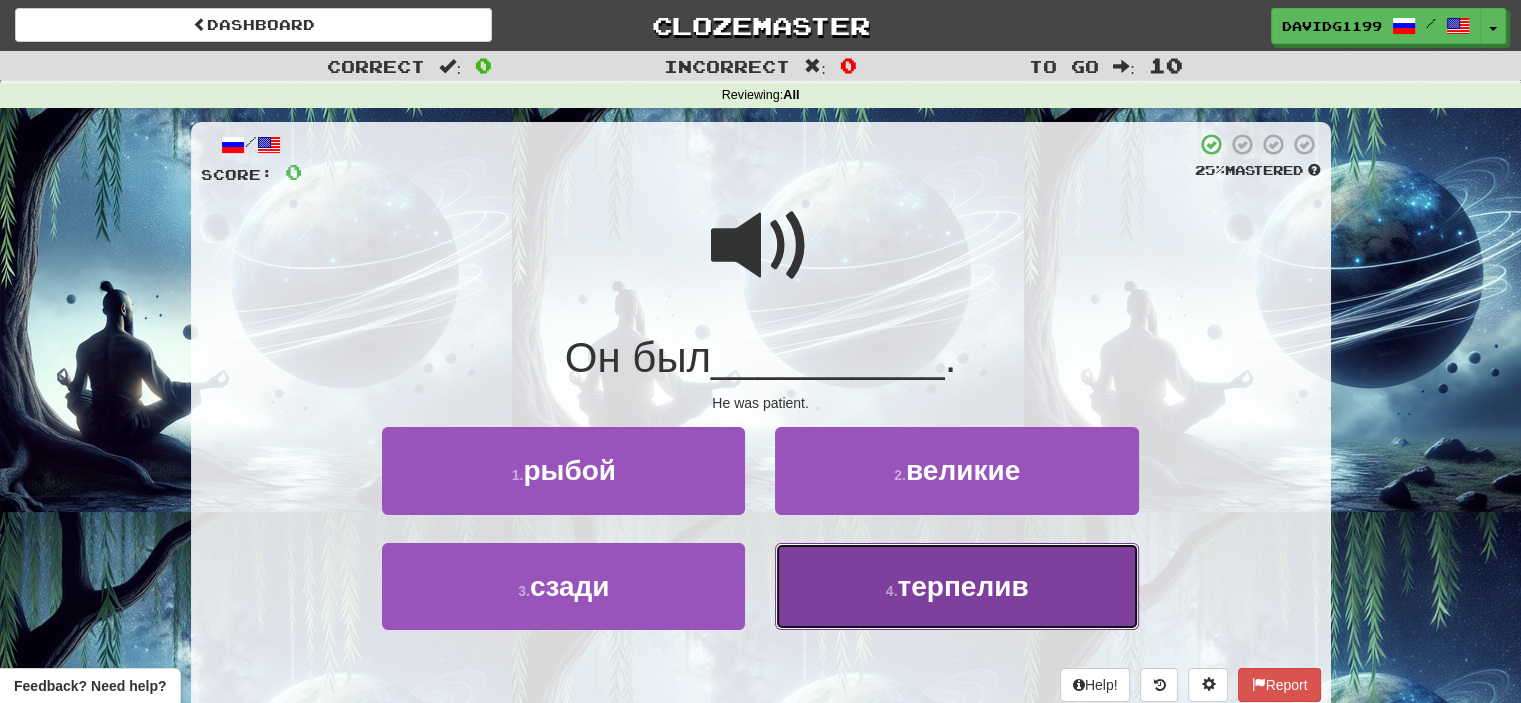 click on "4 ." at bounding box center [892, 591] 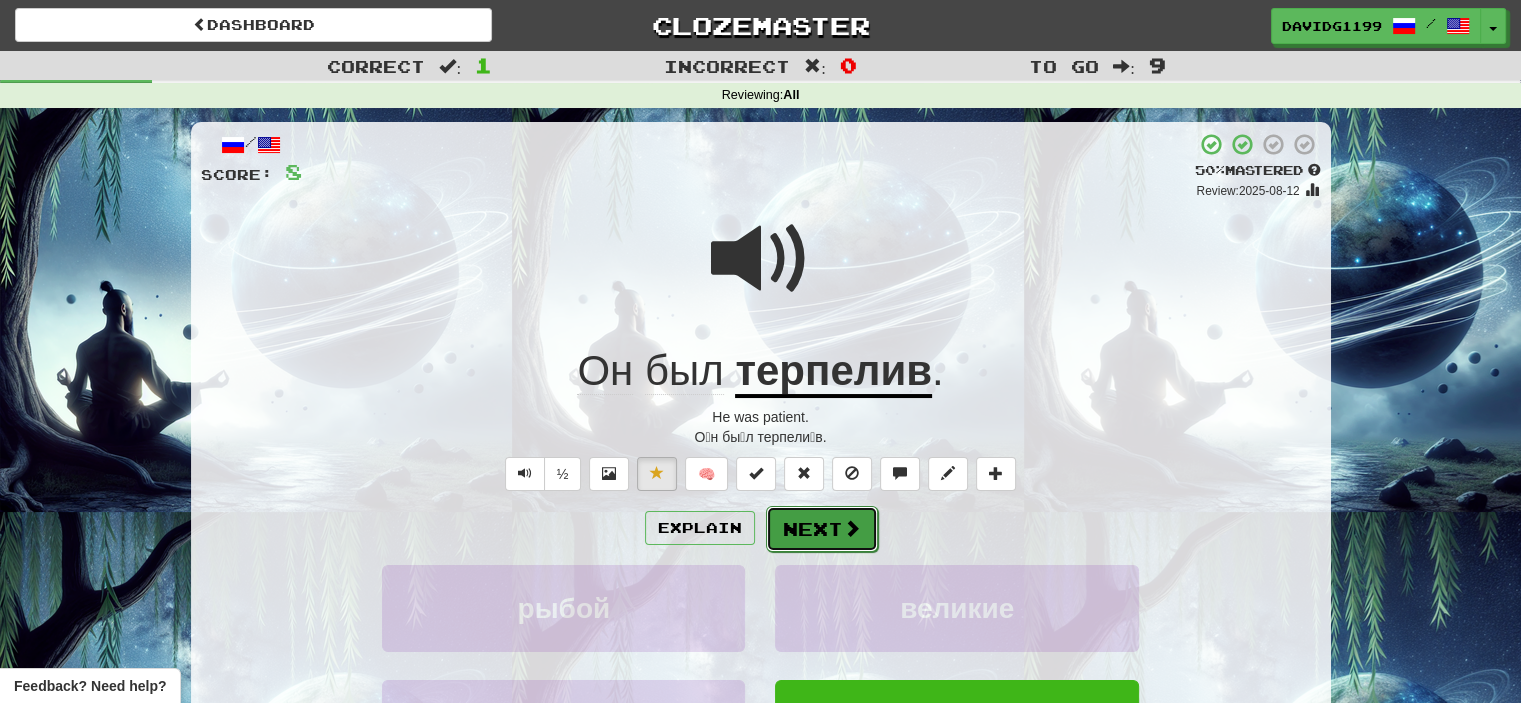 click on "Next" at bounding box center (822, 529) 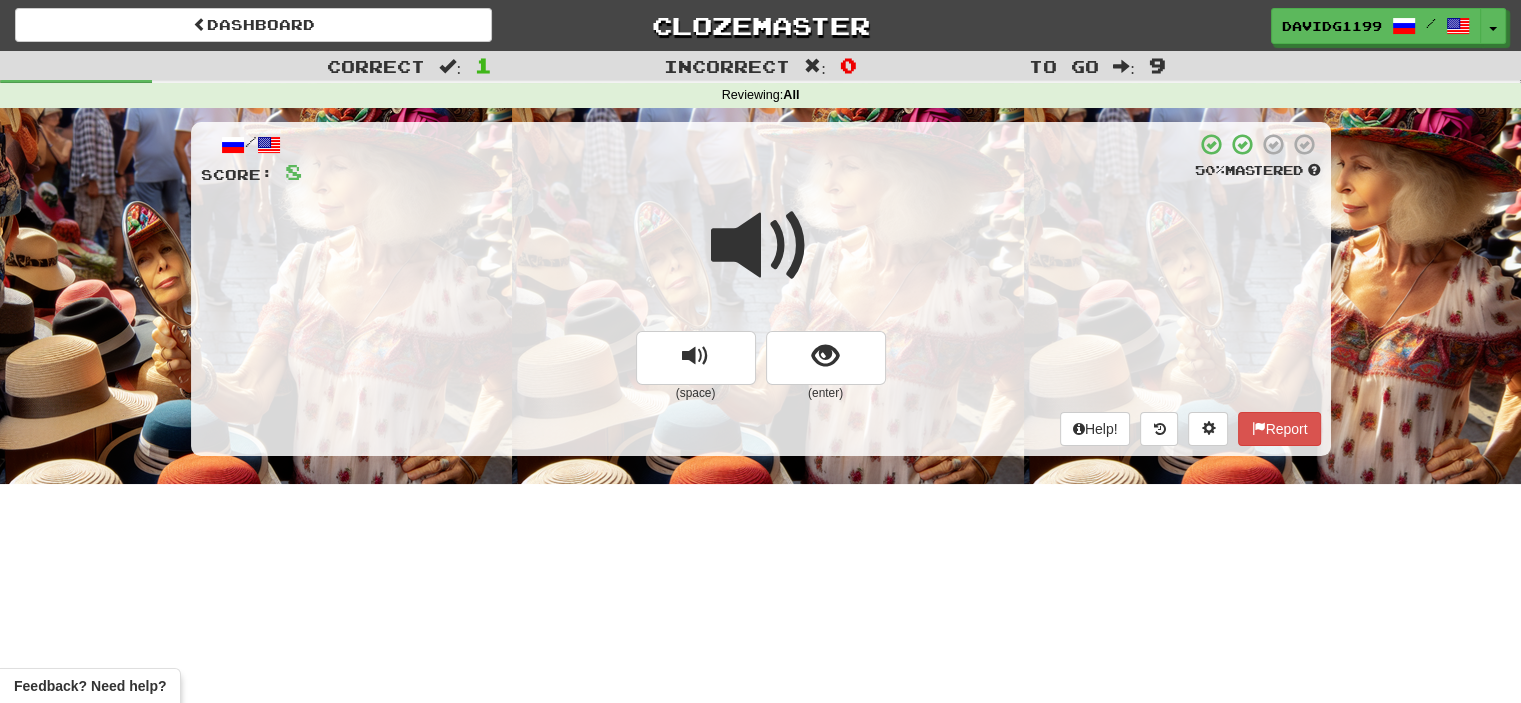 click at bounding box center (761, 246) 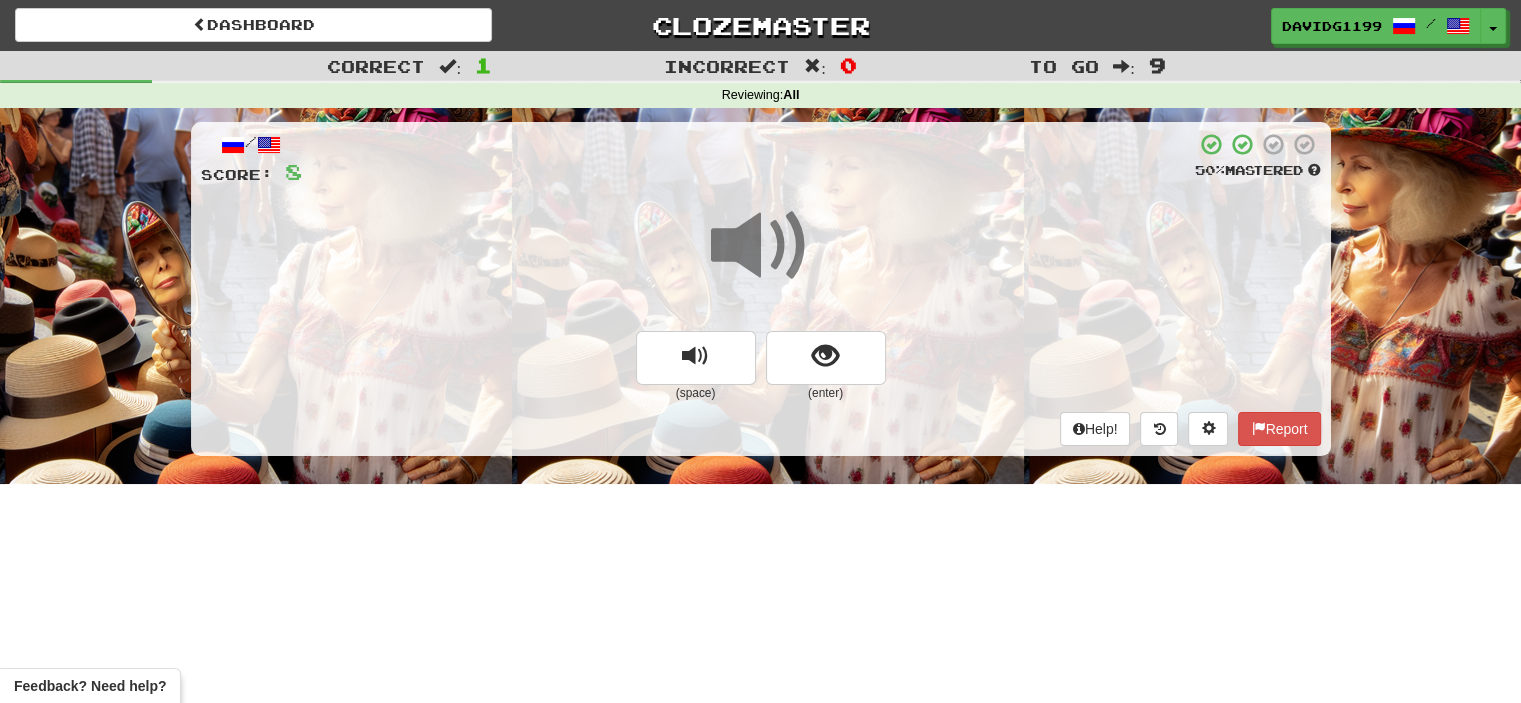 click at bounding box center [761, 246] 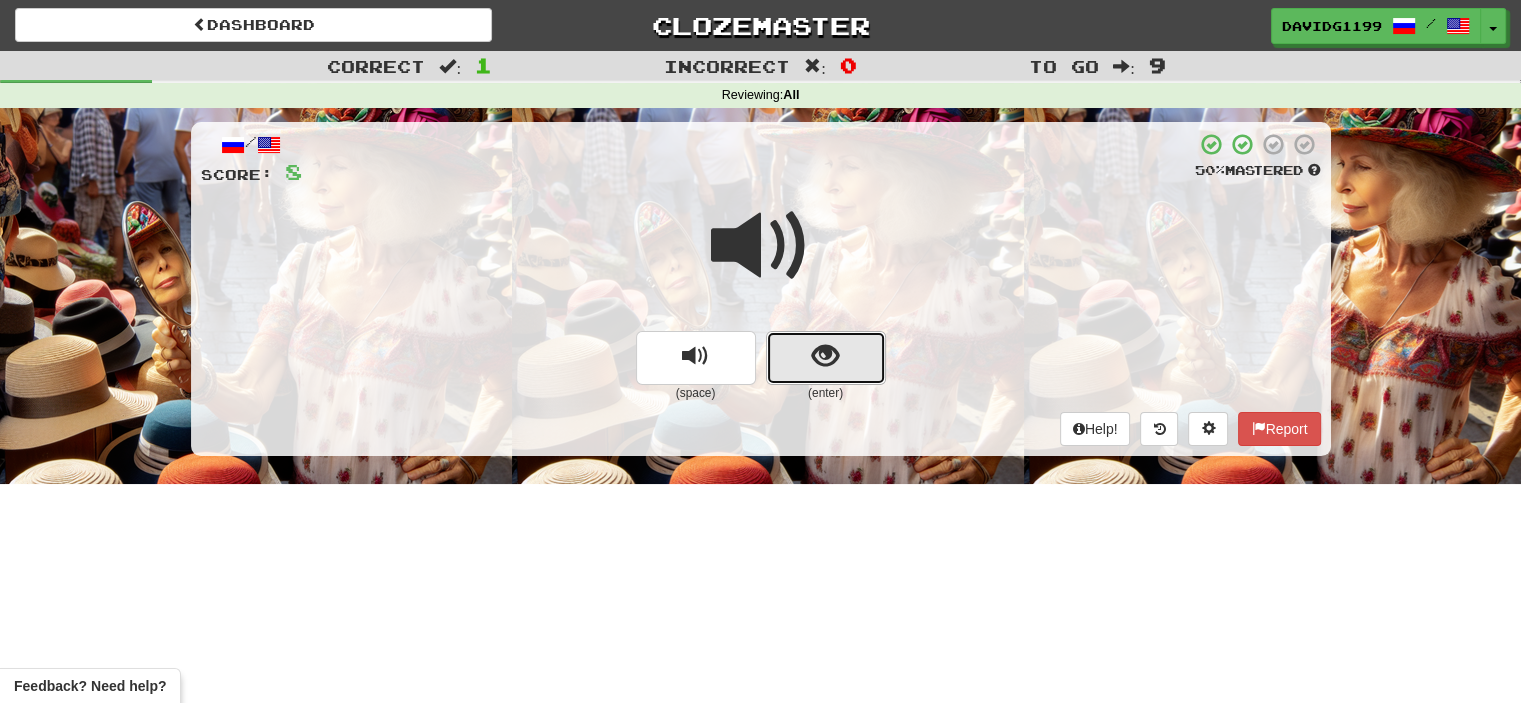 click at bounding box center [826, 358] 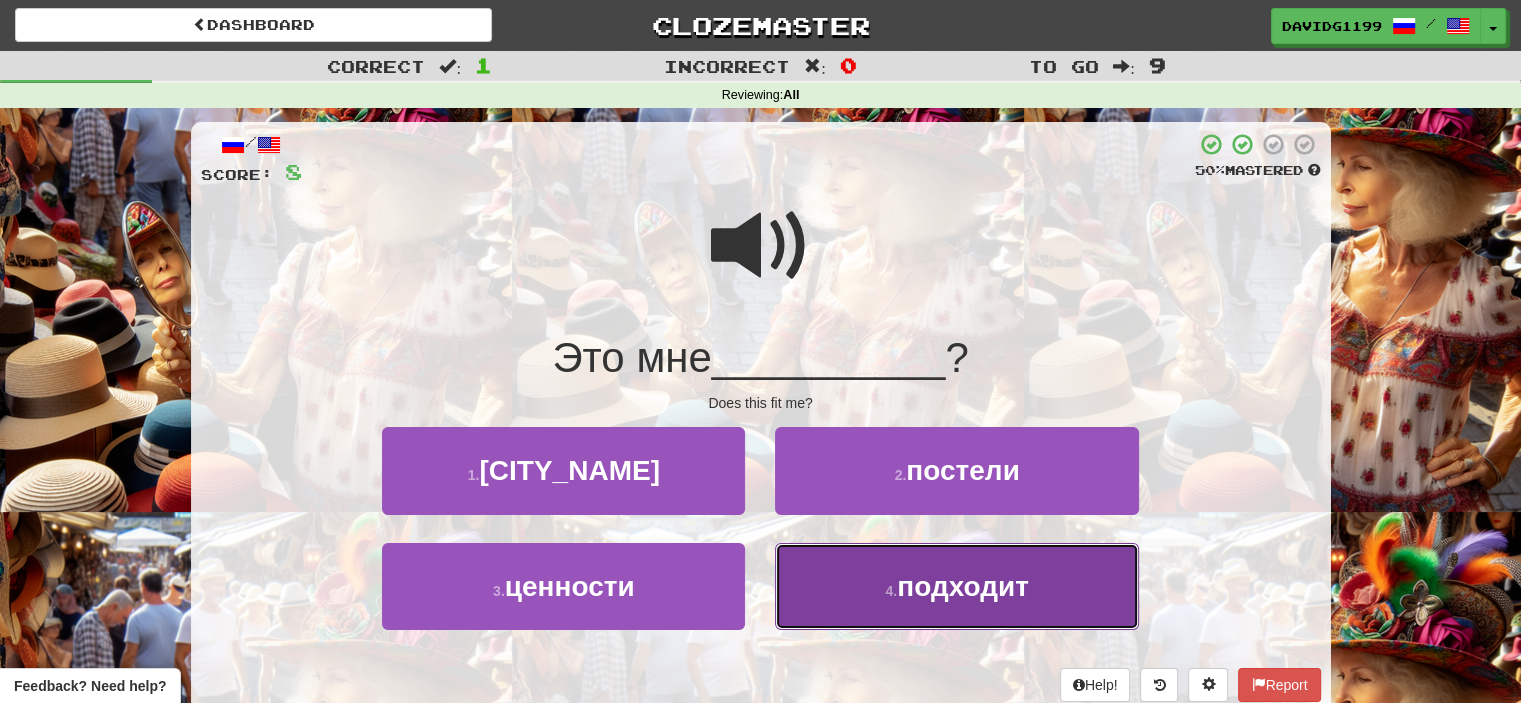 click on "4 .  suits" at bounding box center (956, 586) 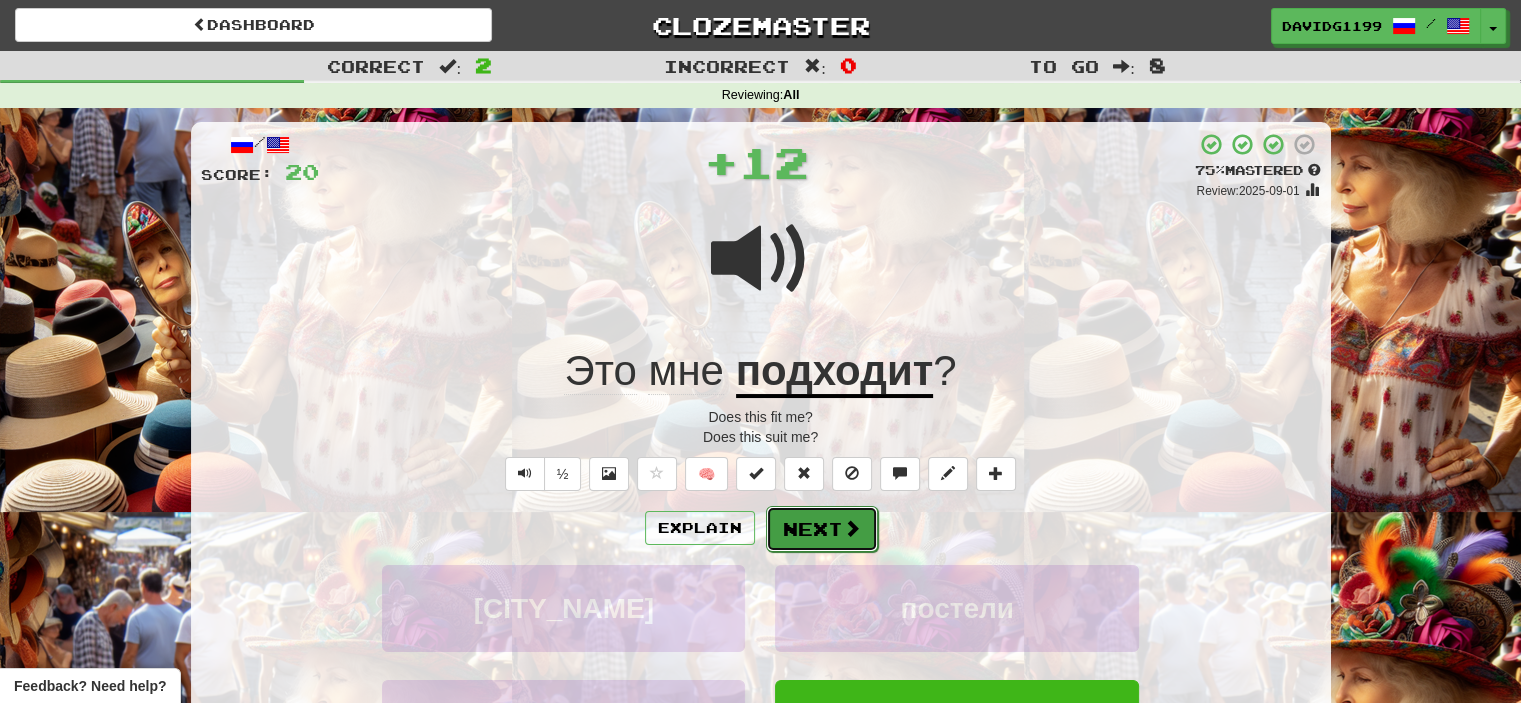 click on "Next" at bounding box center (822, 529) 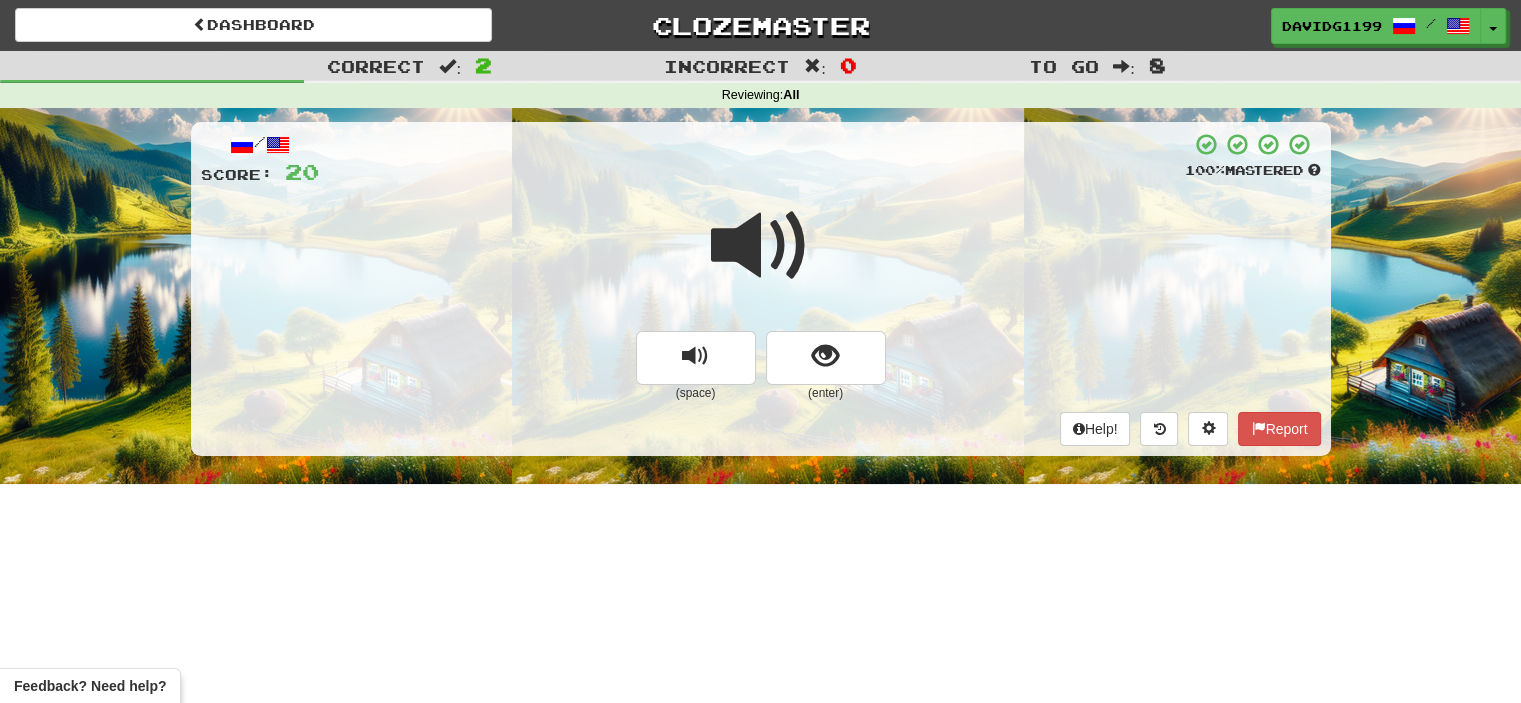 click at bounding box center (761, 246) 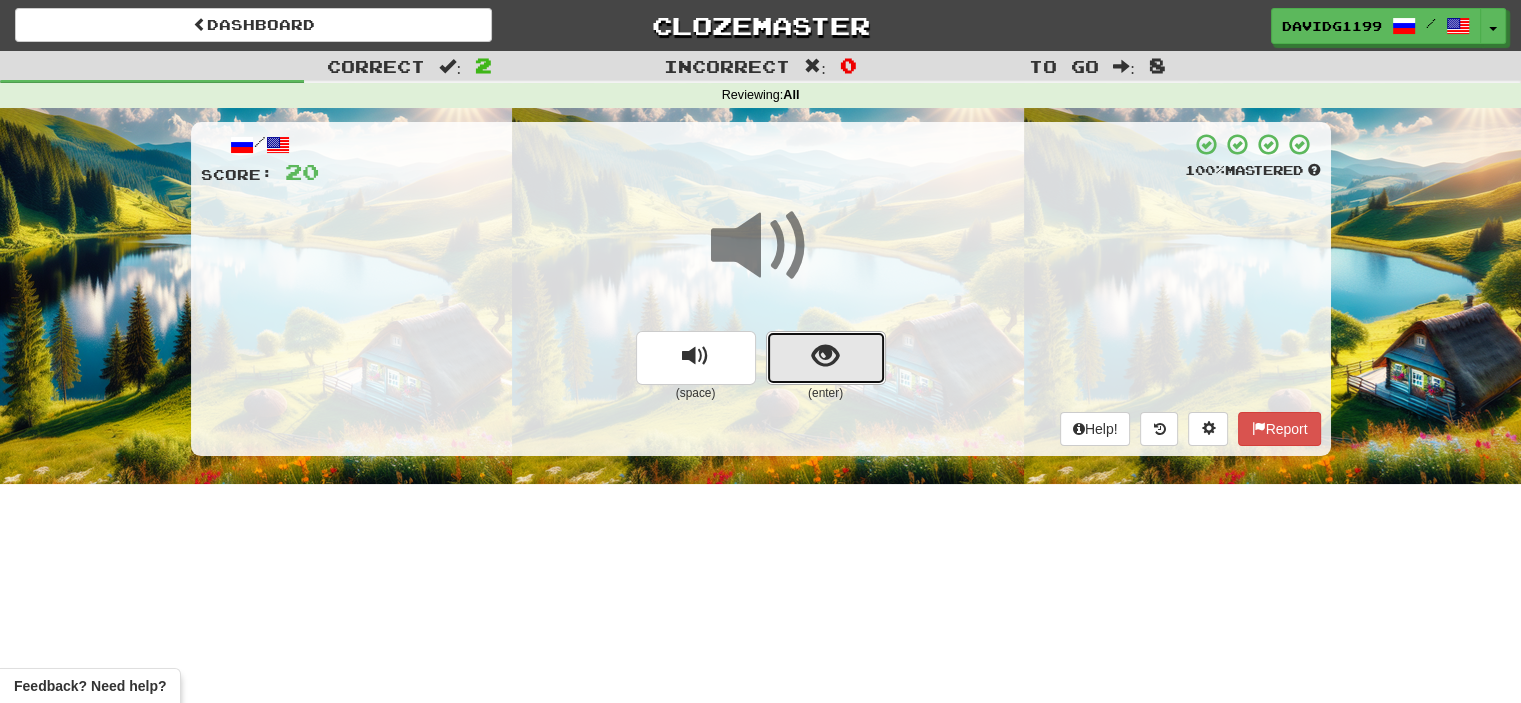 click at bounding box center (826, 358) 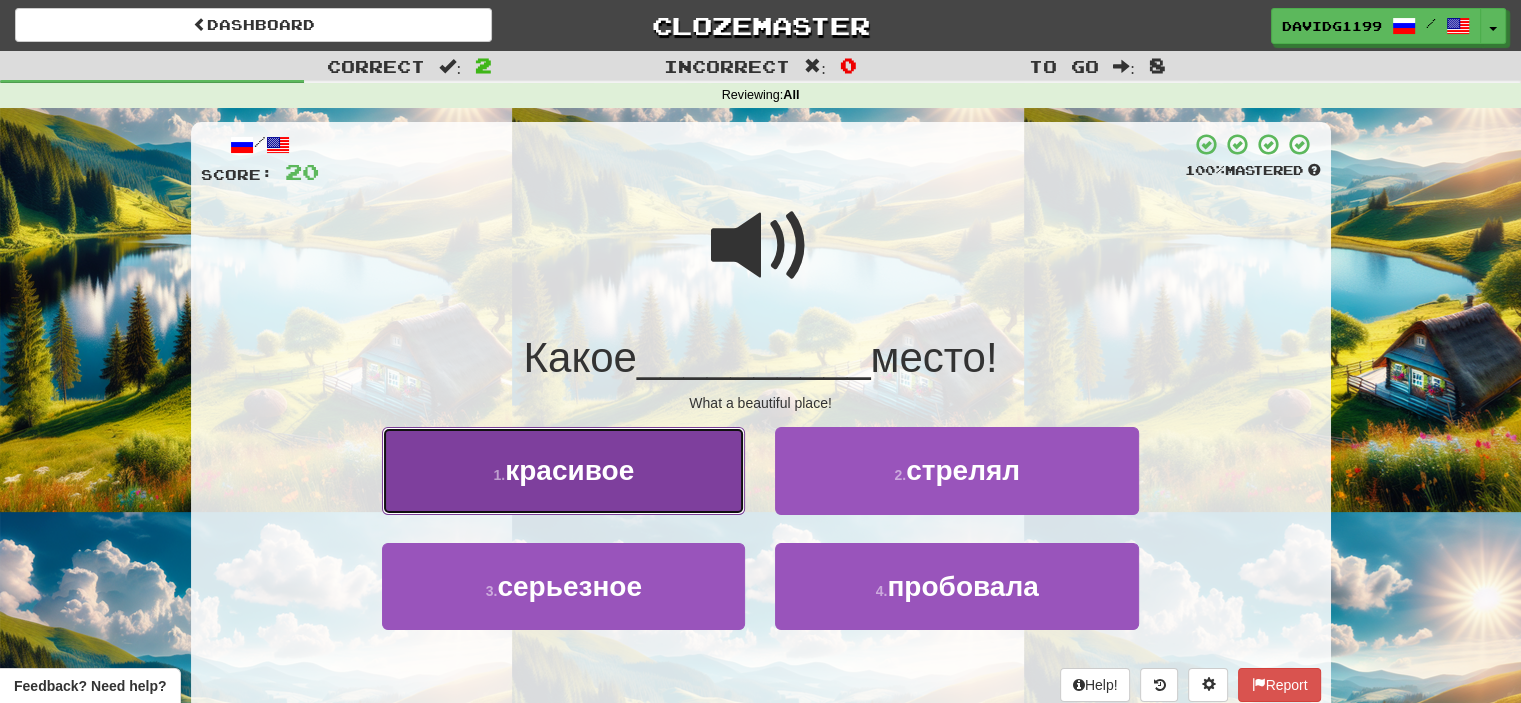 click on "красивое" at bounding box center [569, 470] 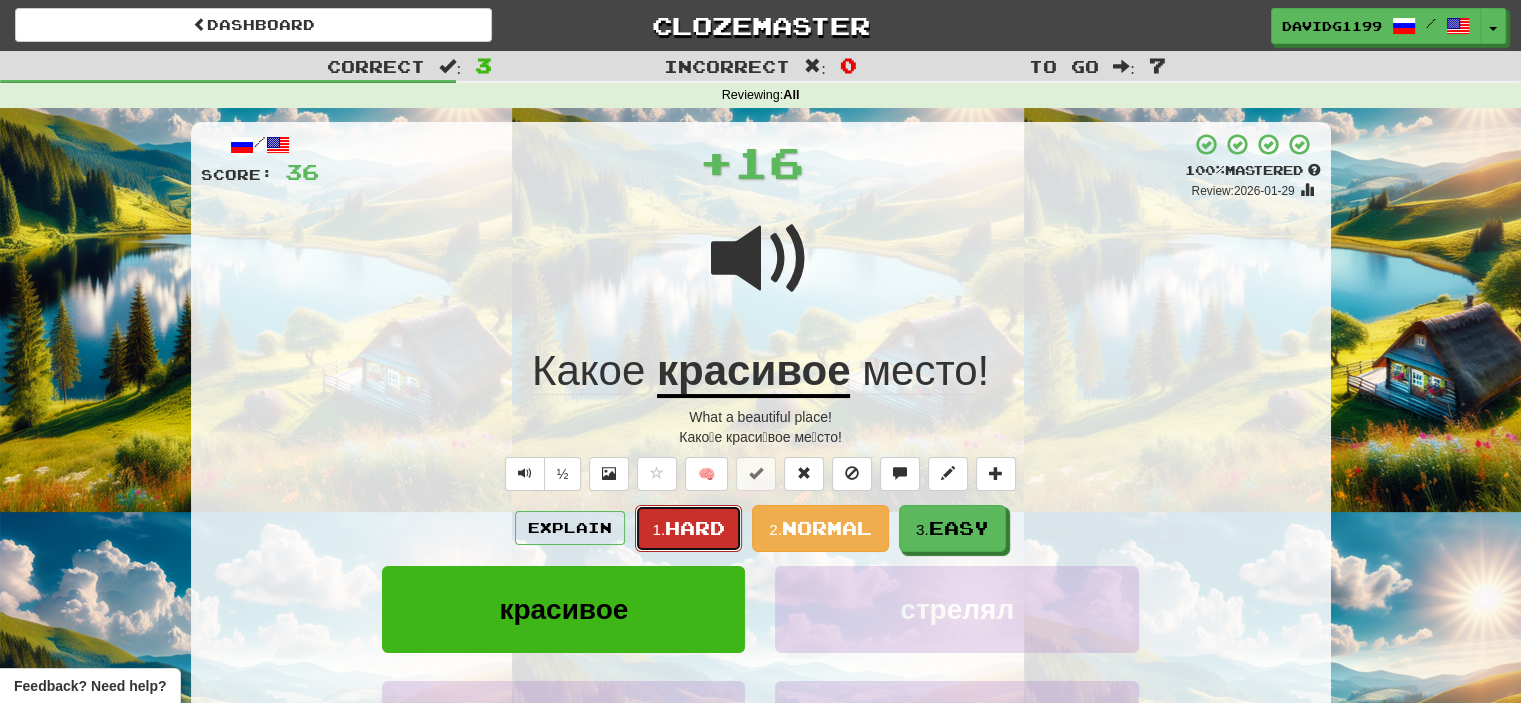 click on "Hard" at bounding box center [695, 528] 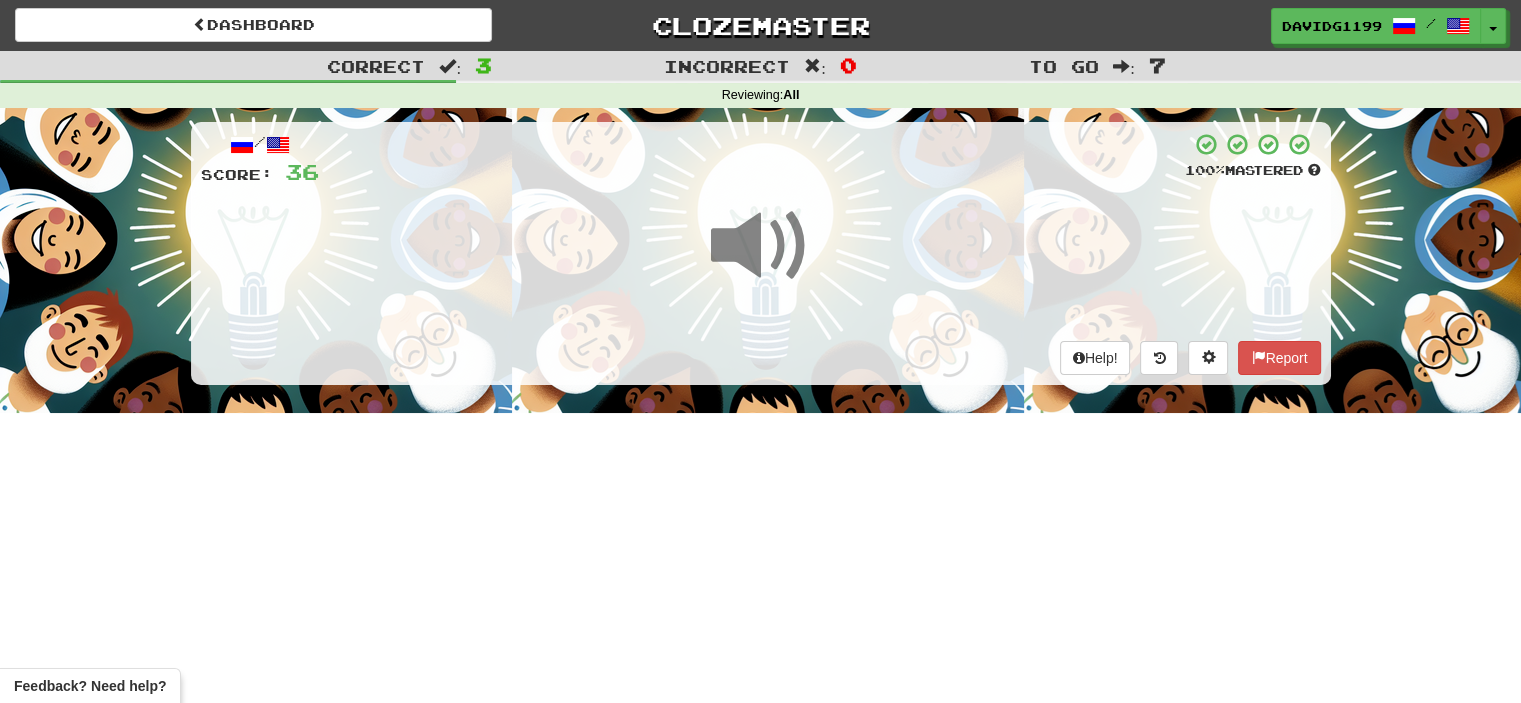 drag, startPoint x: 745, startPoint y: 419, endPoint x: 822, endPoint y: 326, distance: 120.73939 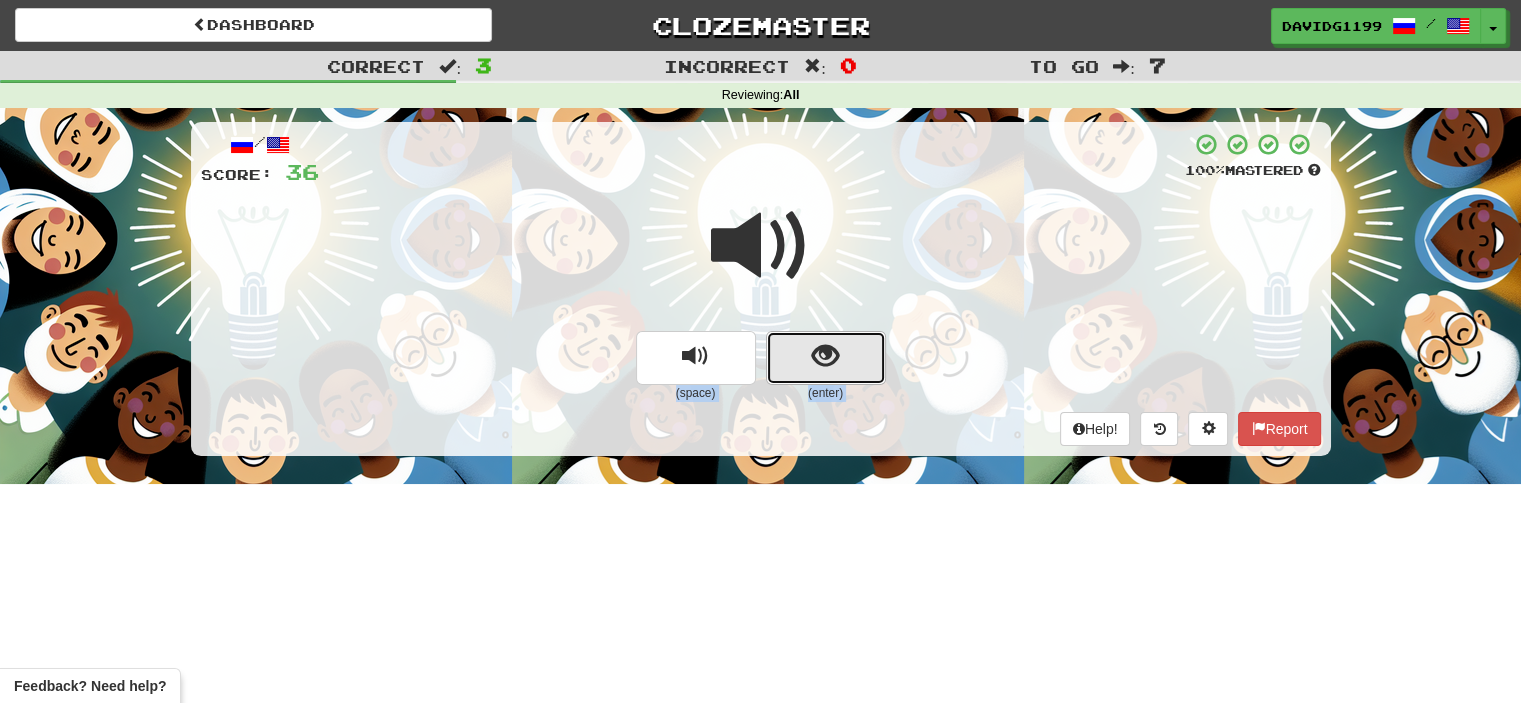 click at bounding box center [825, 356] 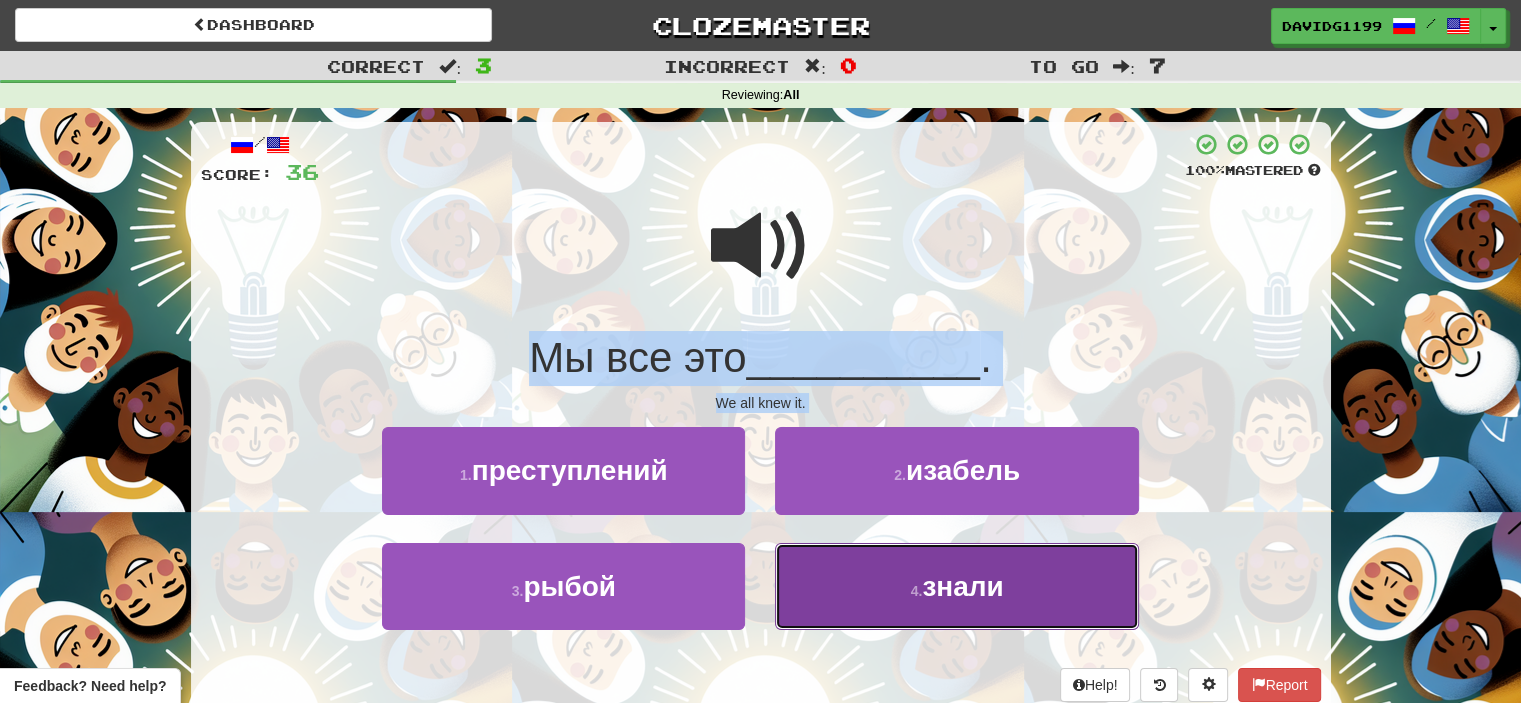 click on "4 .  знали" at bounding box center (956, 586) 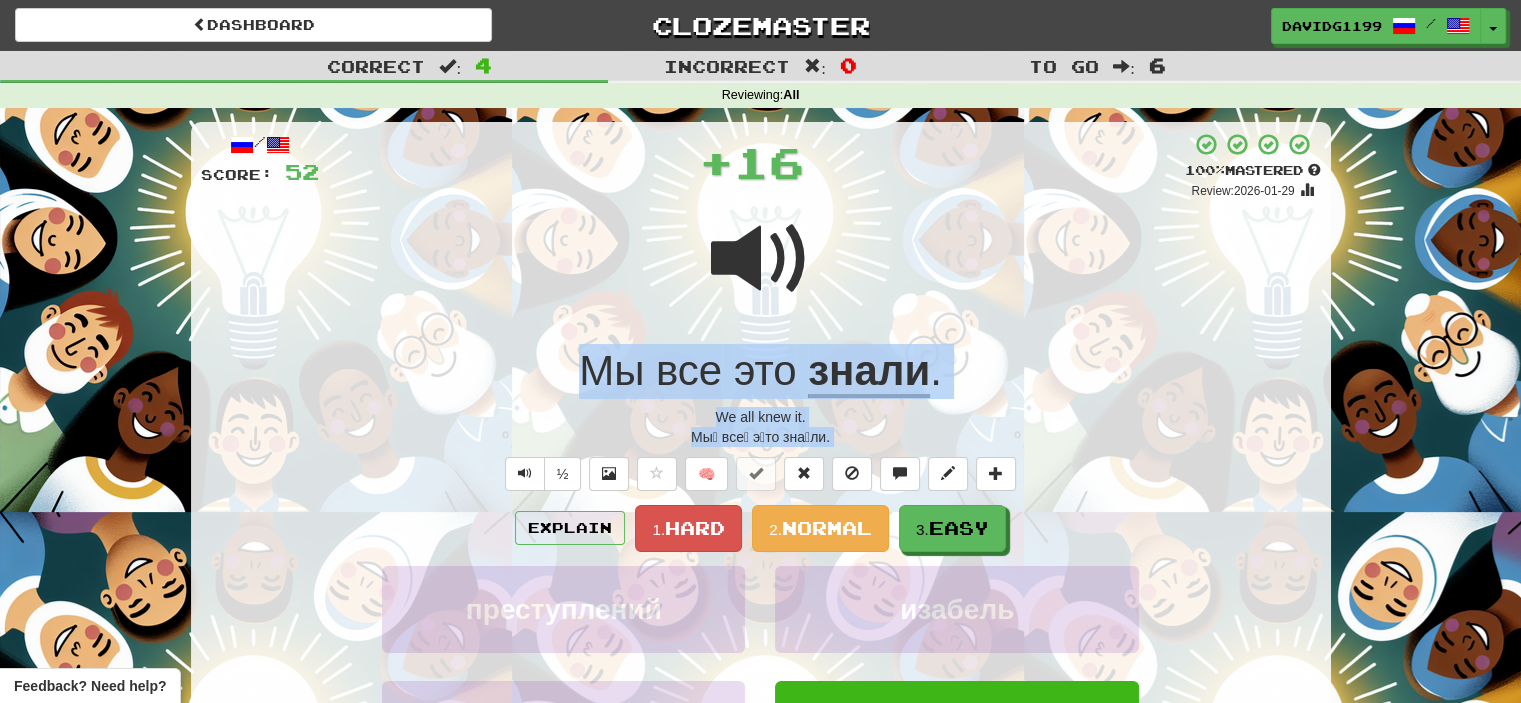 click on "Мы́ все́ э́то зна́ли." at bounding box center (761, 437) 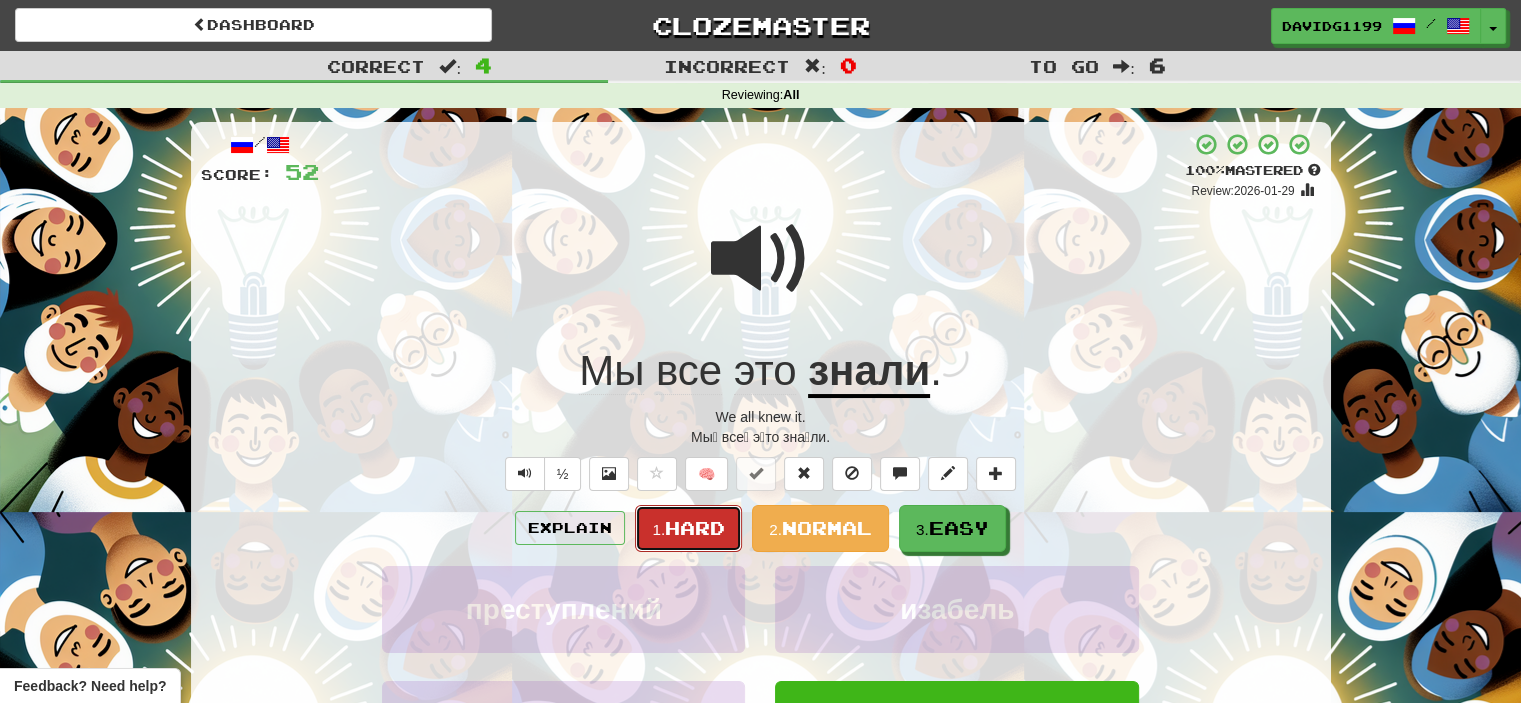 click on "Hard" at bounding box center [695, 528] 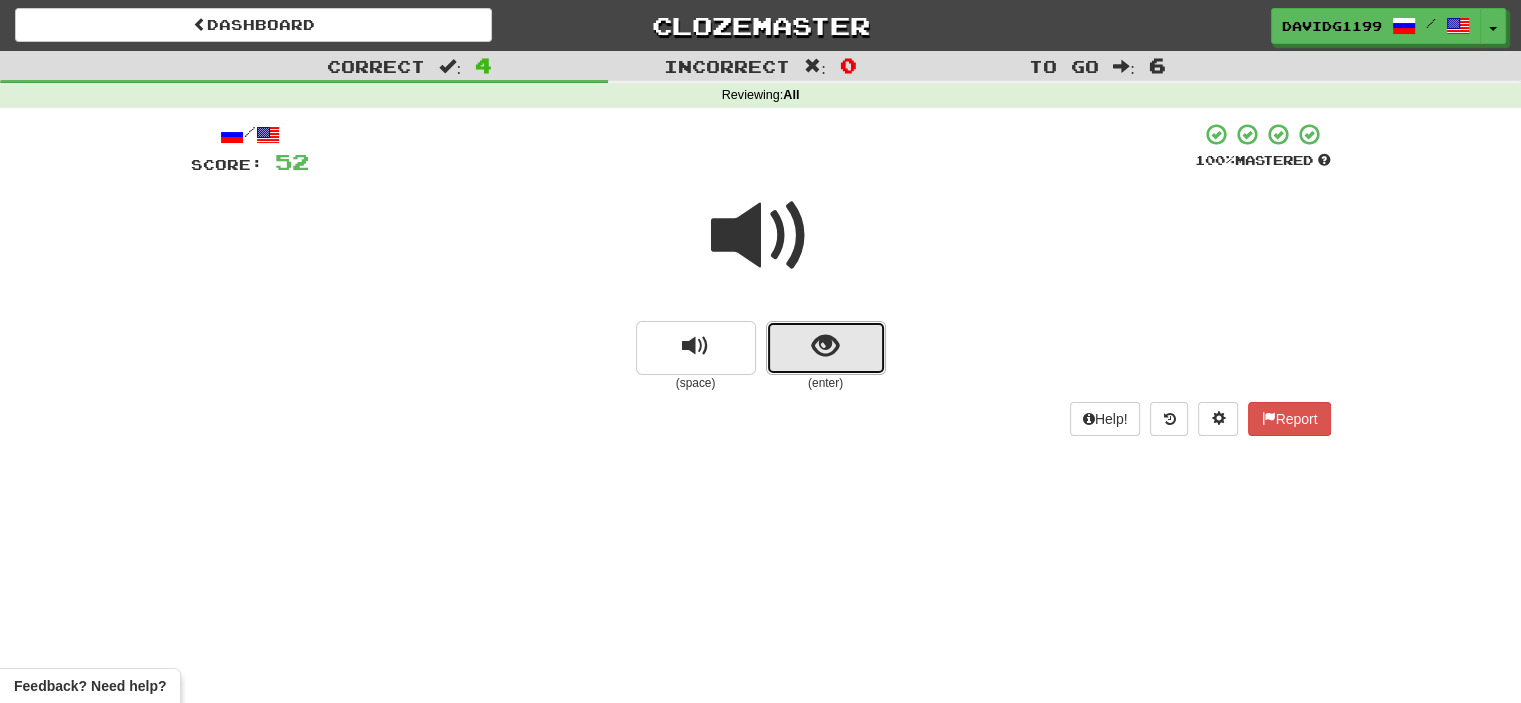 click at bounding box center (826, 348) 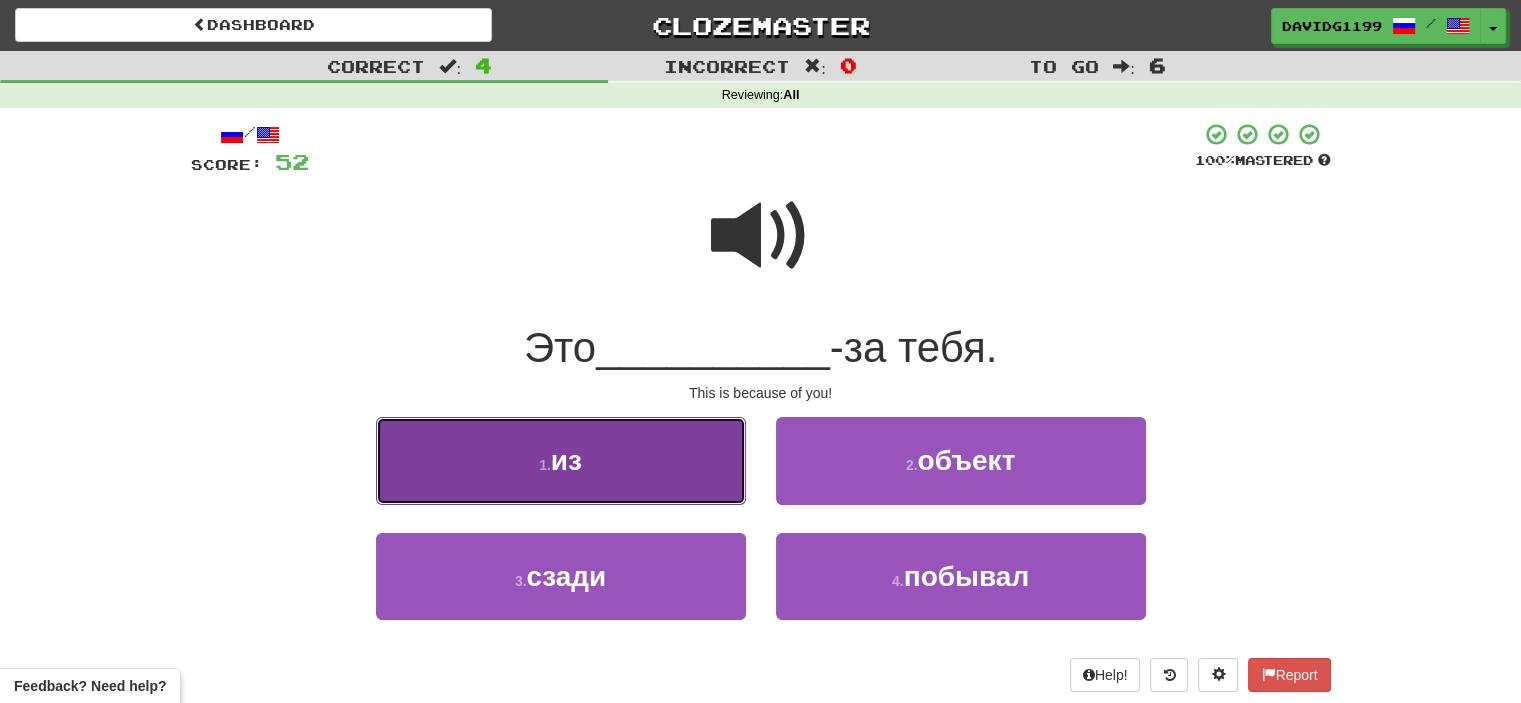 click on "1 .  из" at bounding box center (561, 460) 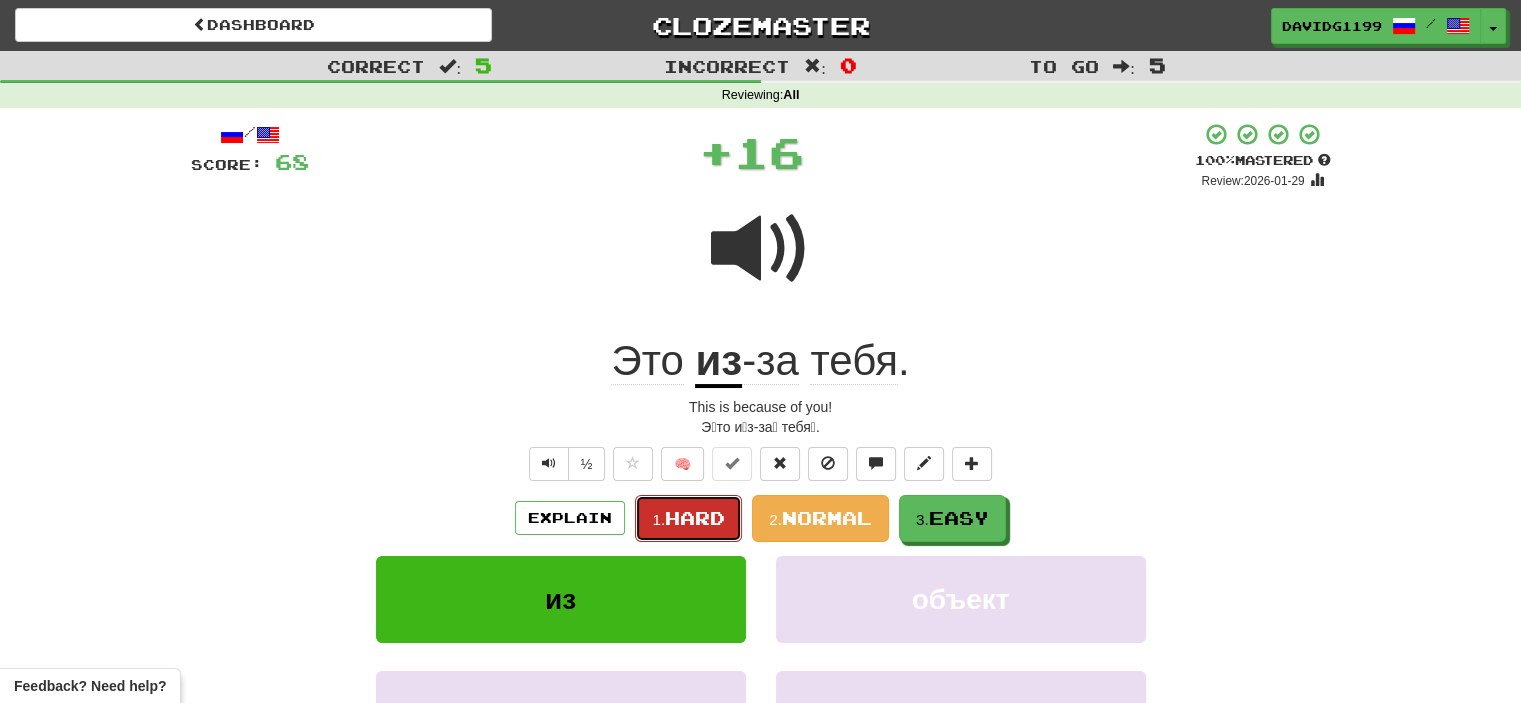 click on "Hard" at bounding box center [695, 518] 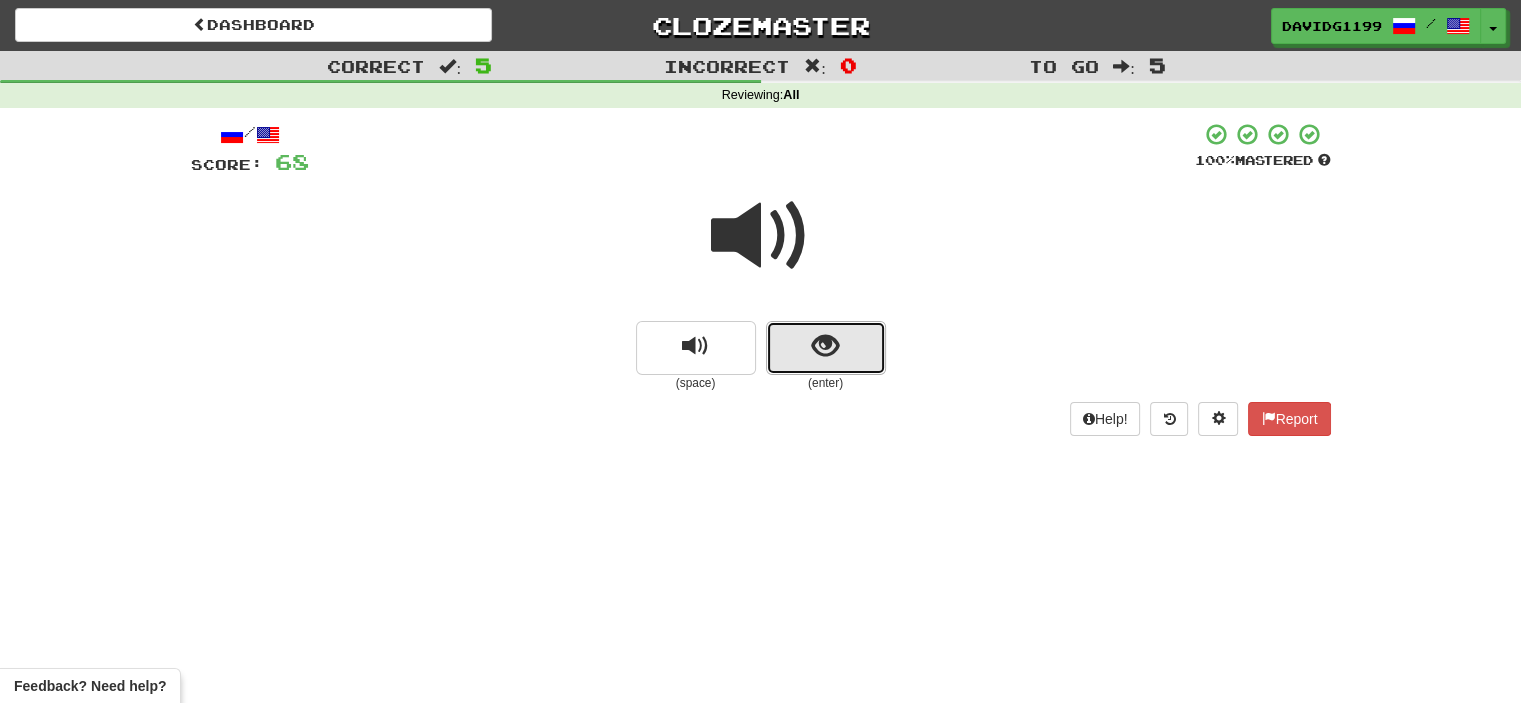 click at bounding box center (826, 348) 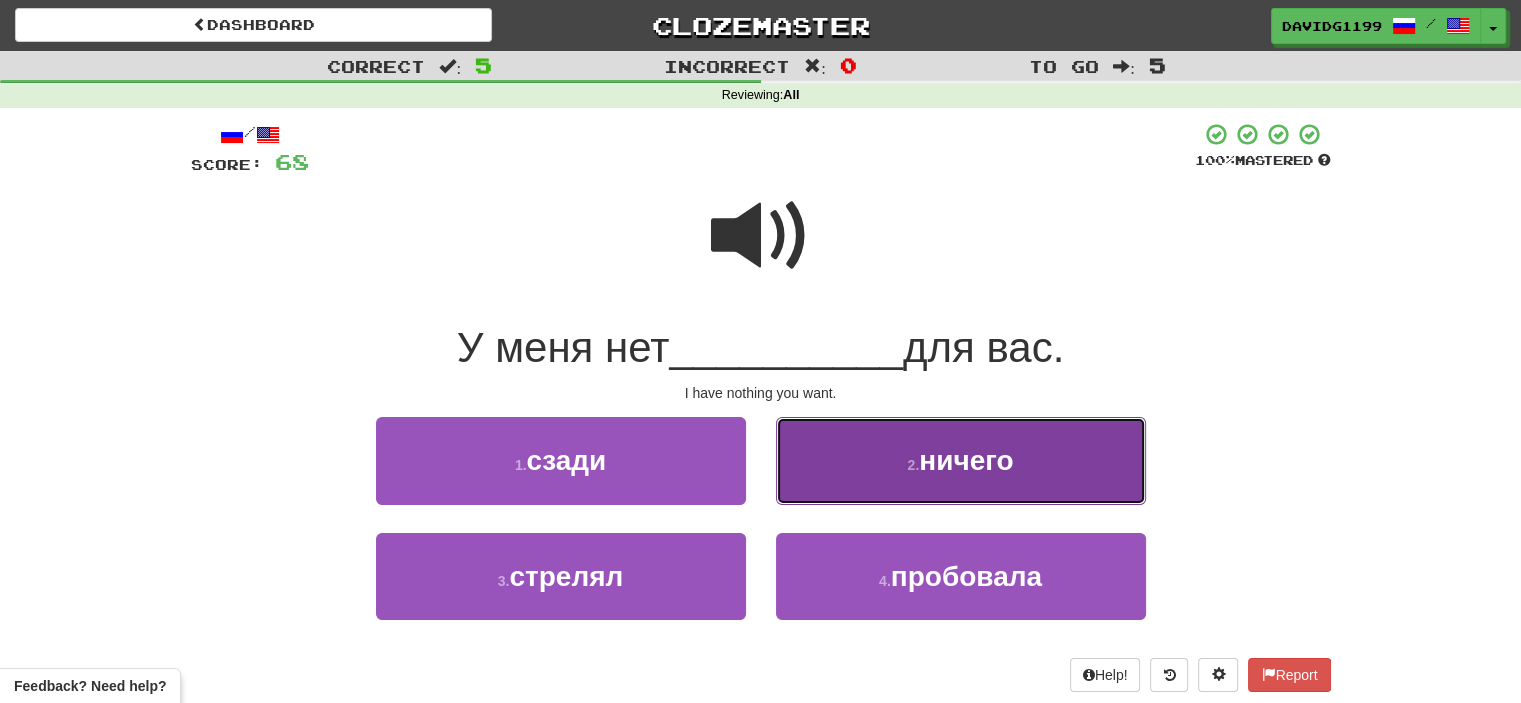 click on "2 .  ничего" at bounding box center [961, 460] 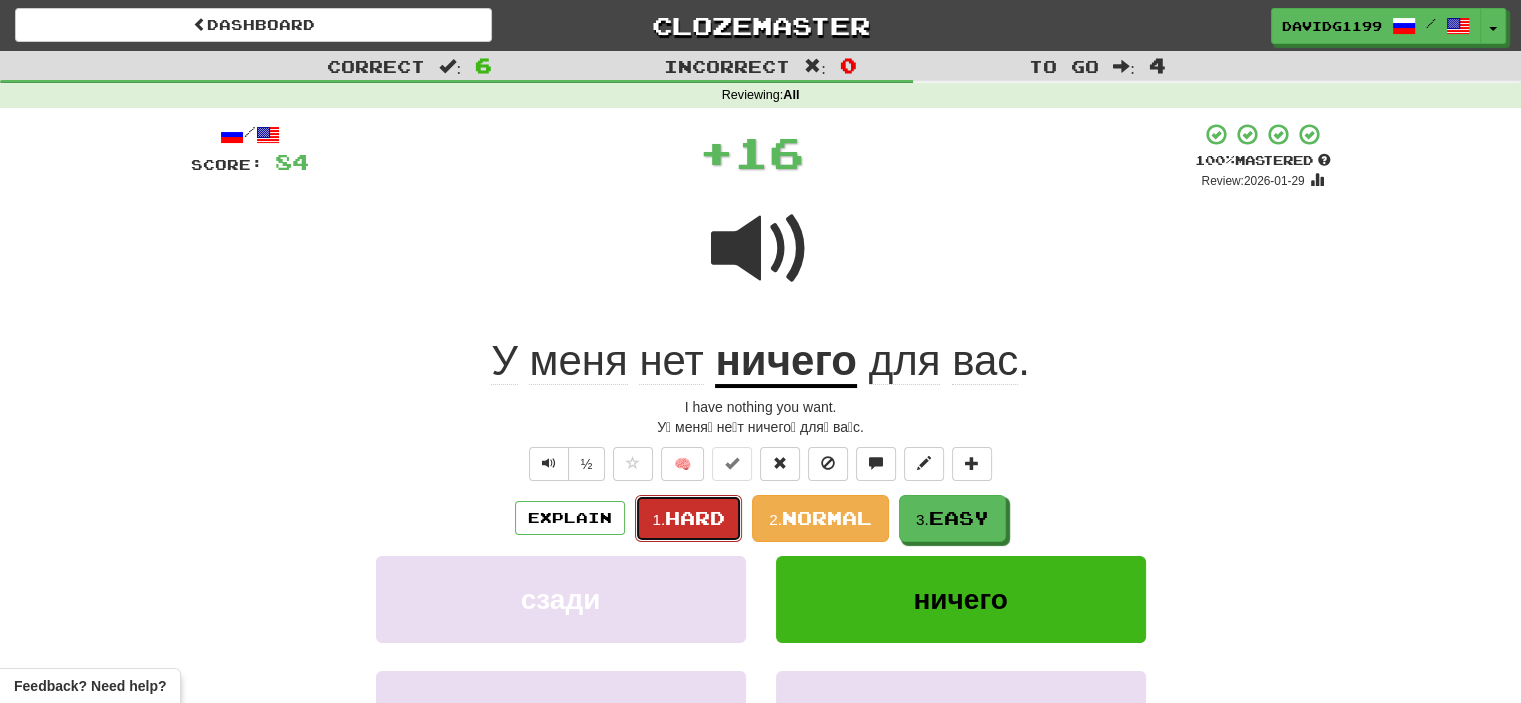 click on "Hard" at bounding box center [695, 518] 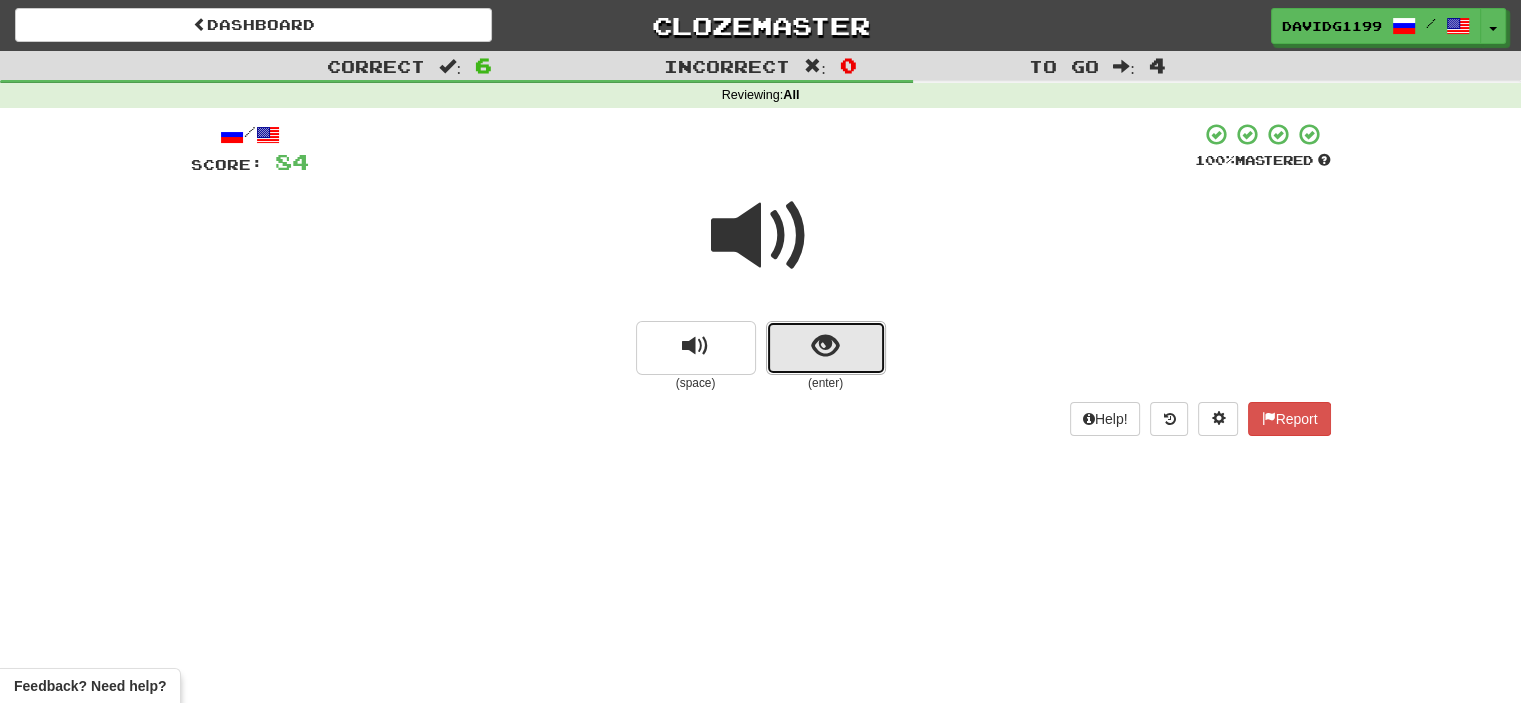 click at bounding box center [826, 348] 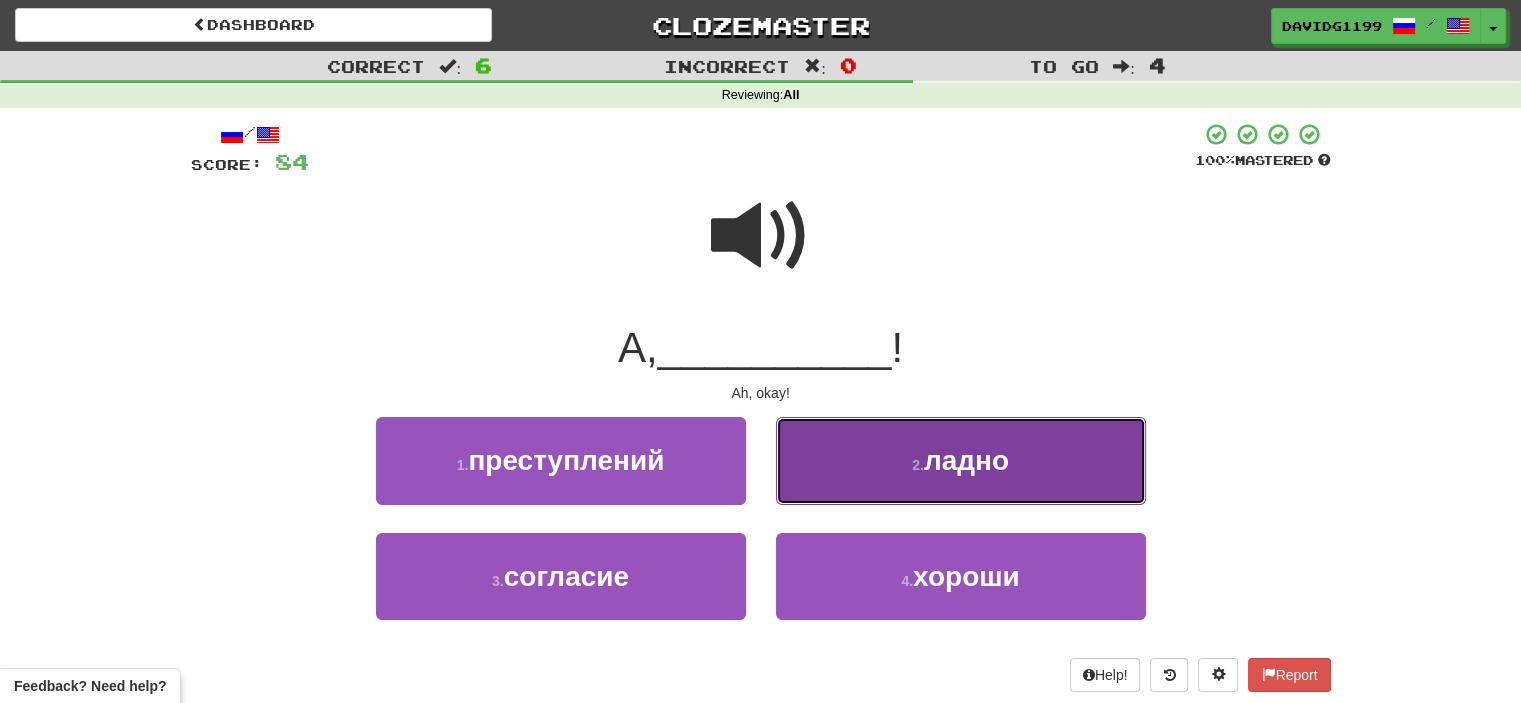 click on "2 .  ладно" at bounding box center (961, 460) 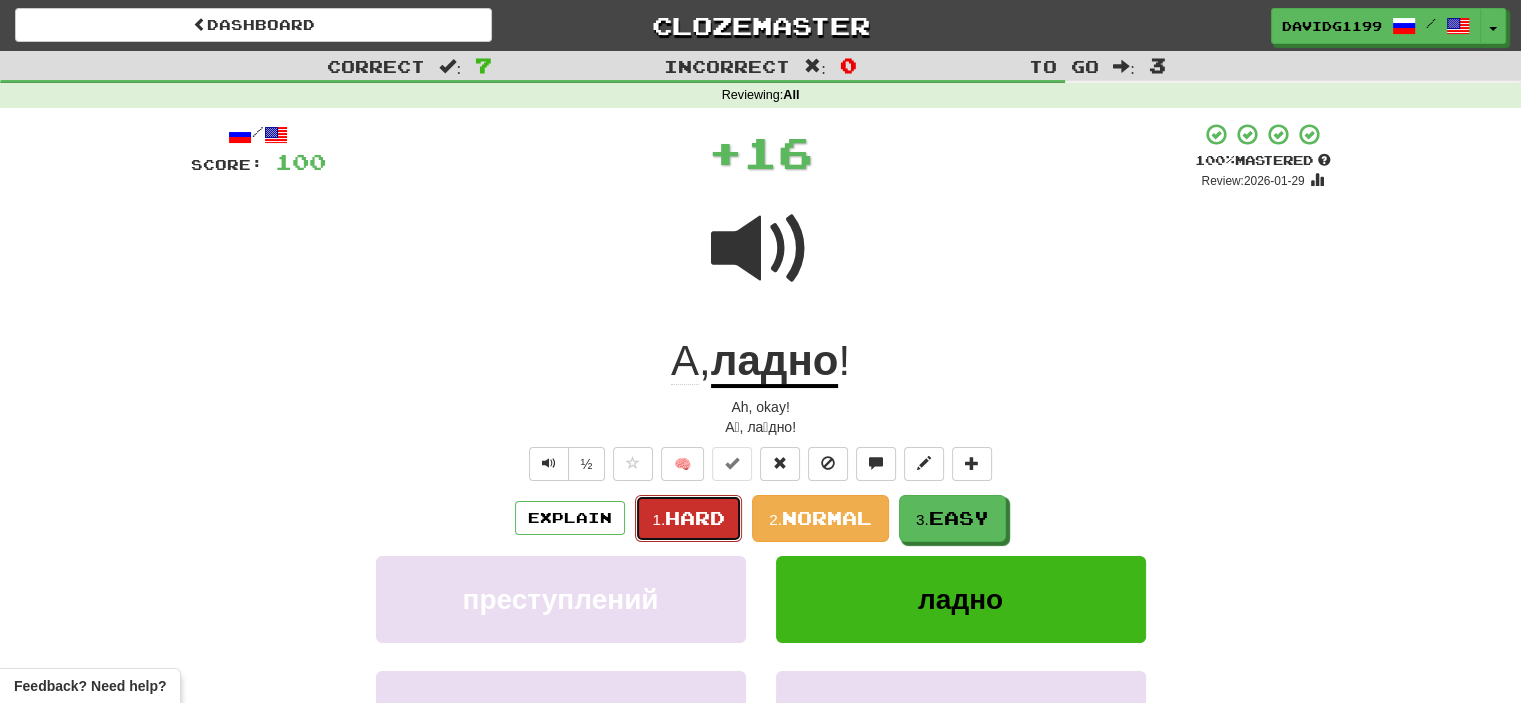 click on "Hard" at bounding box center (695, 518) 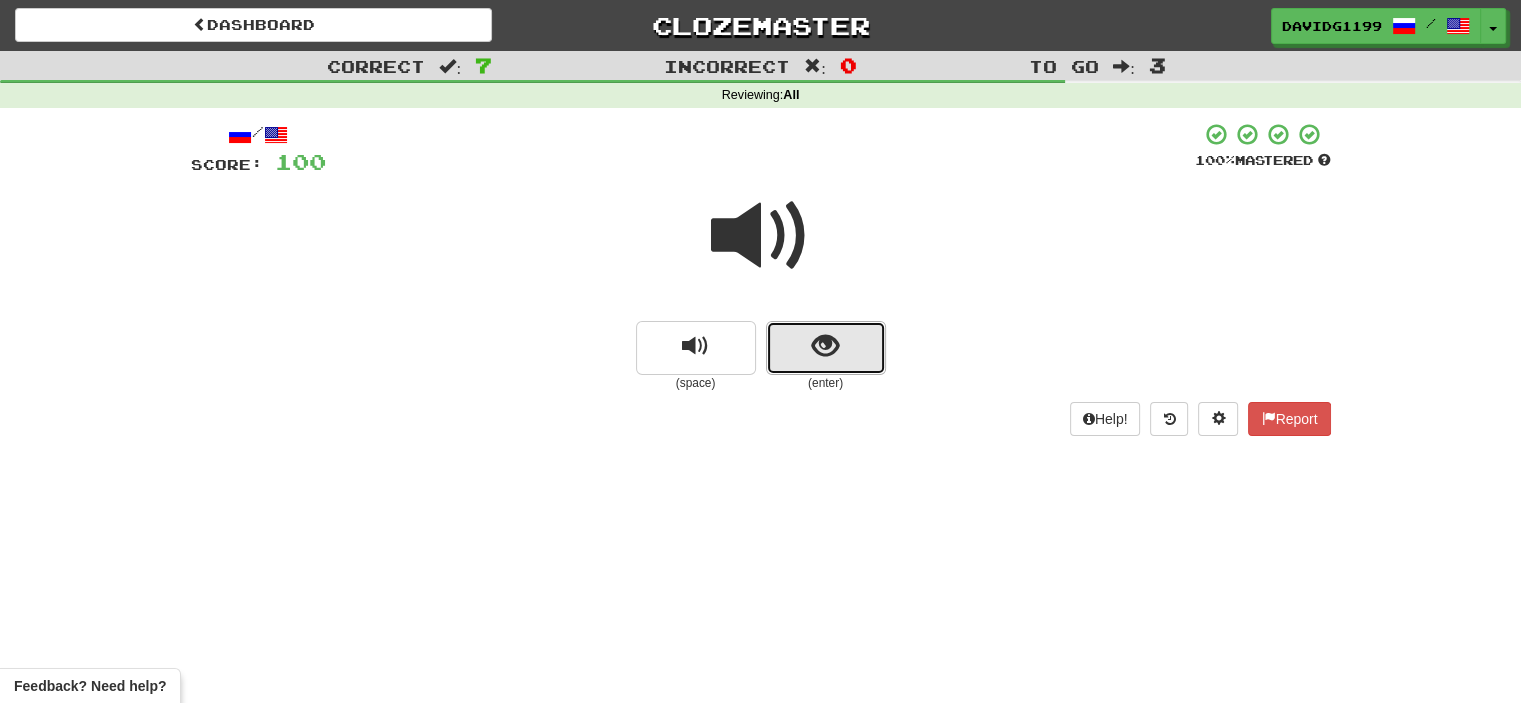 click at bounding box center [826, 348] 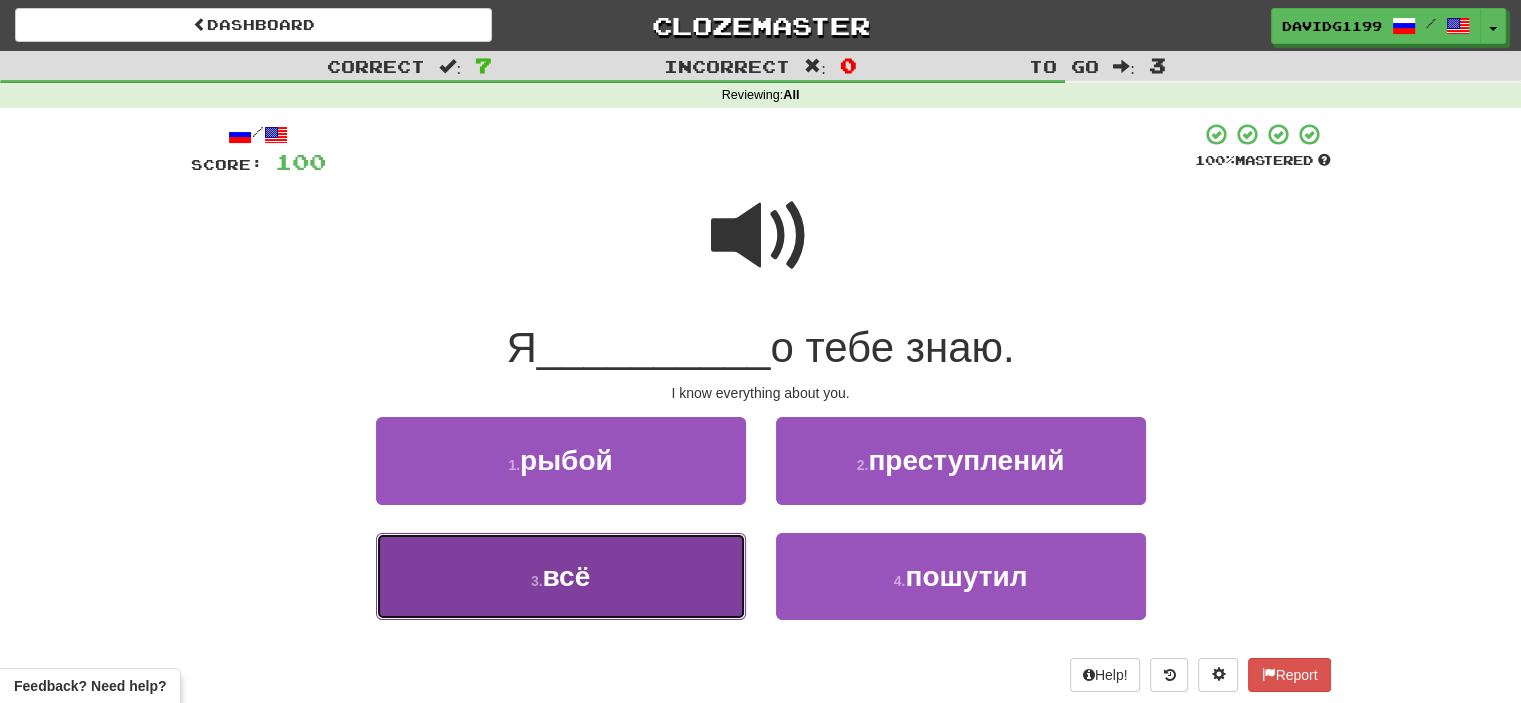 click on "3 .  всё" at bounding box center [561, 576] 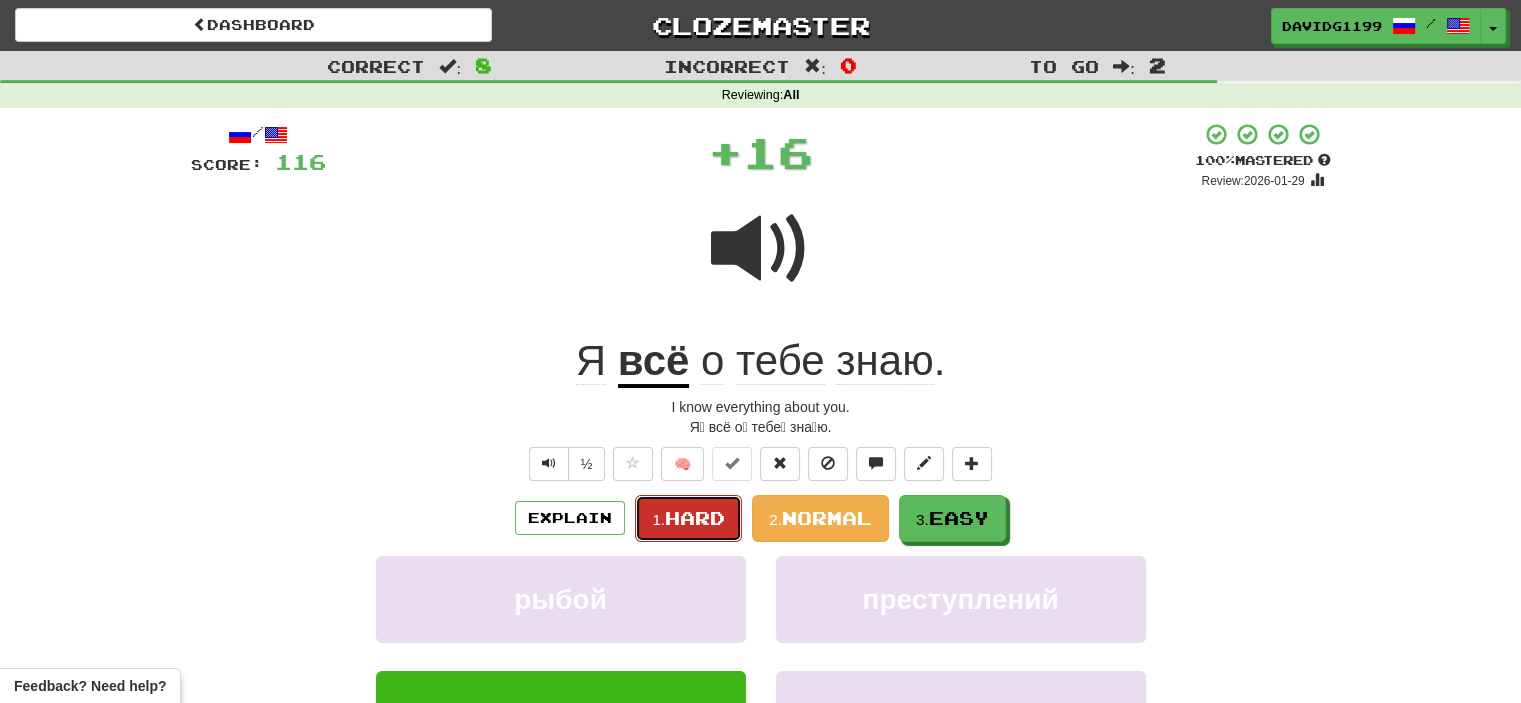 click on "Hard" at bounding box center [695, 518] 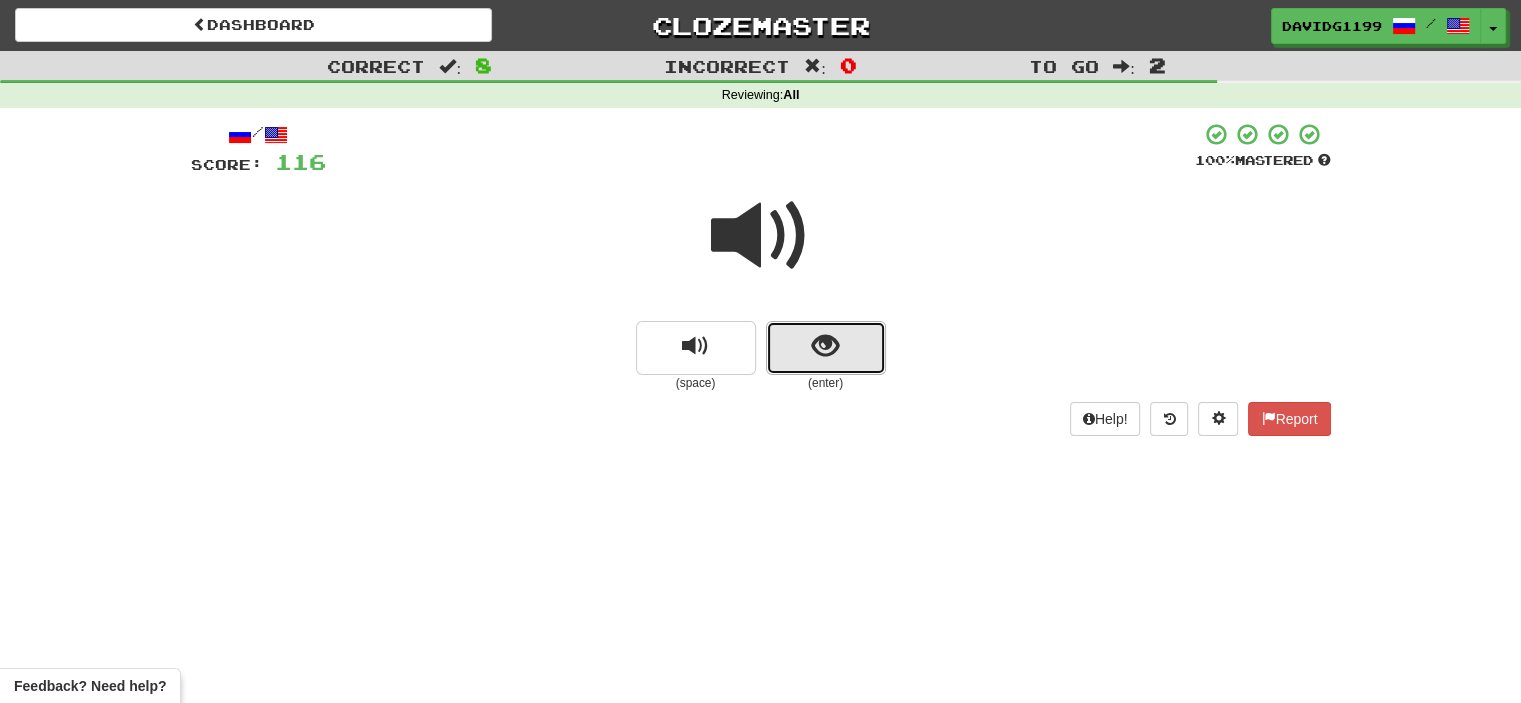 click at bounding box center [826, 348] 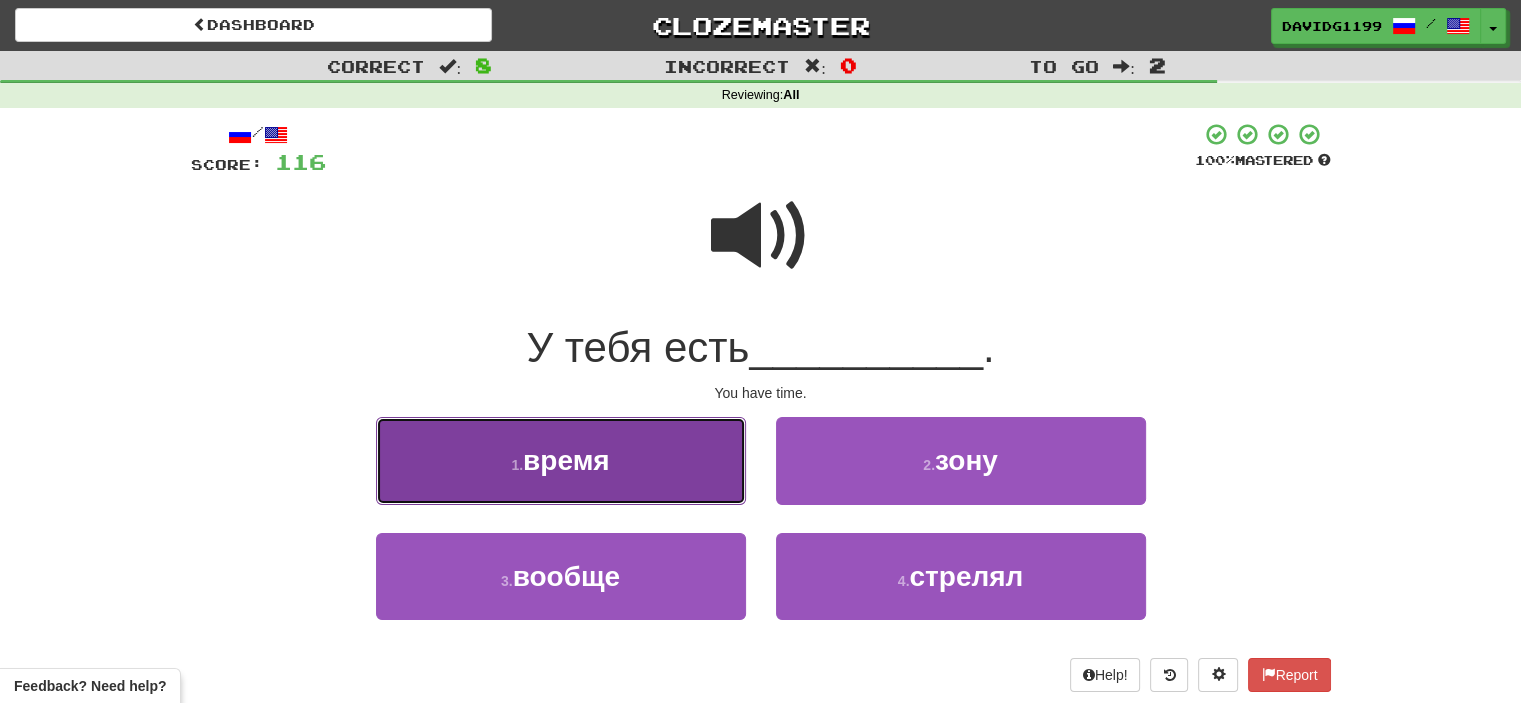 click on "1 .  время" at bounding box center [561, 460] 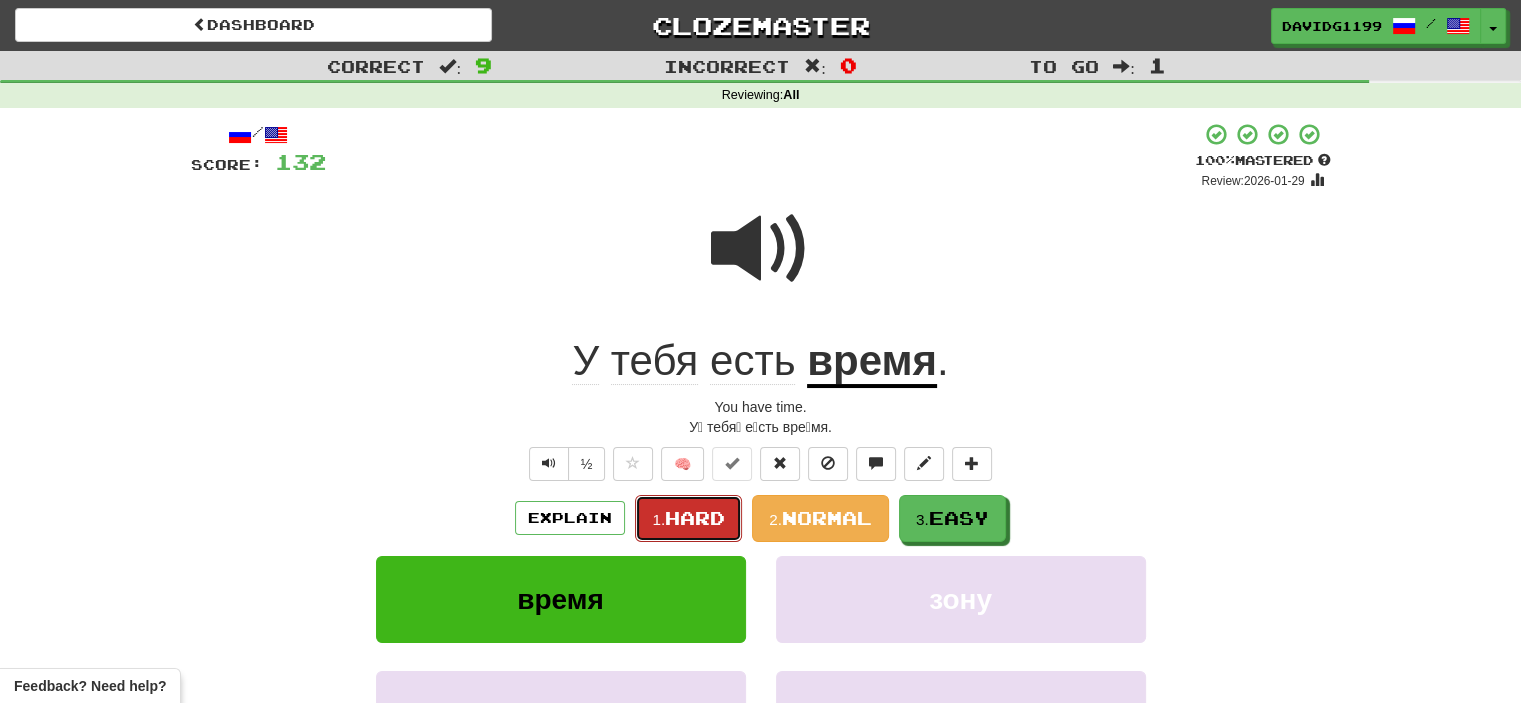 click on "Hard" at bounding box center [695, 518] 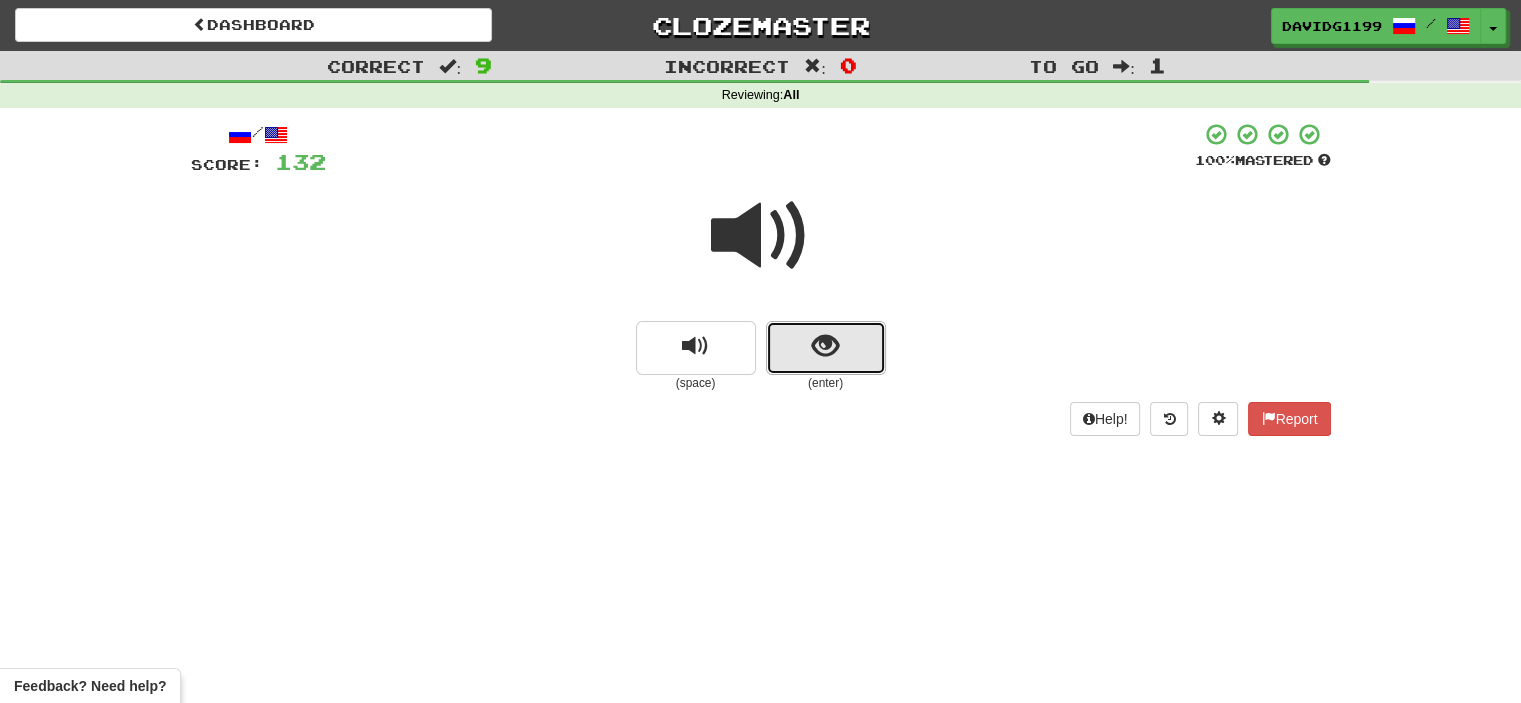 click at bounding box center (826, 348) 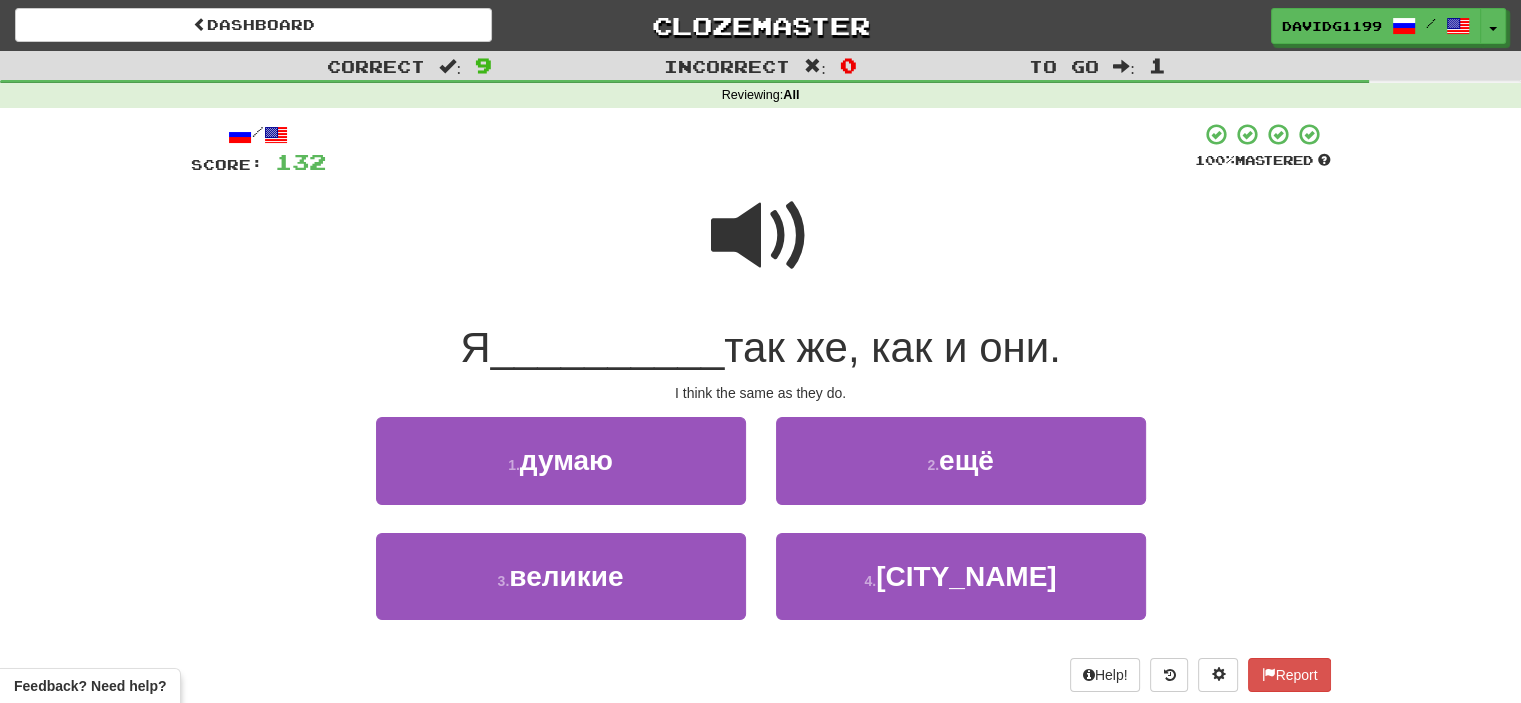click at bounding box center (761, 236) 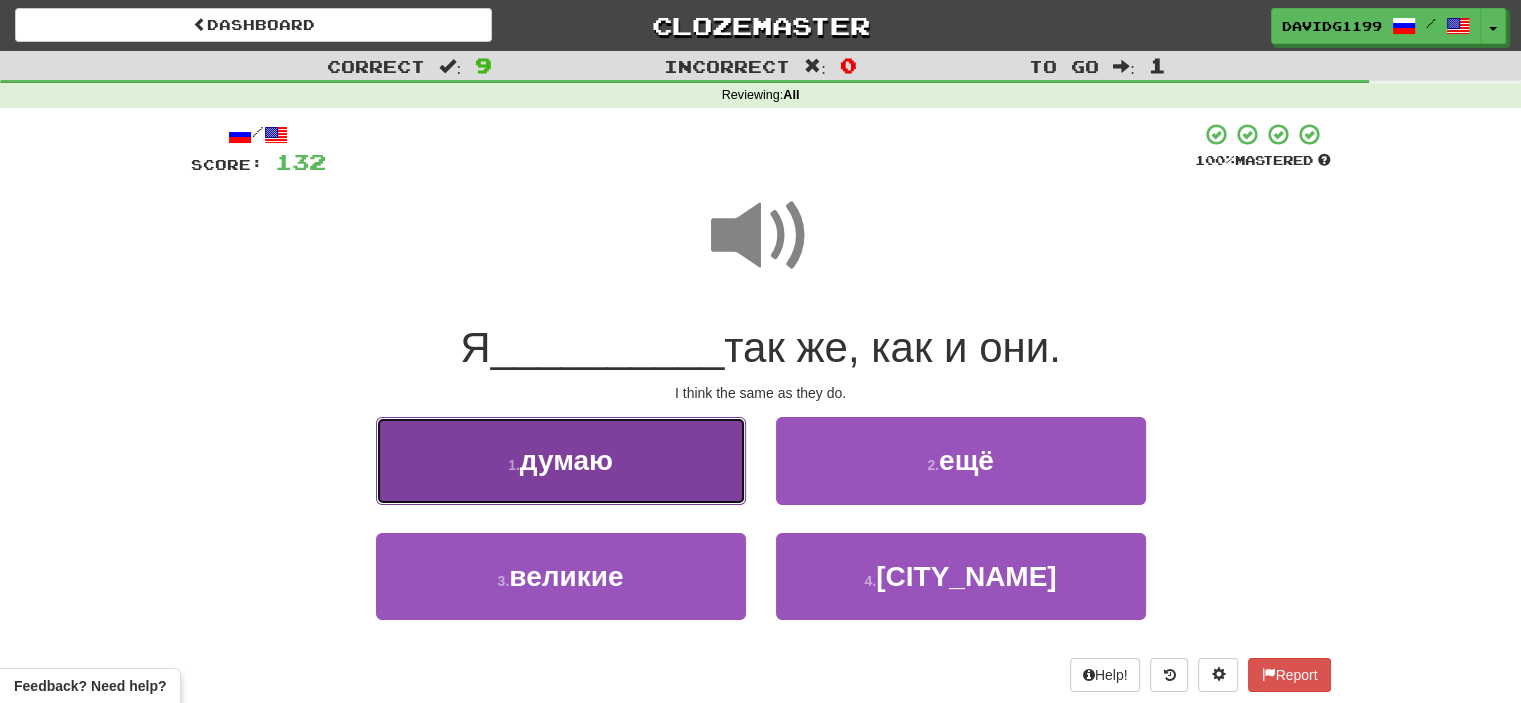 click on "1 .  думаю" at bounding box center (561, 460) 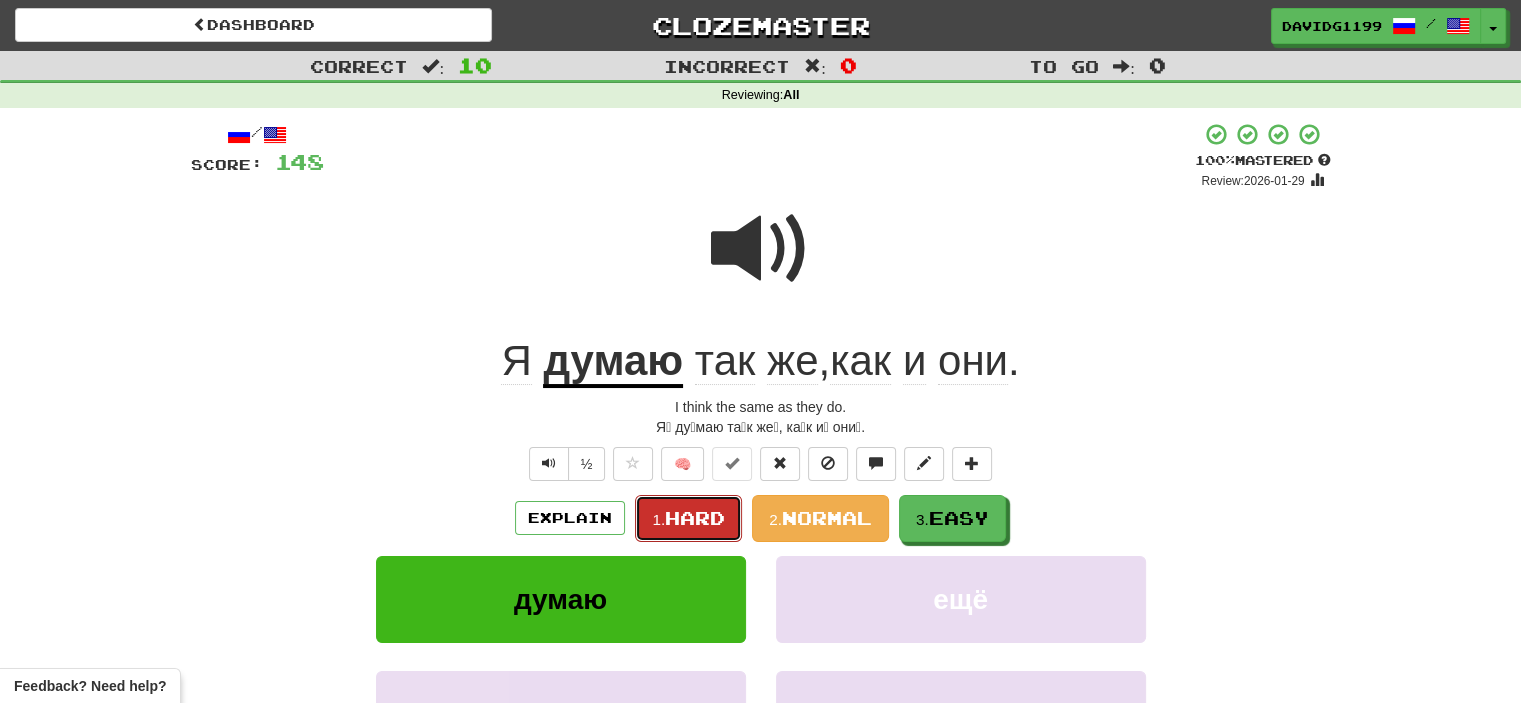 click on "Hard" at bounding box center (695, 518) 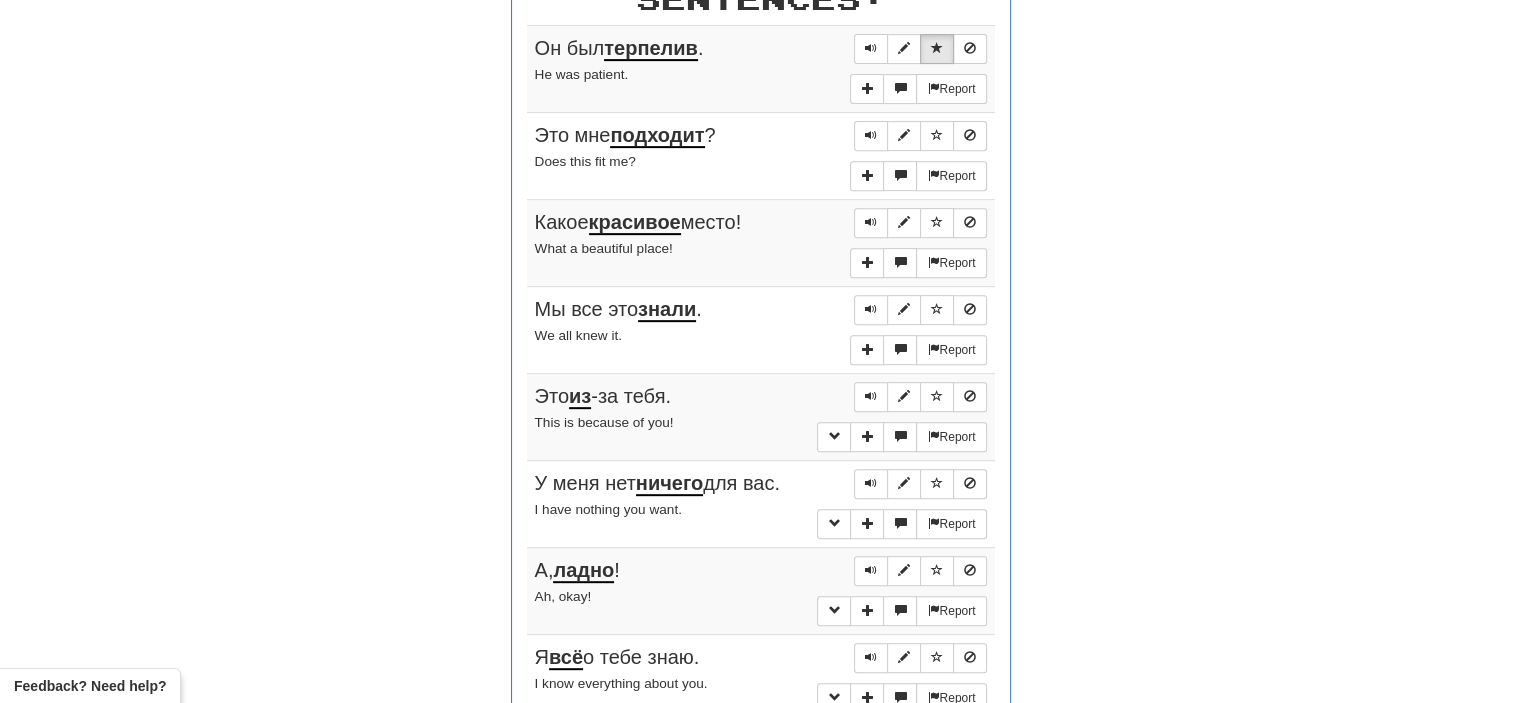 scroll, scrollTop: 804, scrollLeft: 0, axis: vertical 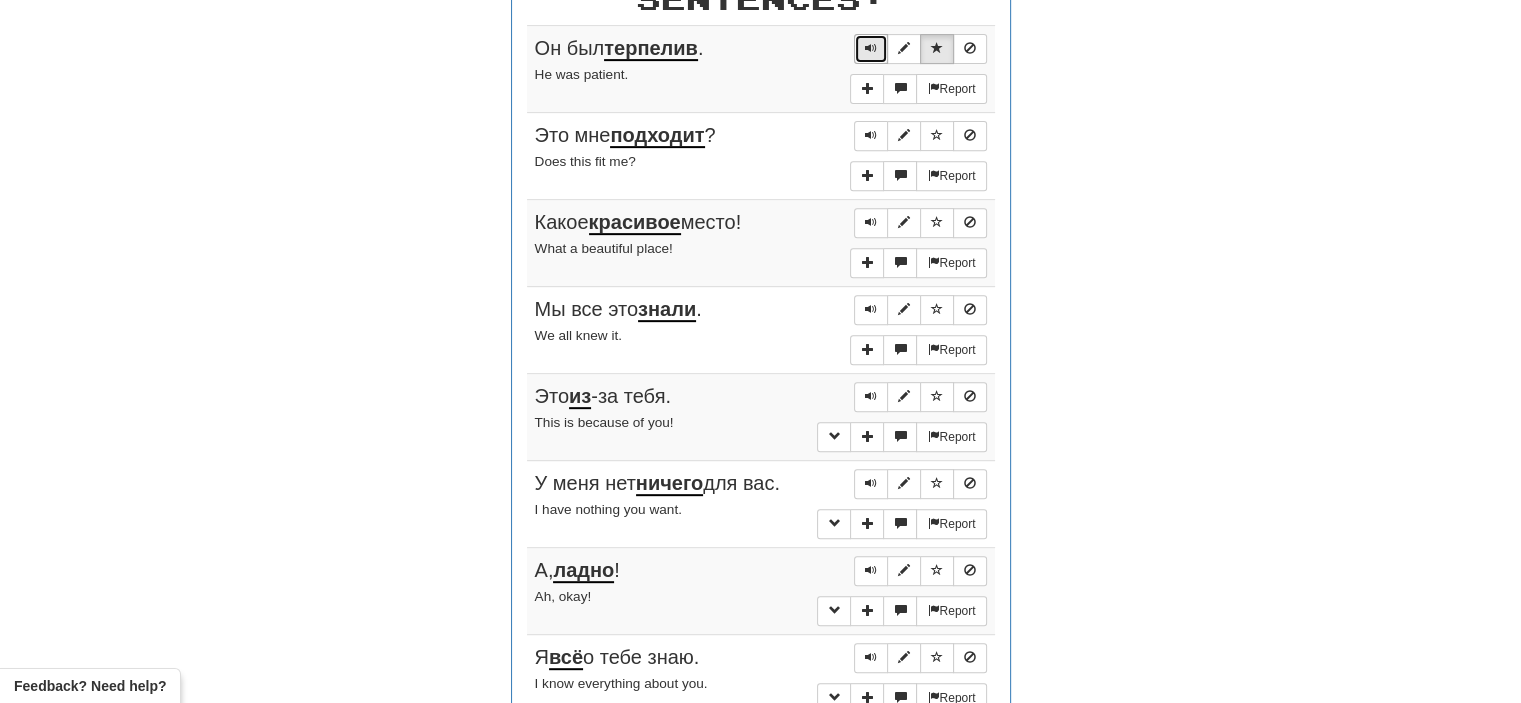click at bounding box center [871, 48] 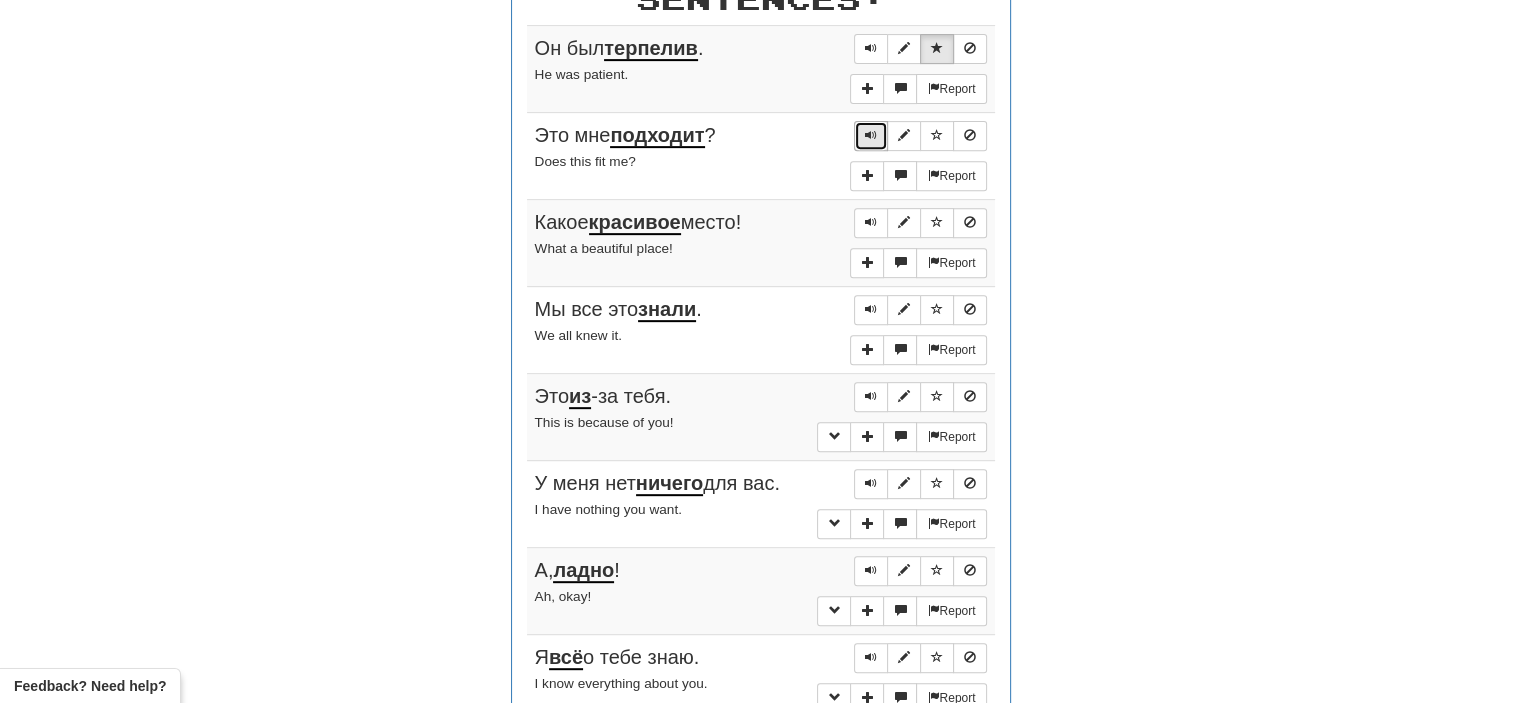 click at bounding box center (871, 135) 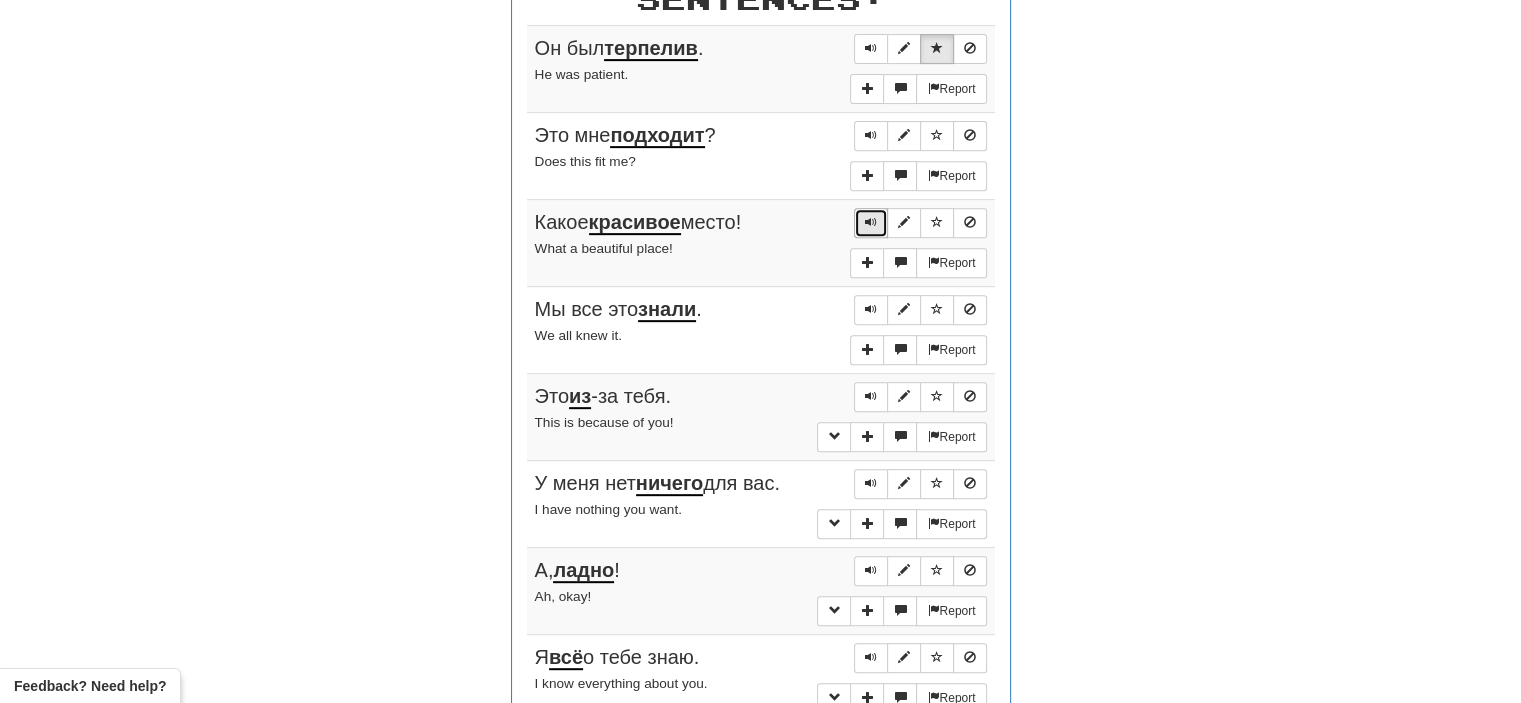 click at bounding box center (871, 222) 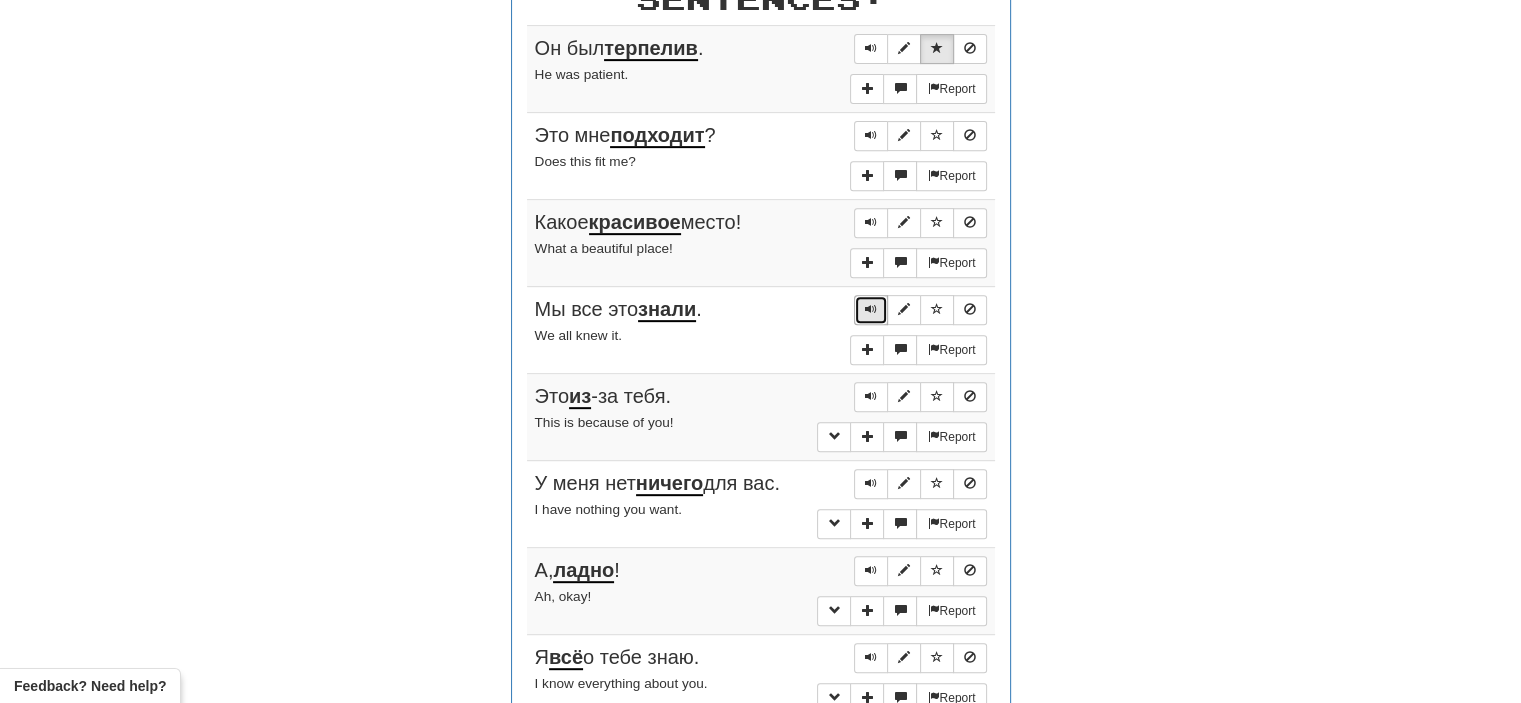 click at bounding box center (871, 309) 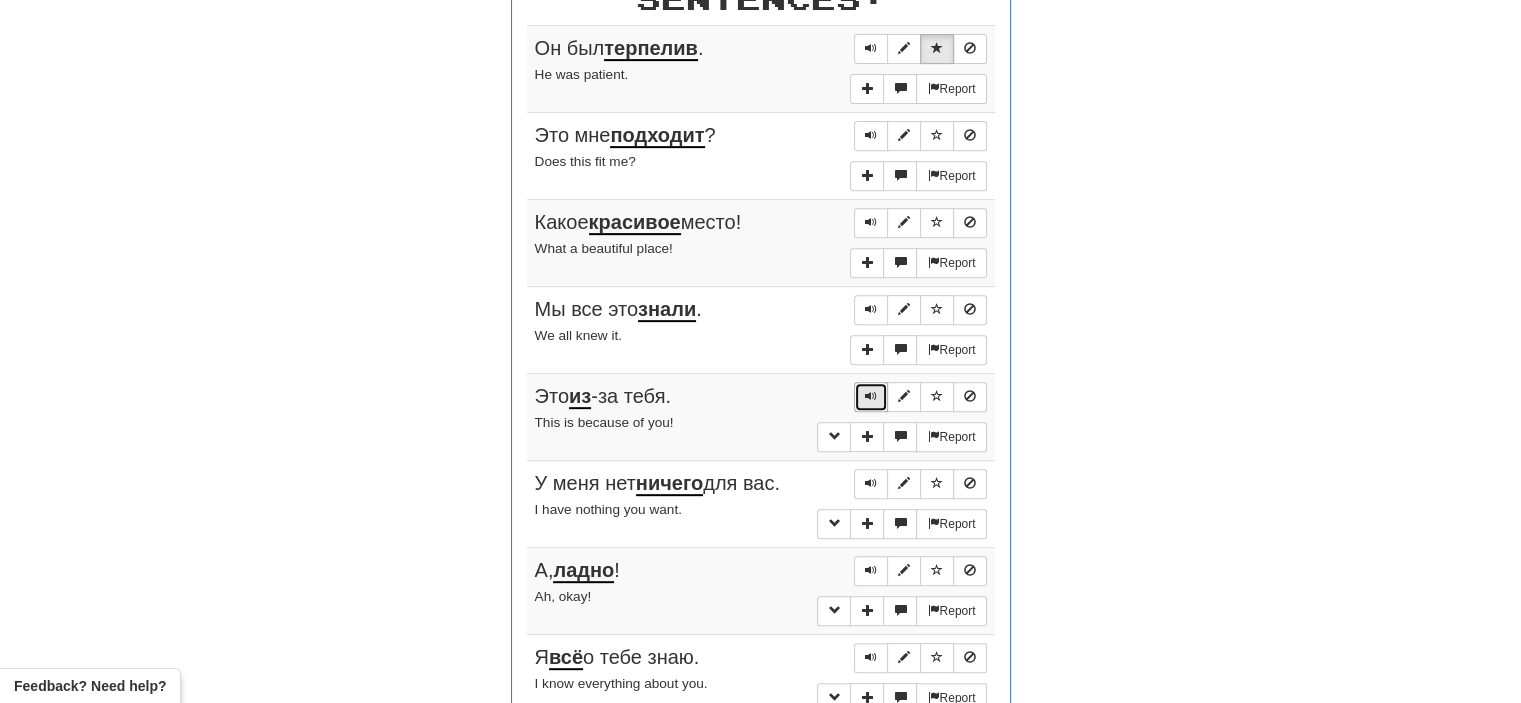 click at bounding box center (871, 397) 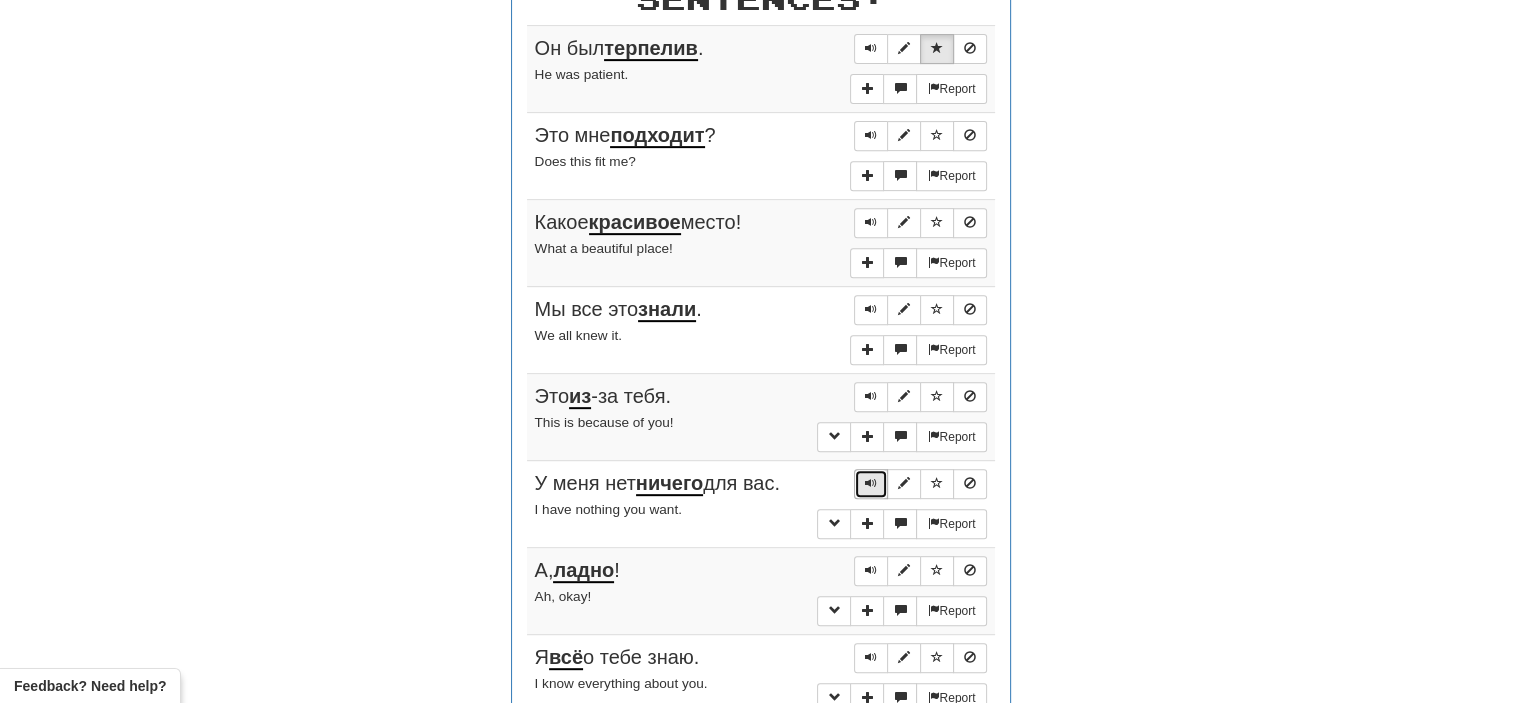 click at bounding box center [871, 483] 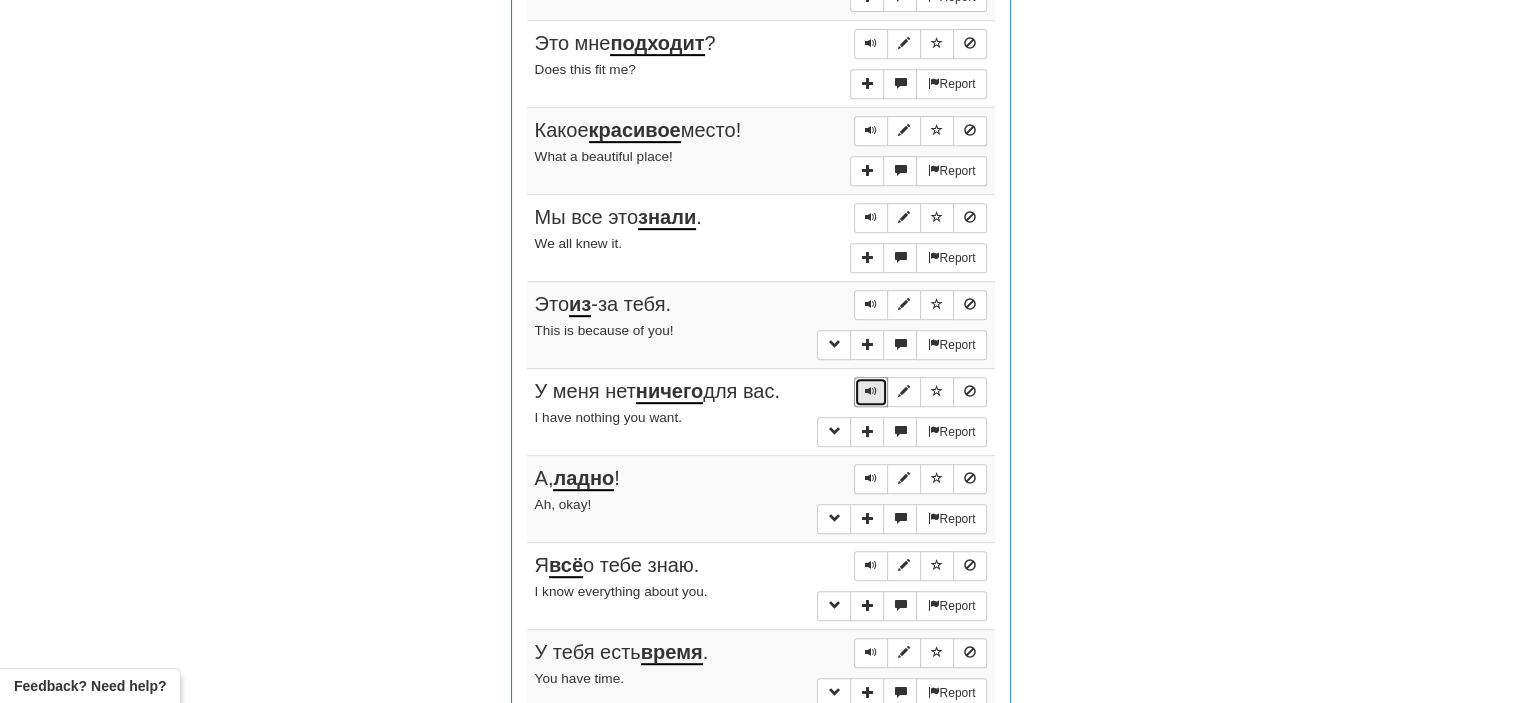 scroll, scrollTop: 906, scrollLeft: 0, axis: vertical 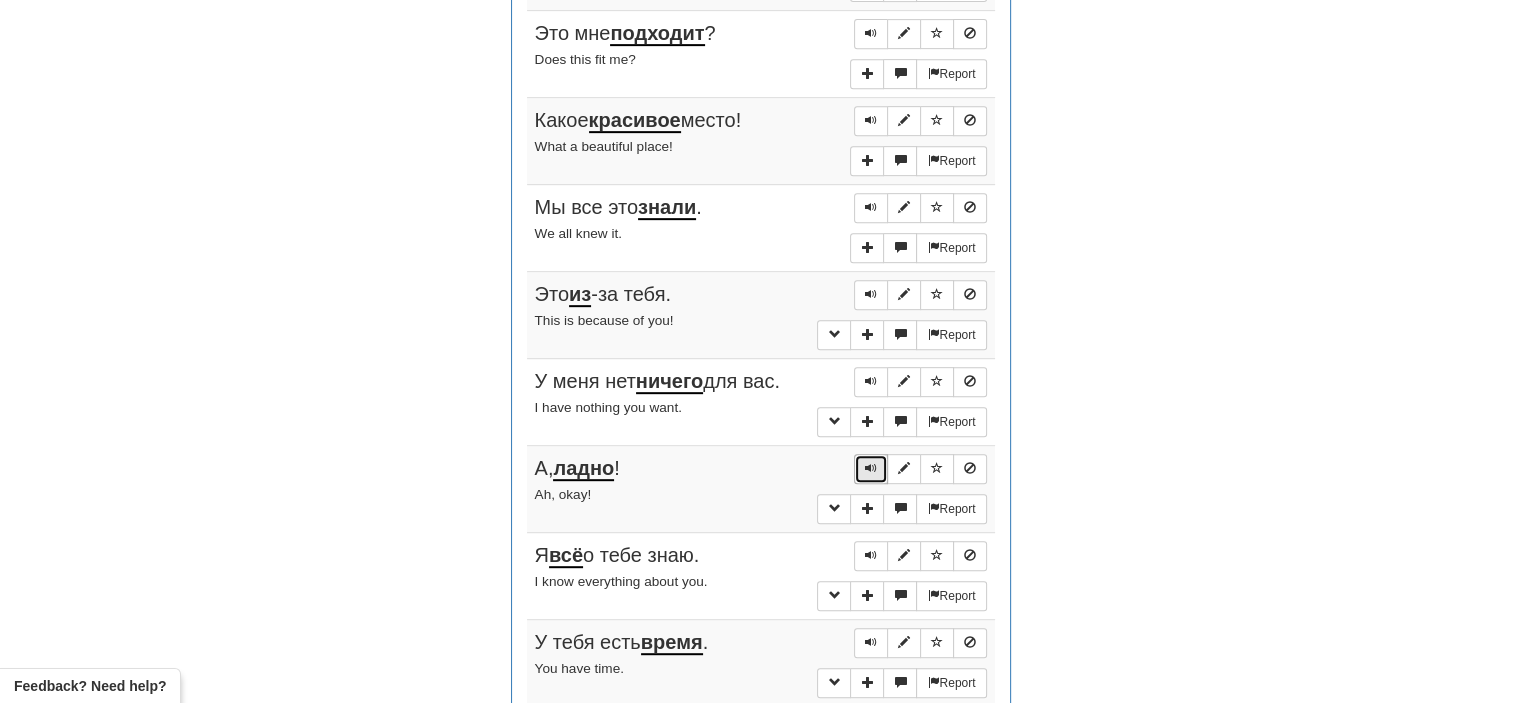 click at bounding box center (871, 468) 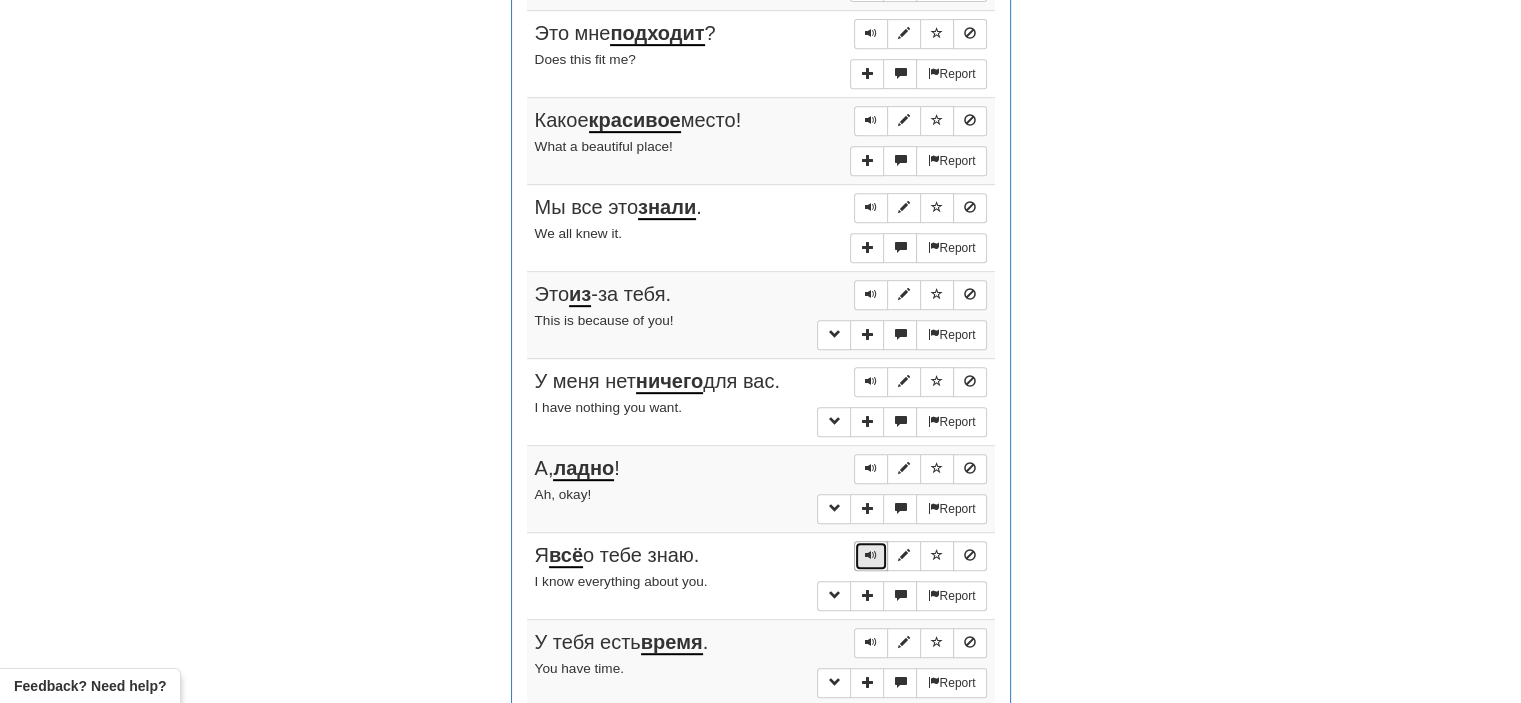 click at bounding box center [871, 555] 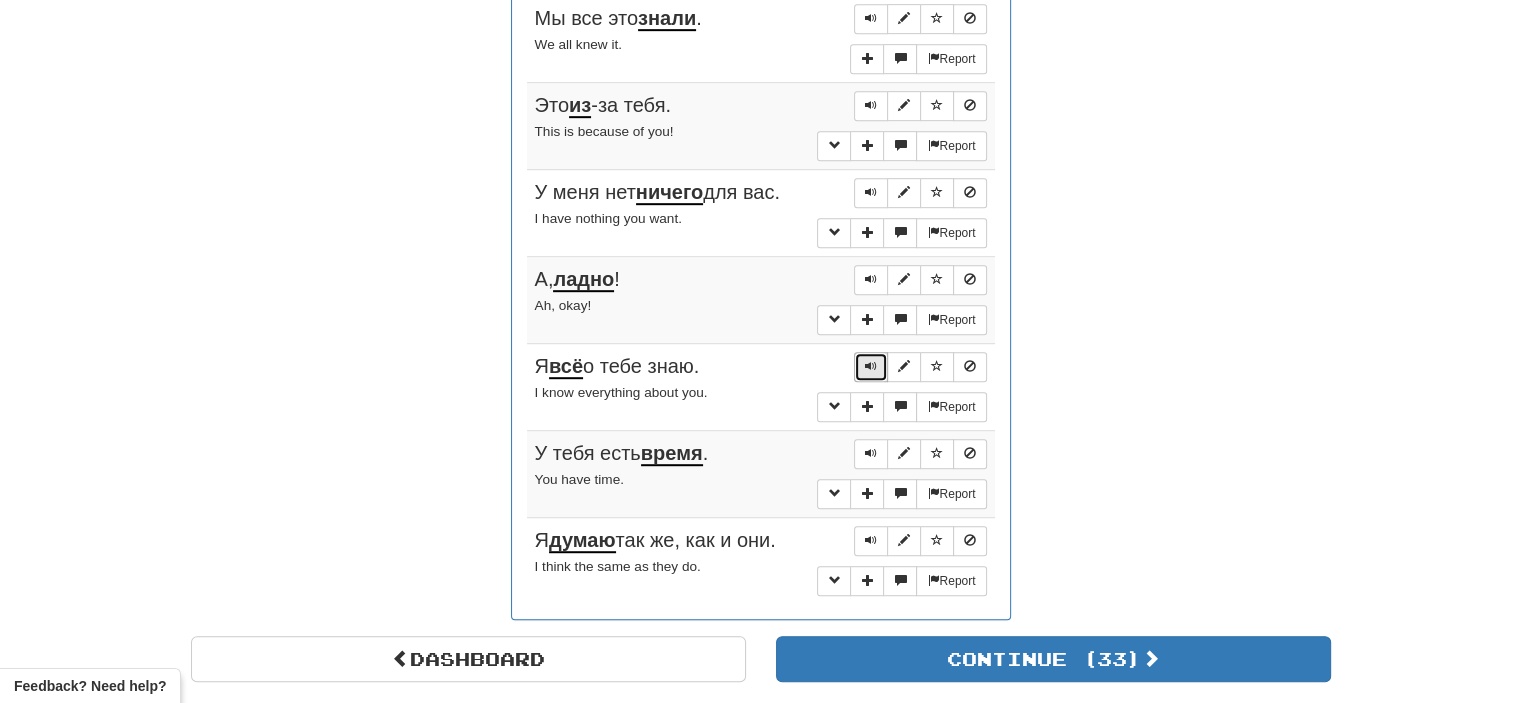 scroll, scrollTop: 1096, scrollLeft: 0, axis: vertical 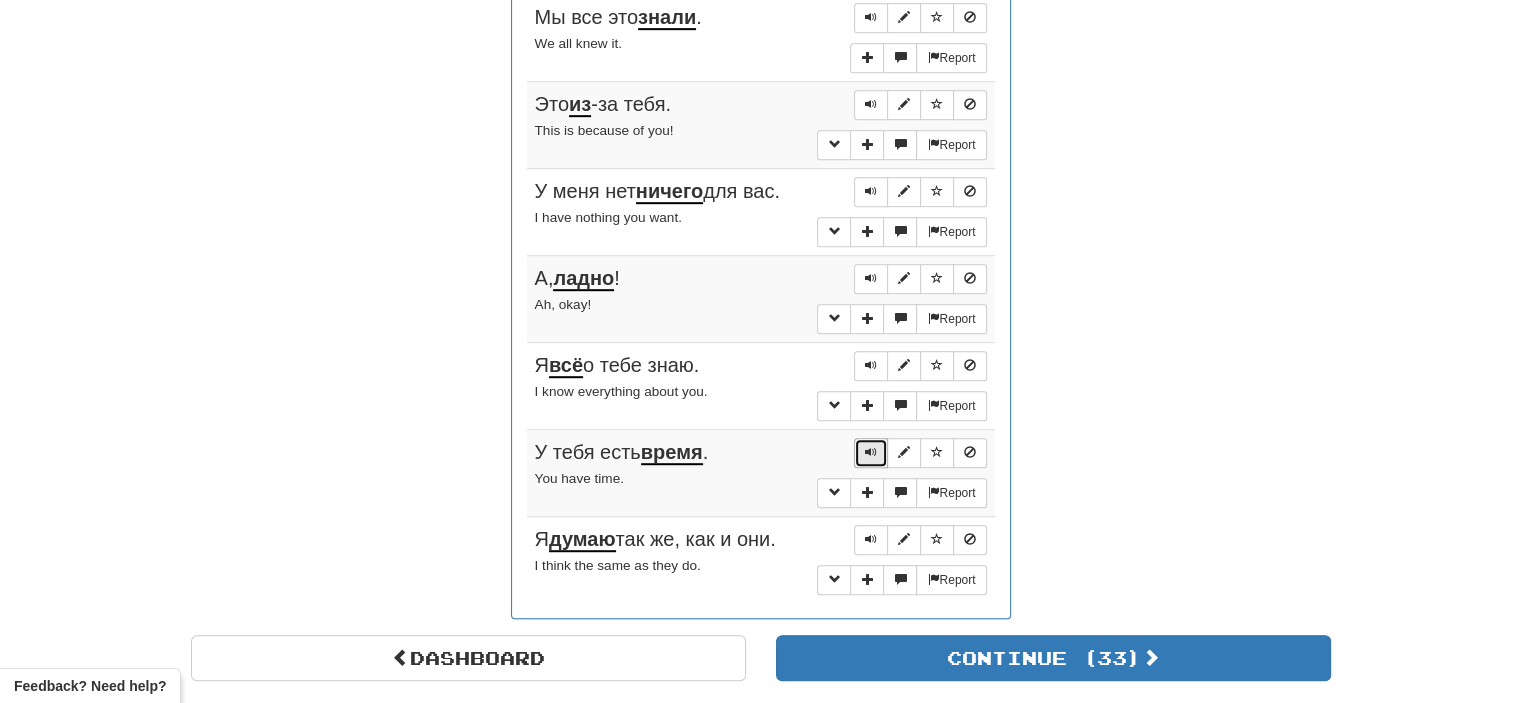 click at bounding box center (871, 452) 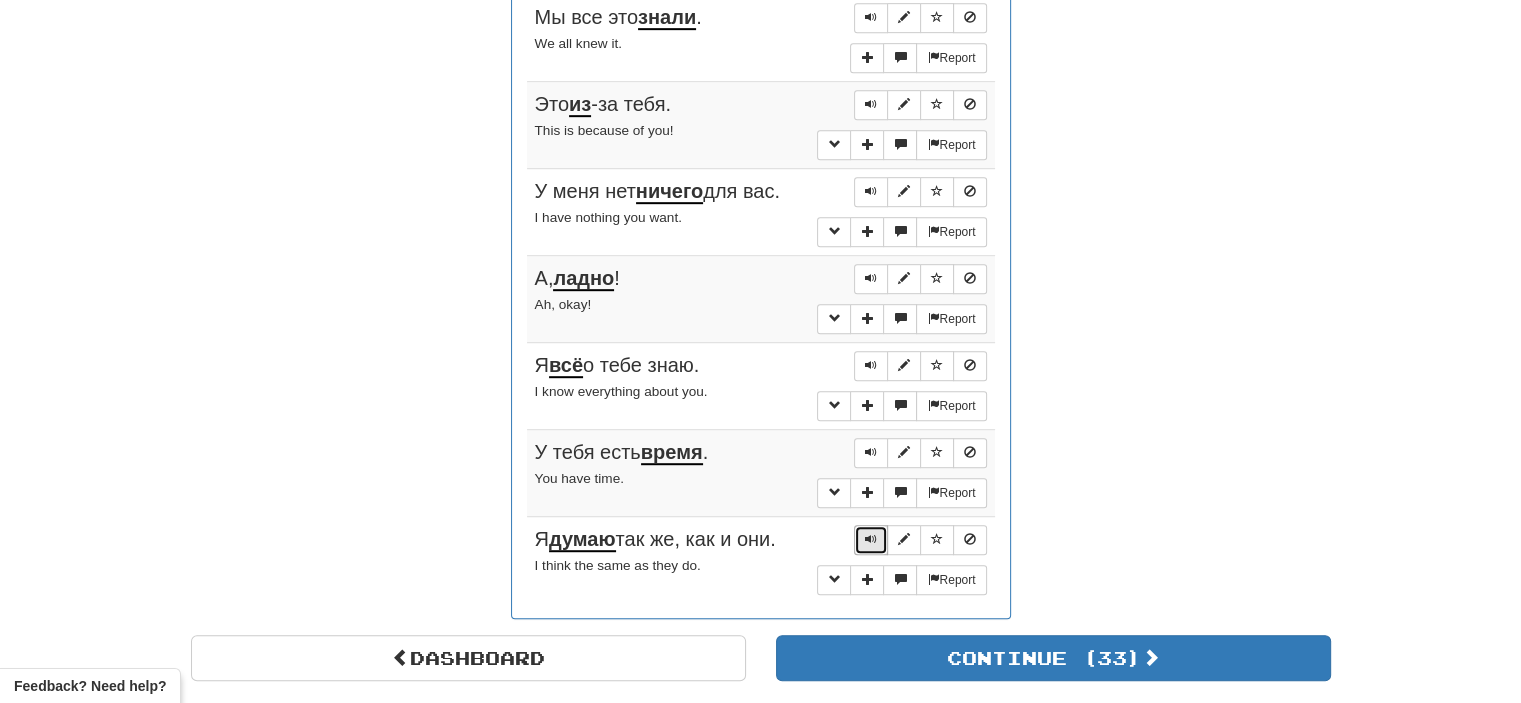 click at bounding box center [871, 539] 